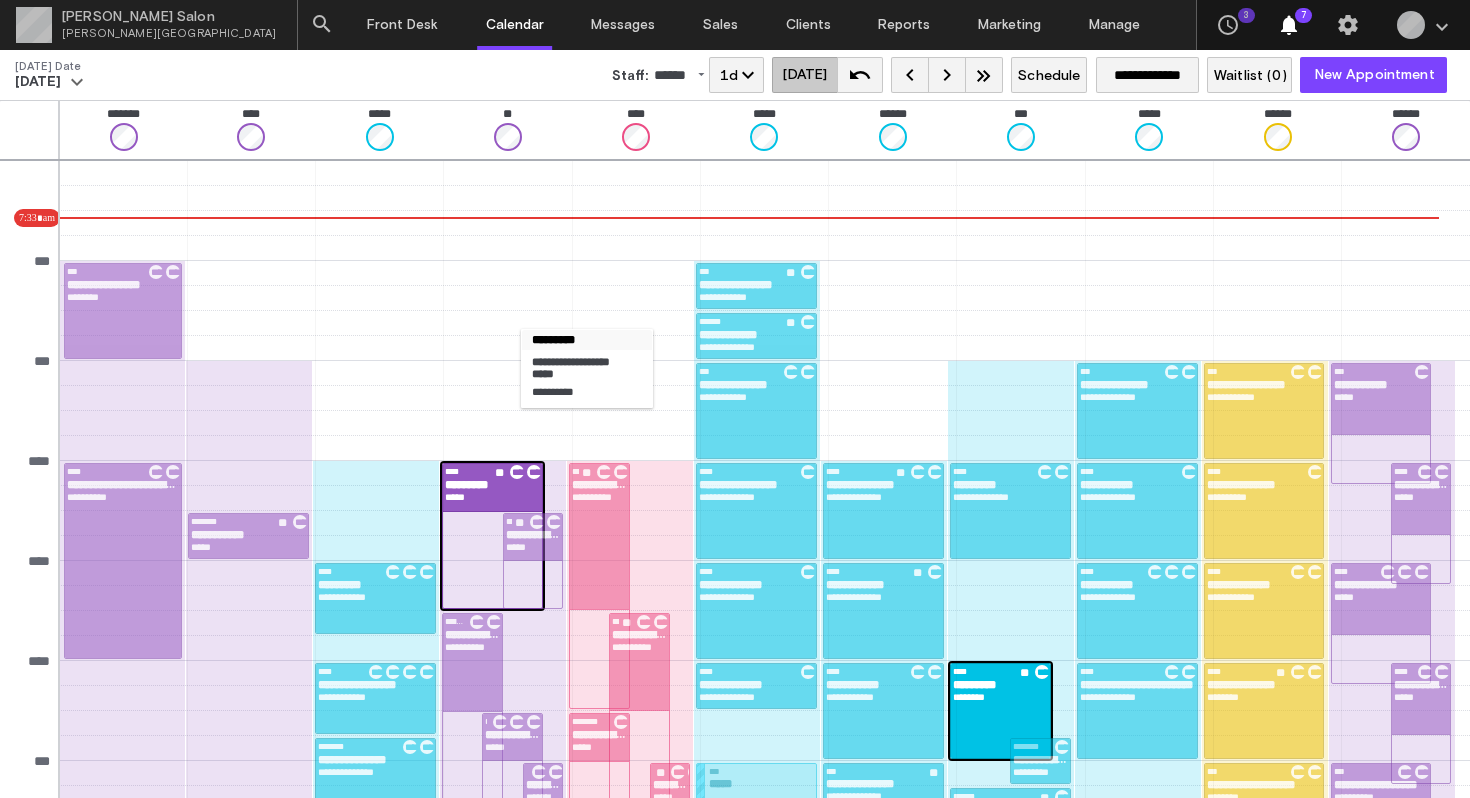 scroll, scrollTop: 0, scrollLeft: 0, axis: both 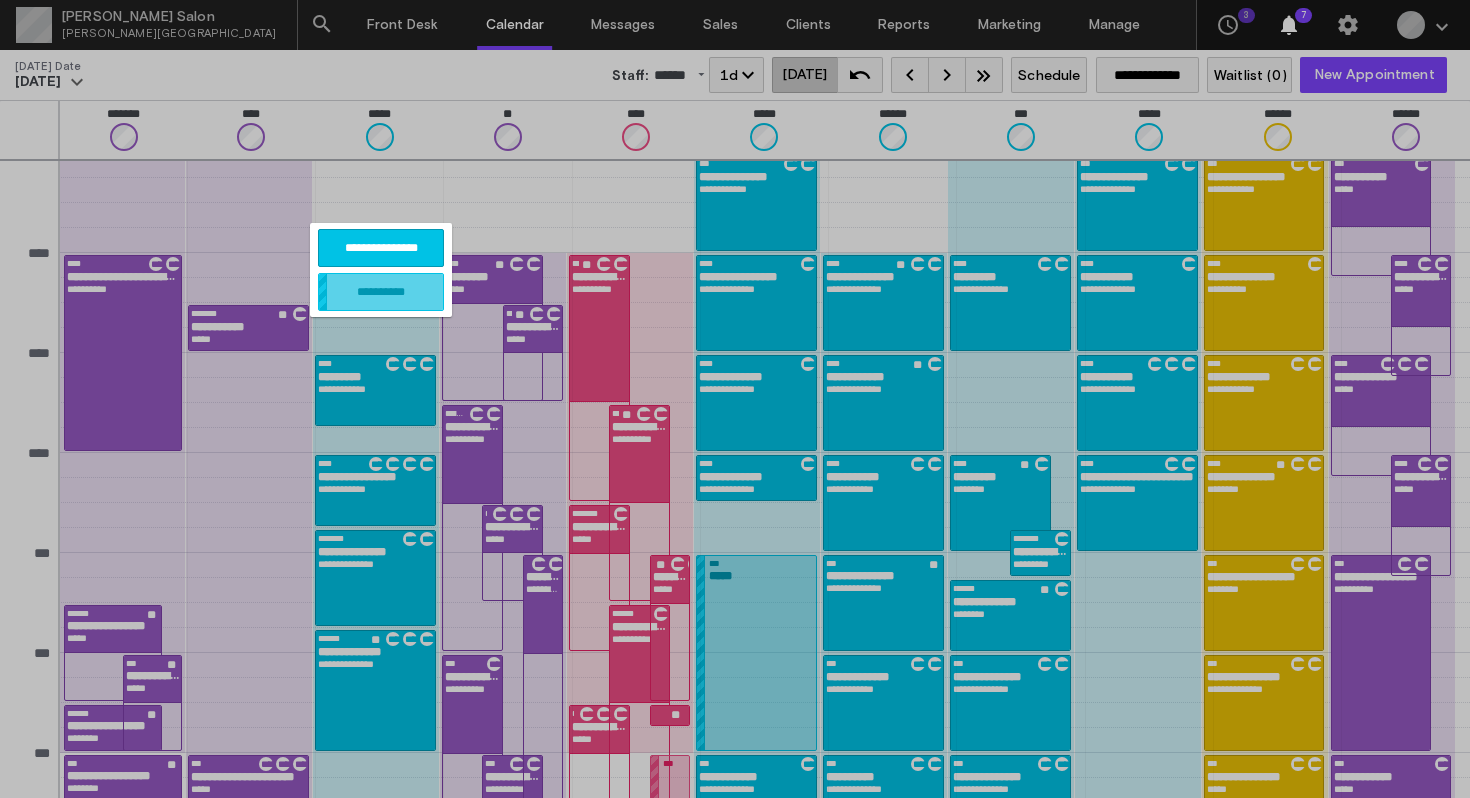 click on "**********" at bounding box center [381, 292] 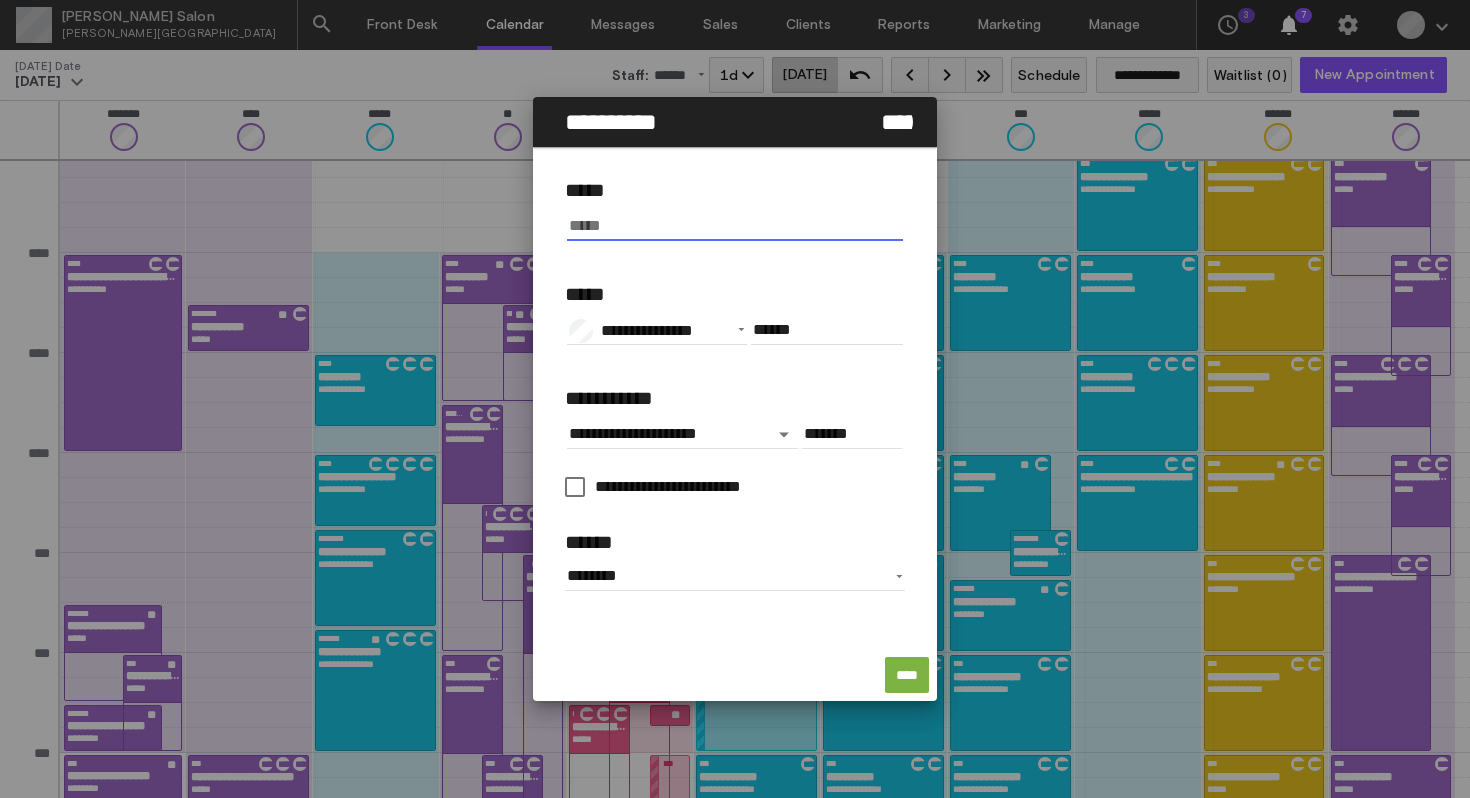 click at bounding box center (735, 226) 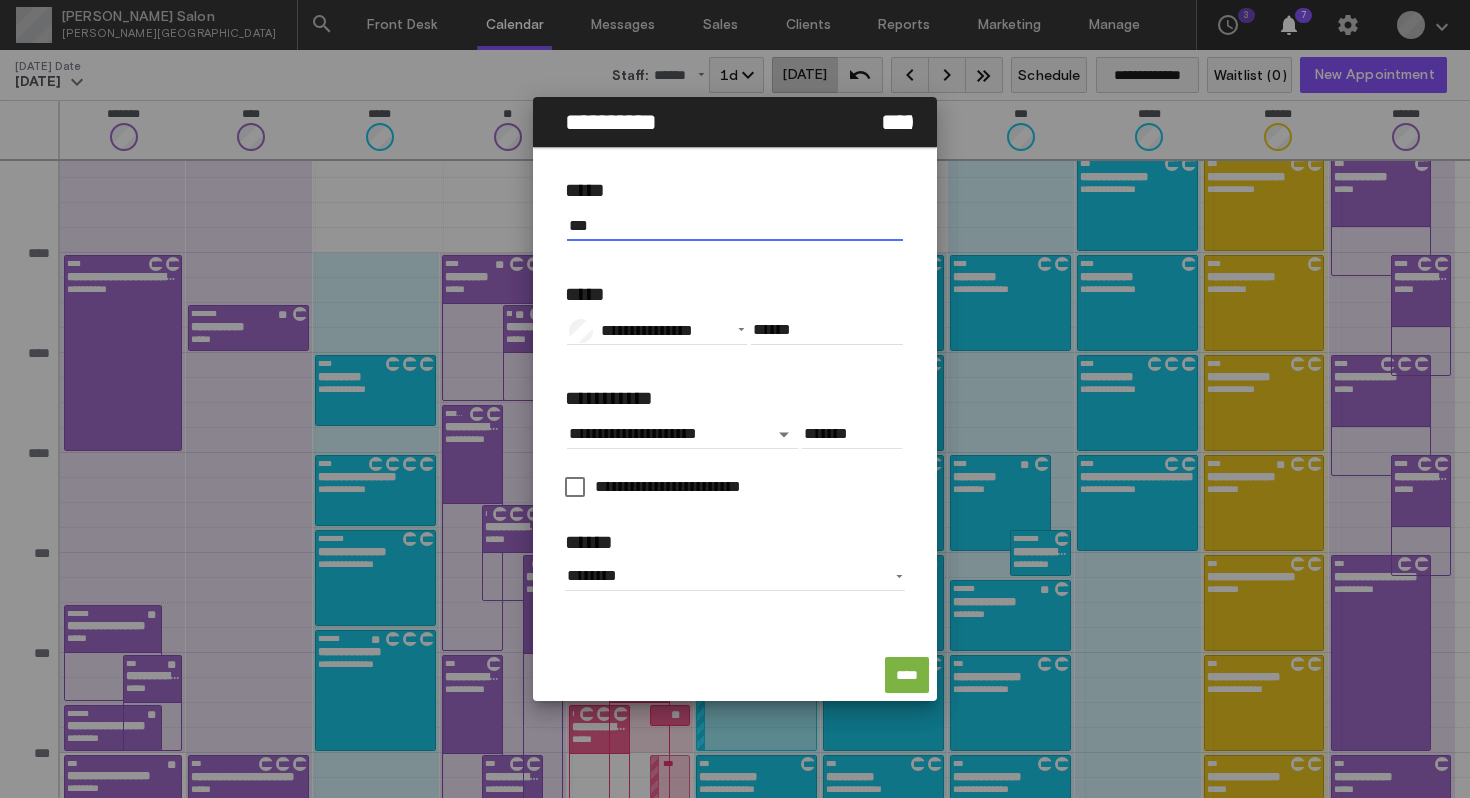 type on "***" 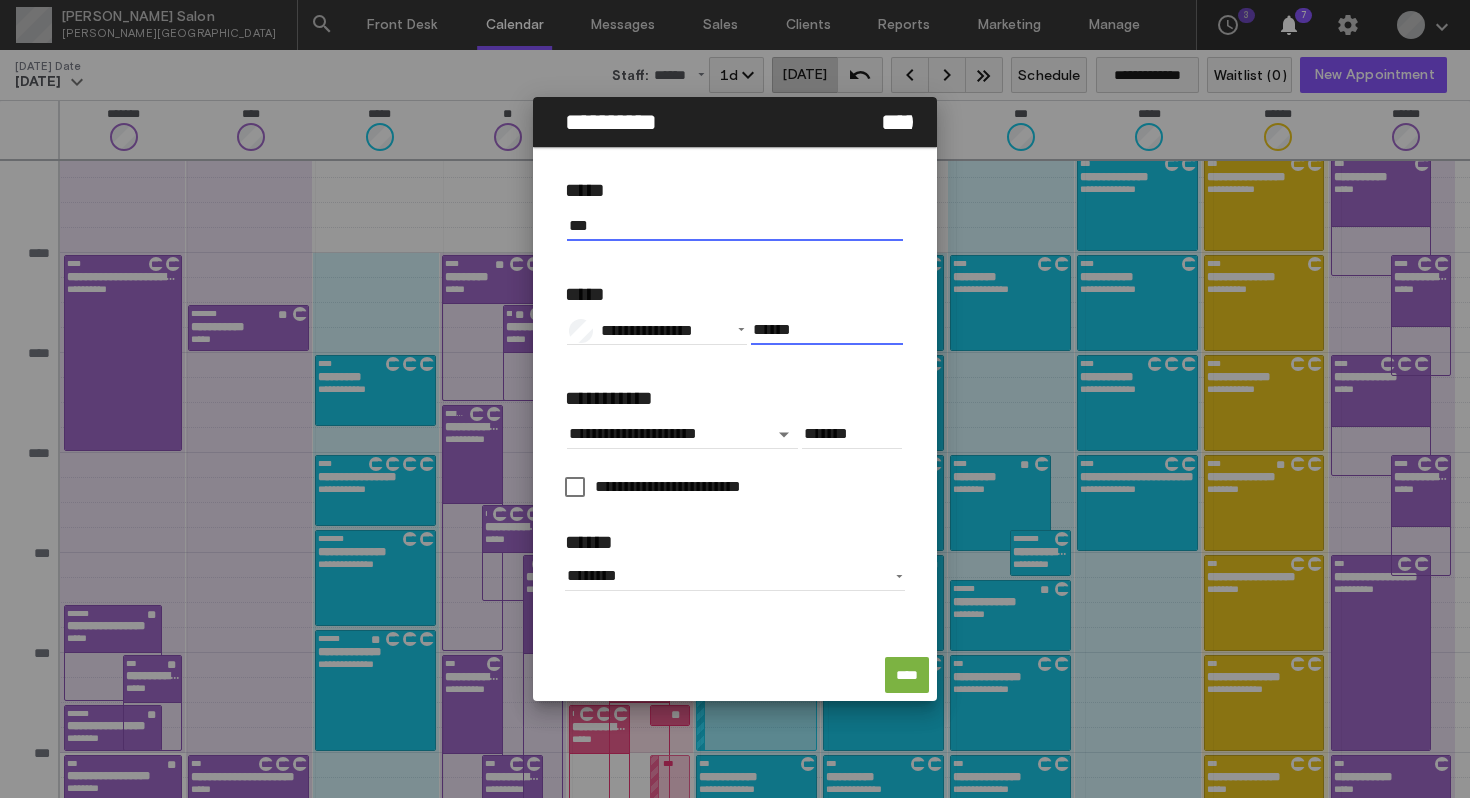 click on "******" at bounding box center [827, 330] 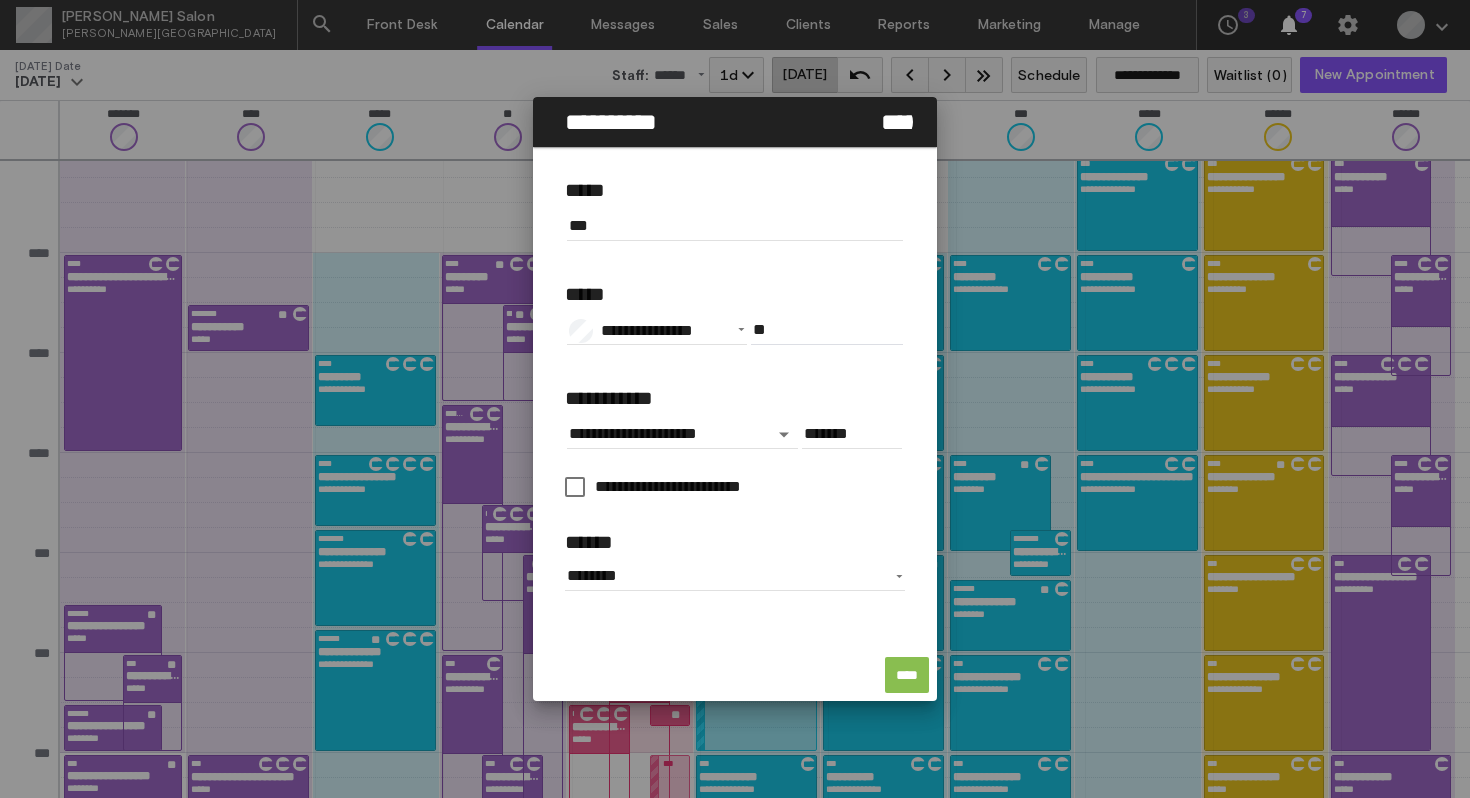 type on "*****" 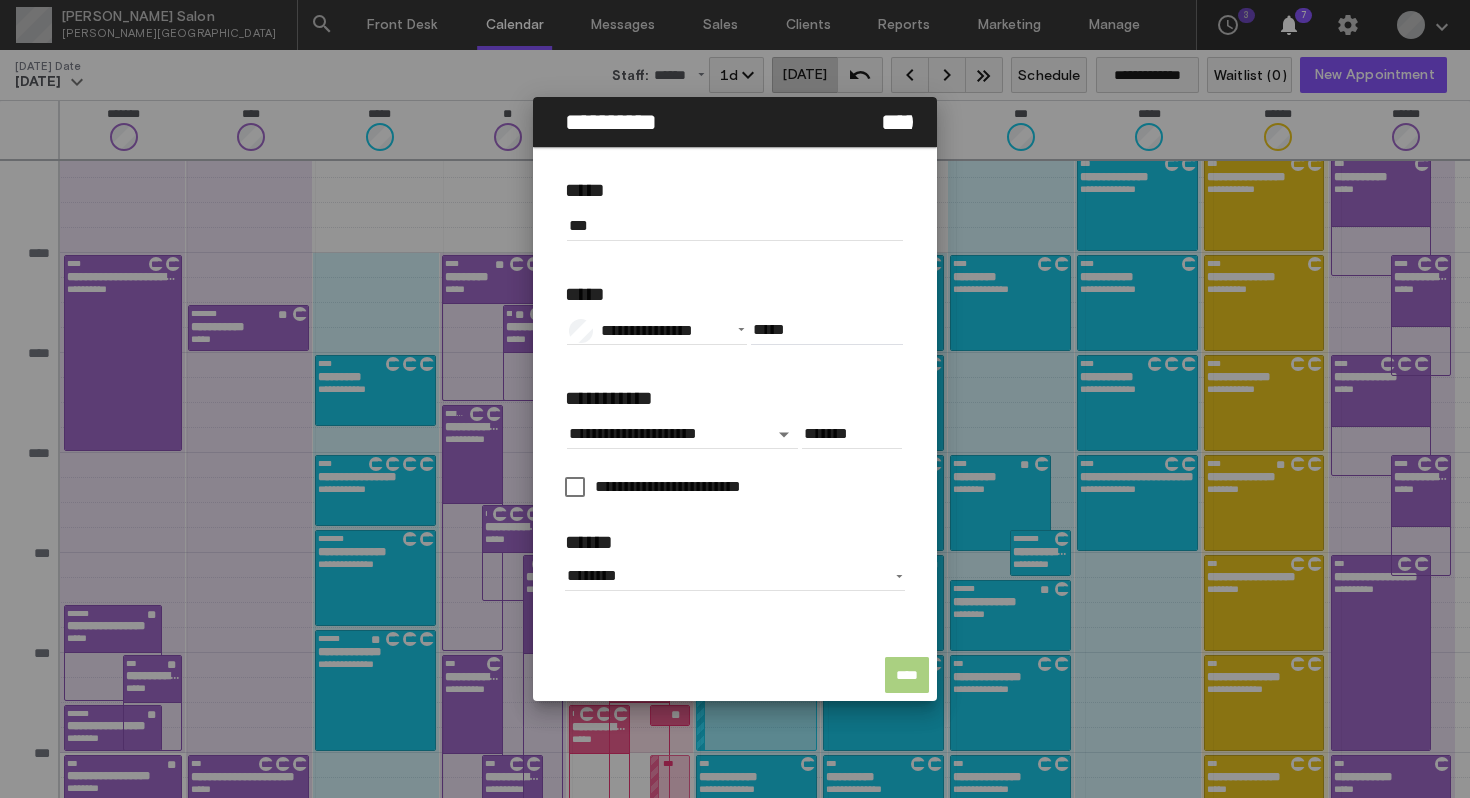 click on "****" 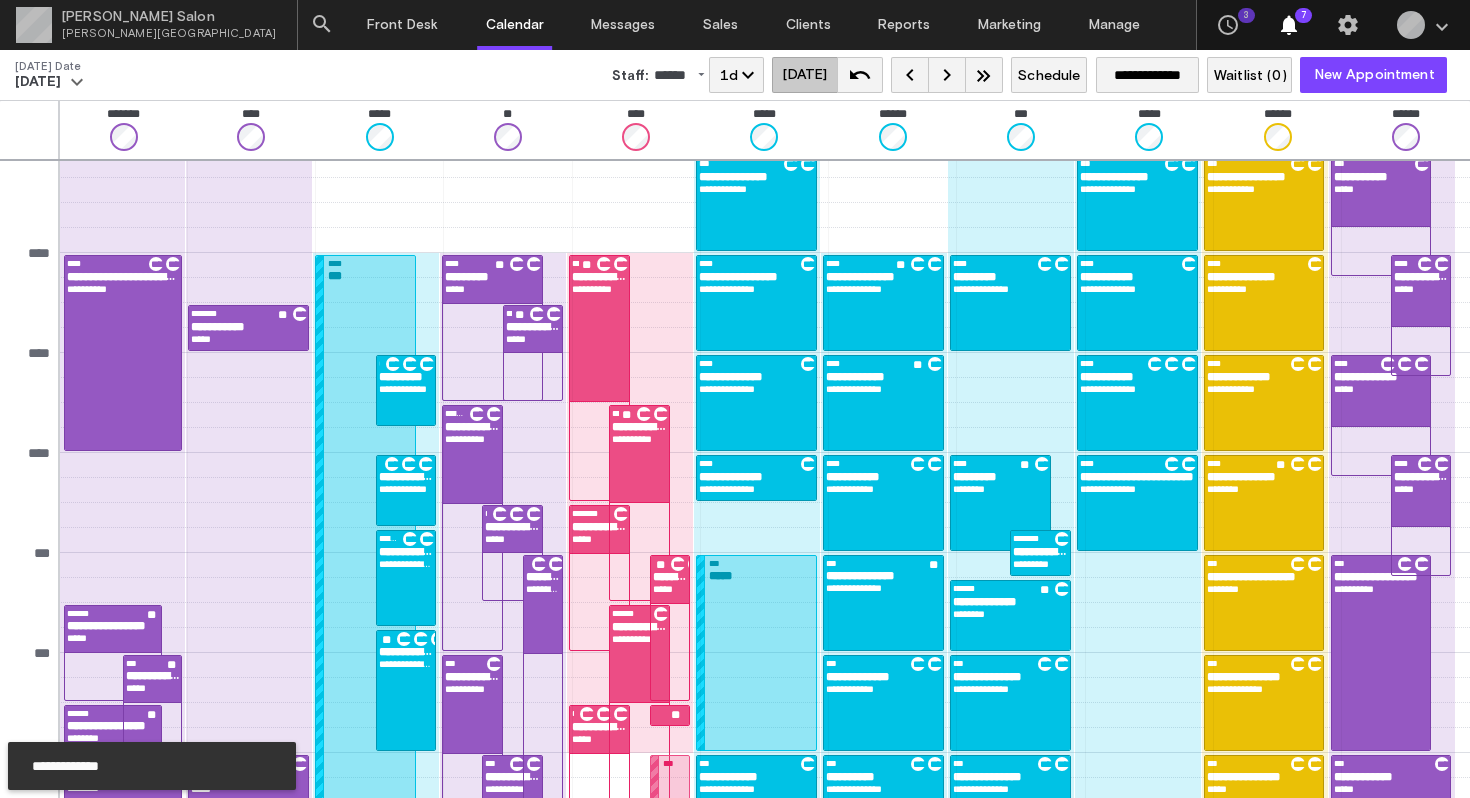 click on "keyboard_arrow_right" at bounding box center (947, 75) 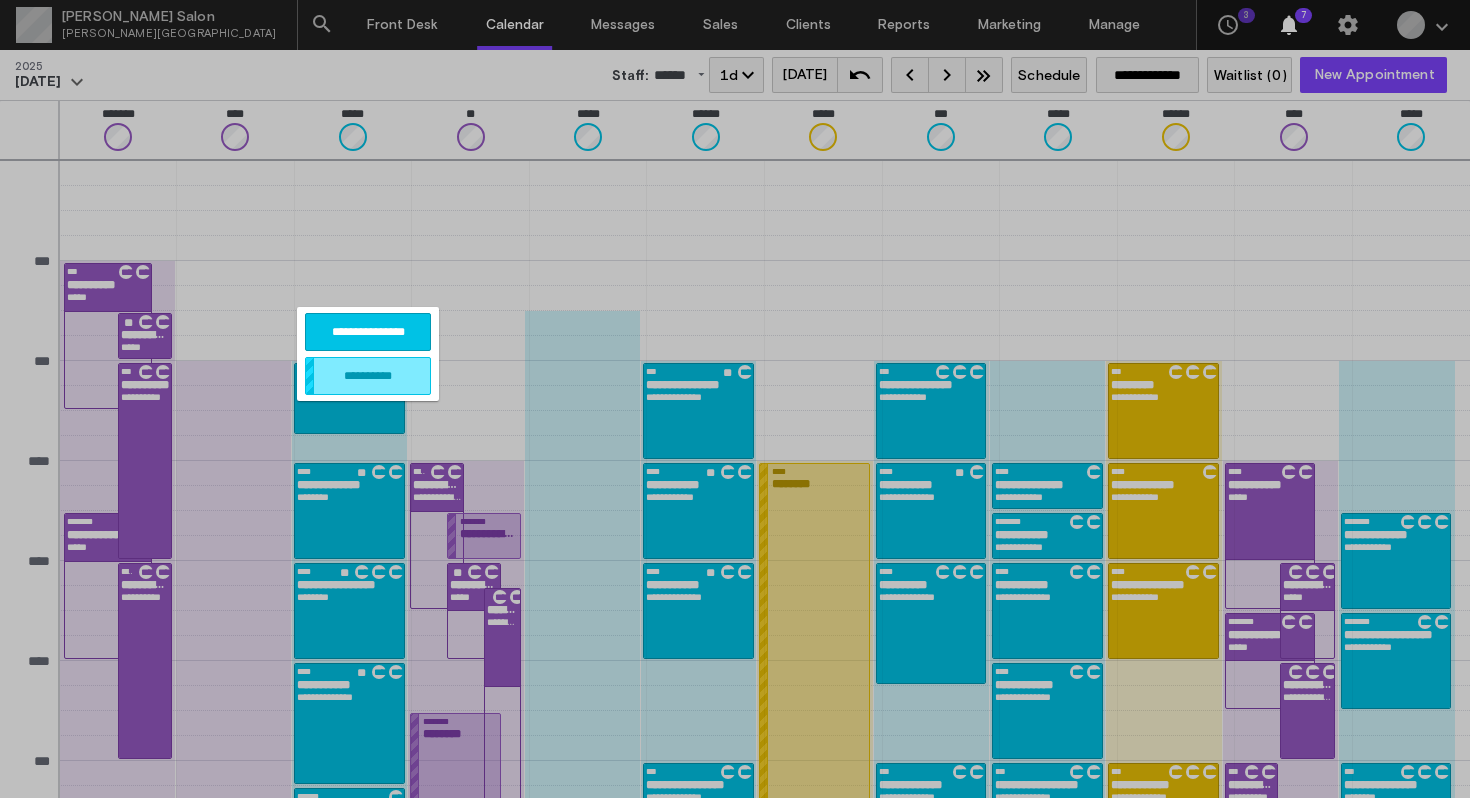 click on "**********" at bounding box center [368, 354] 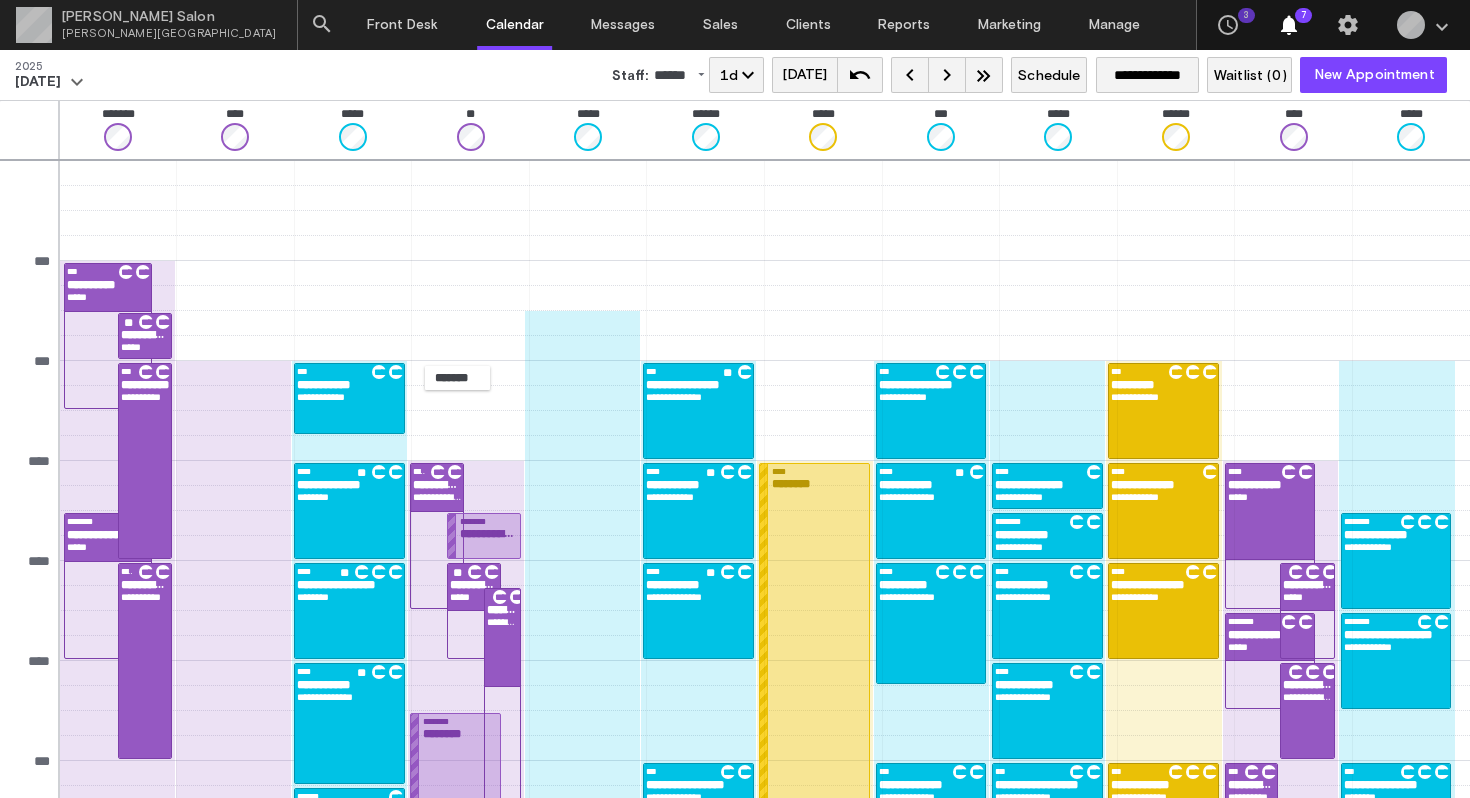 click at bounding box center (764, 373) 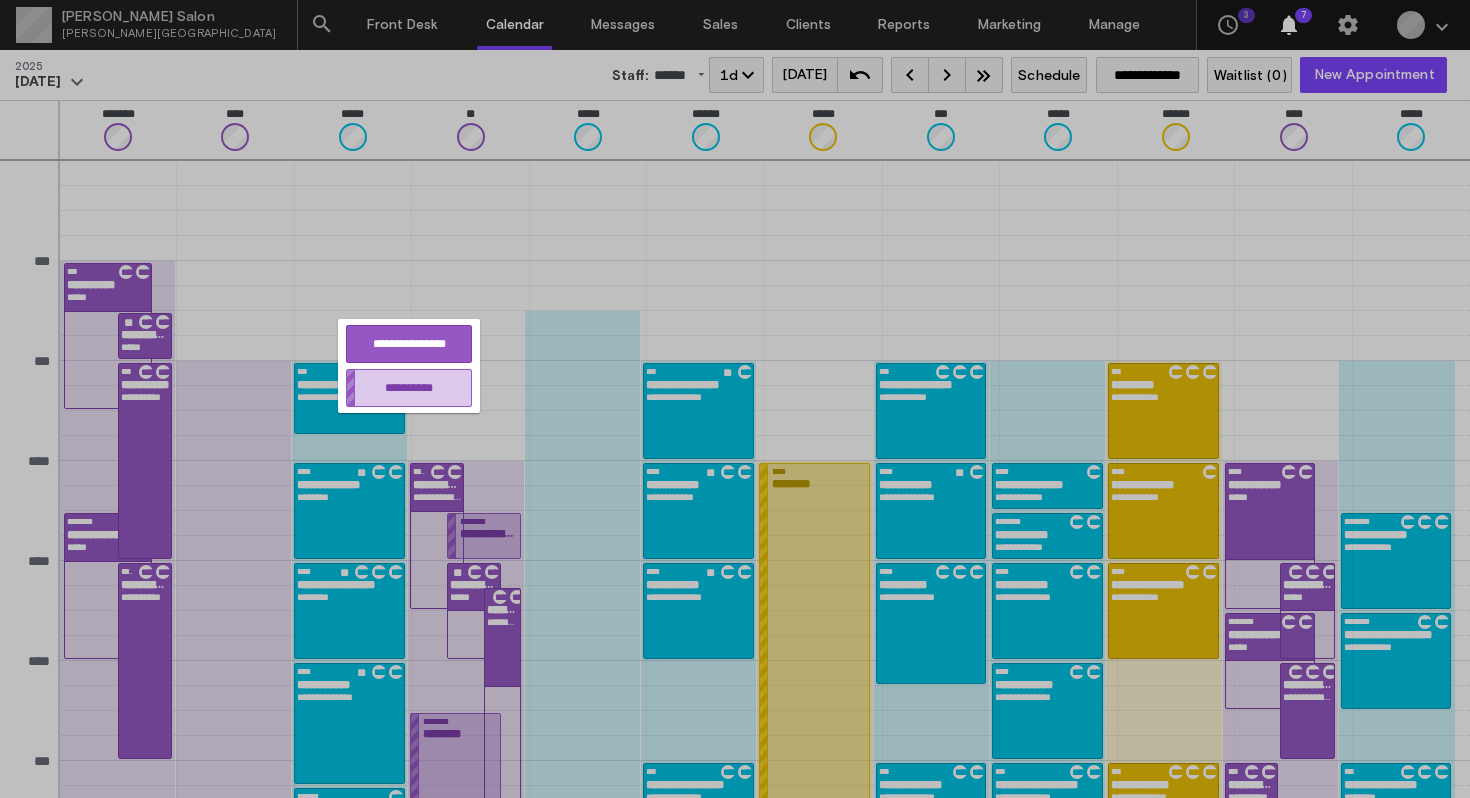 click at bounding box center (735, 399) 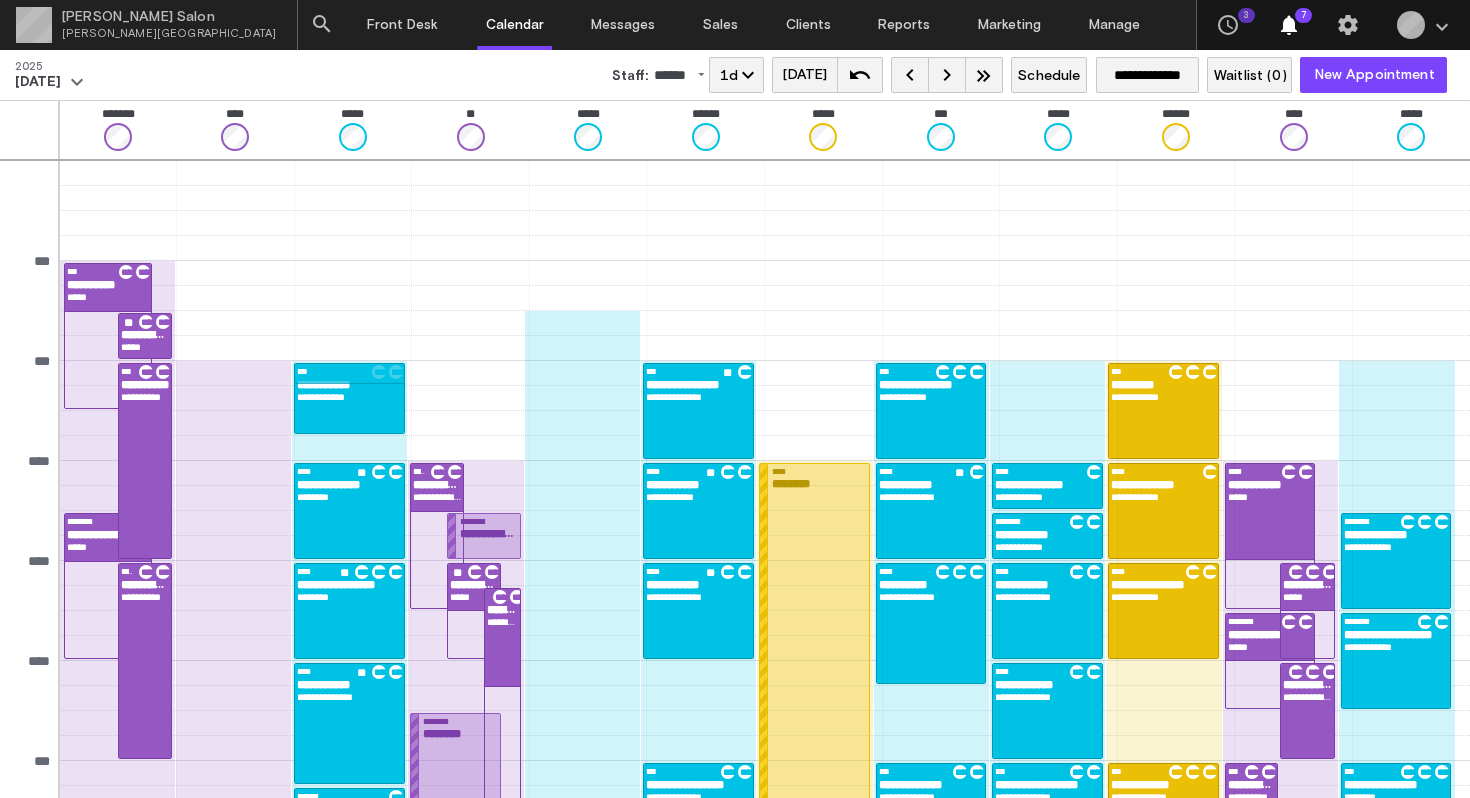 click at bounding box center (349, 761) 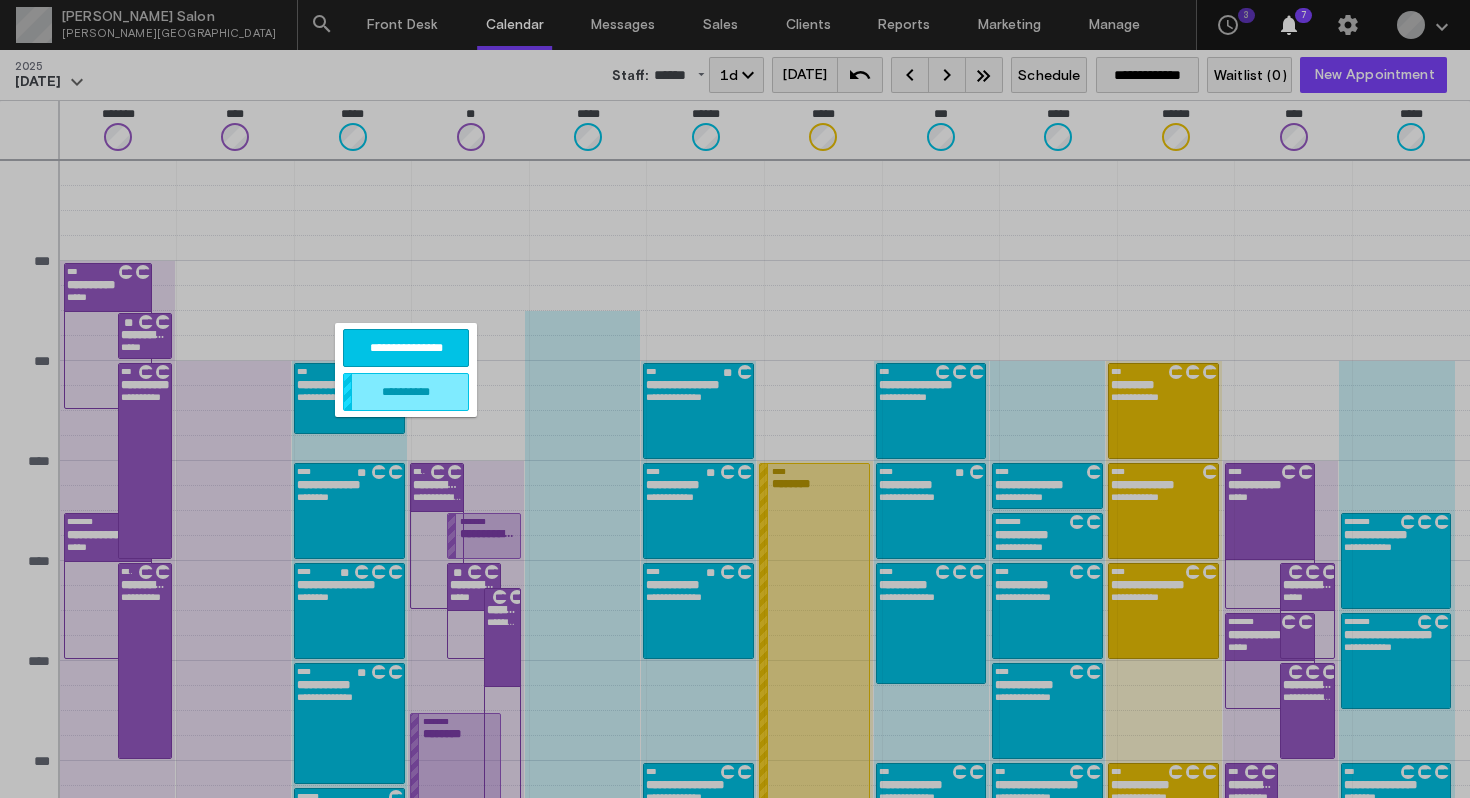 click on "**********" at bounding box center (406, 392) 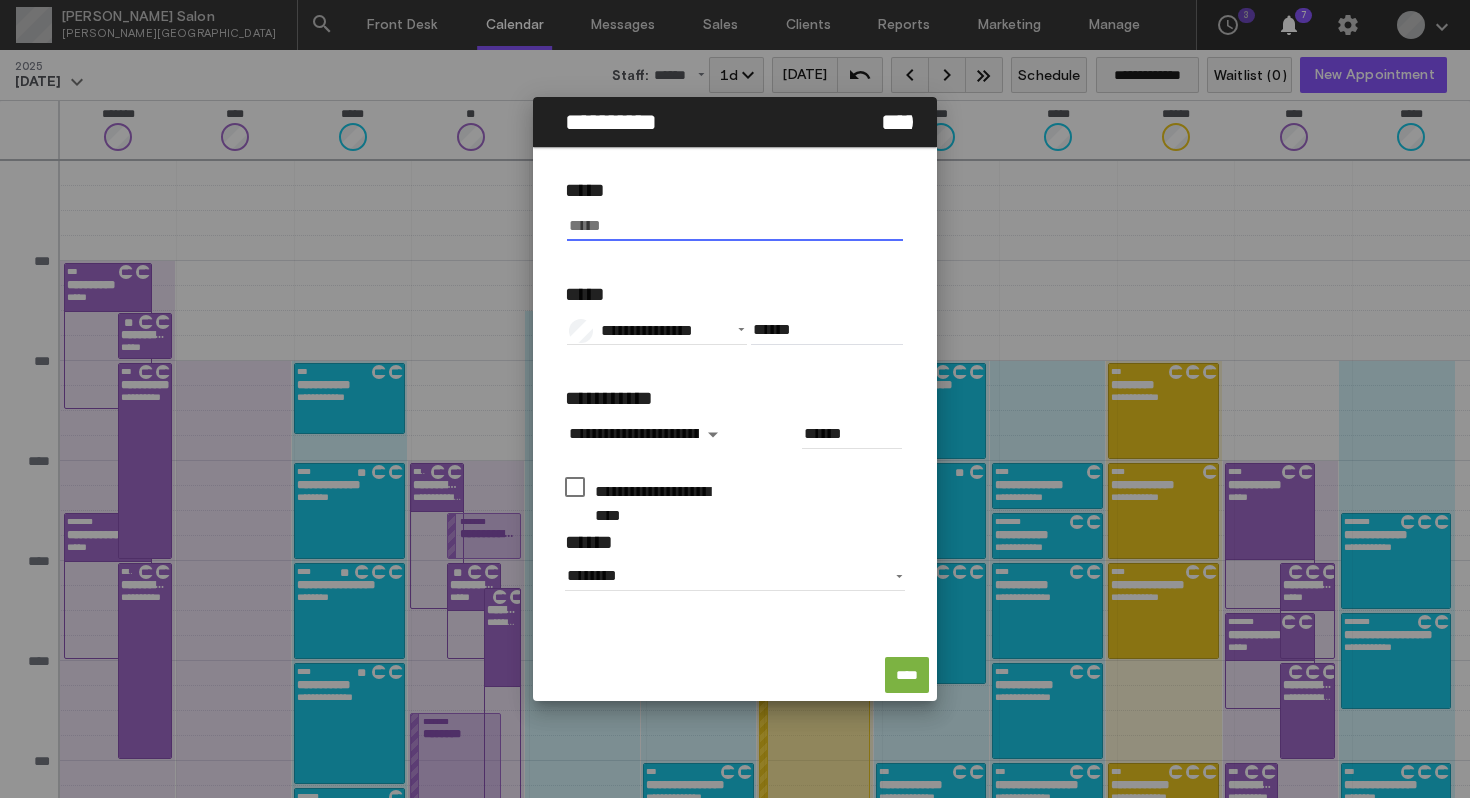 click at bounding box center (735, 226) 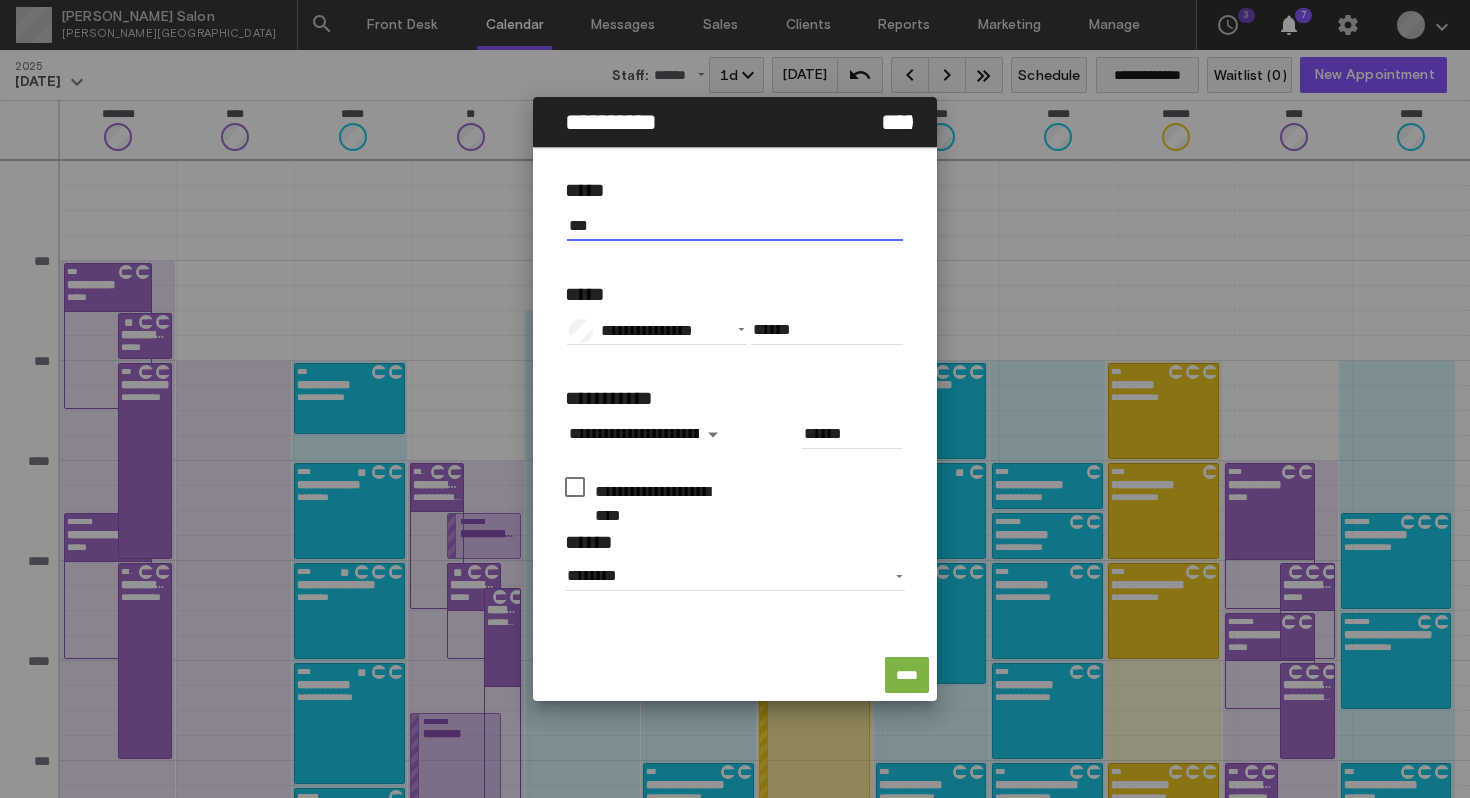 type on "***" 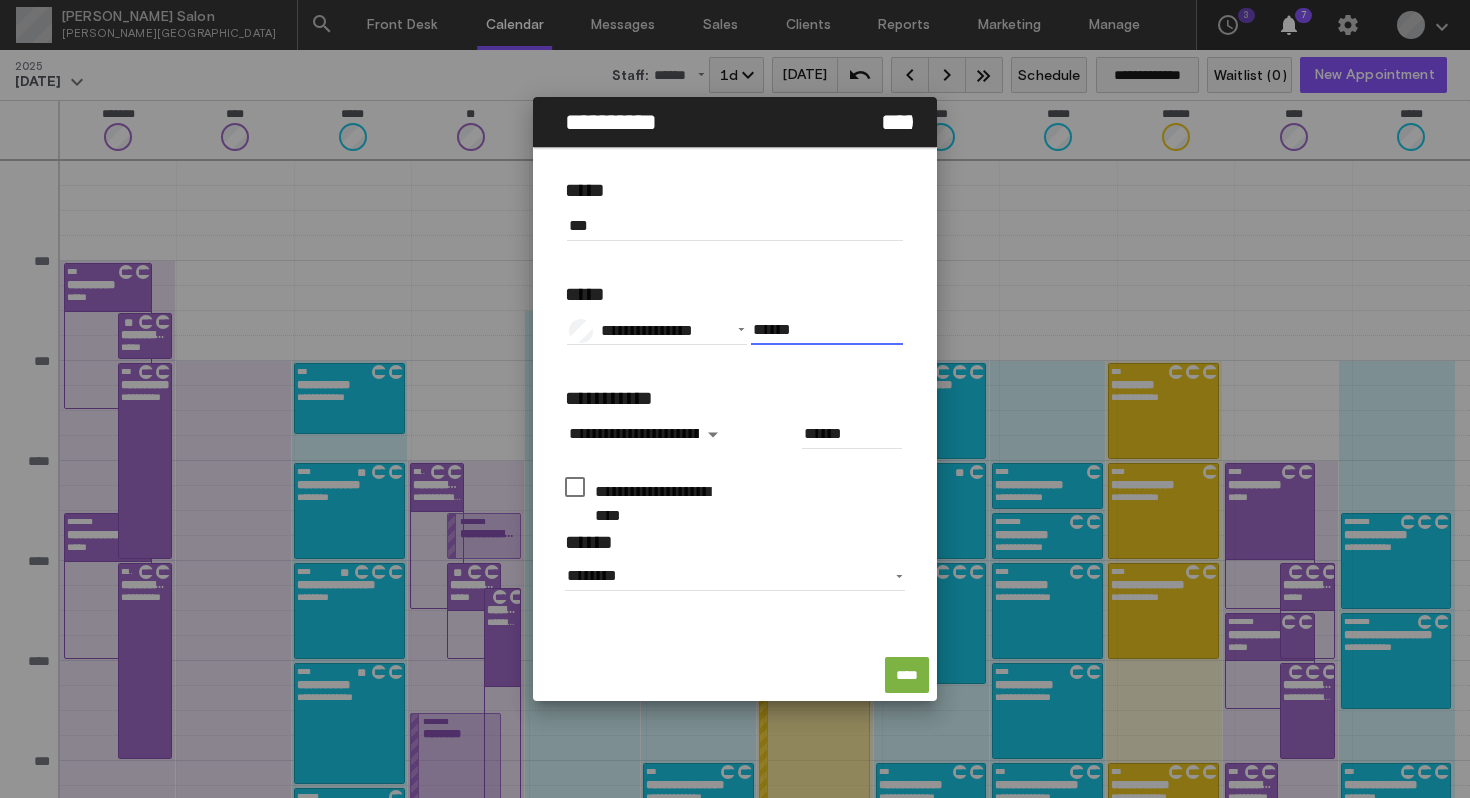 click on "******" at bounding box center (827, 330) 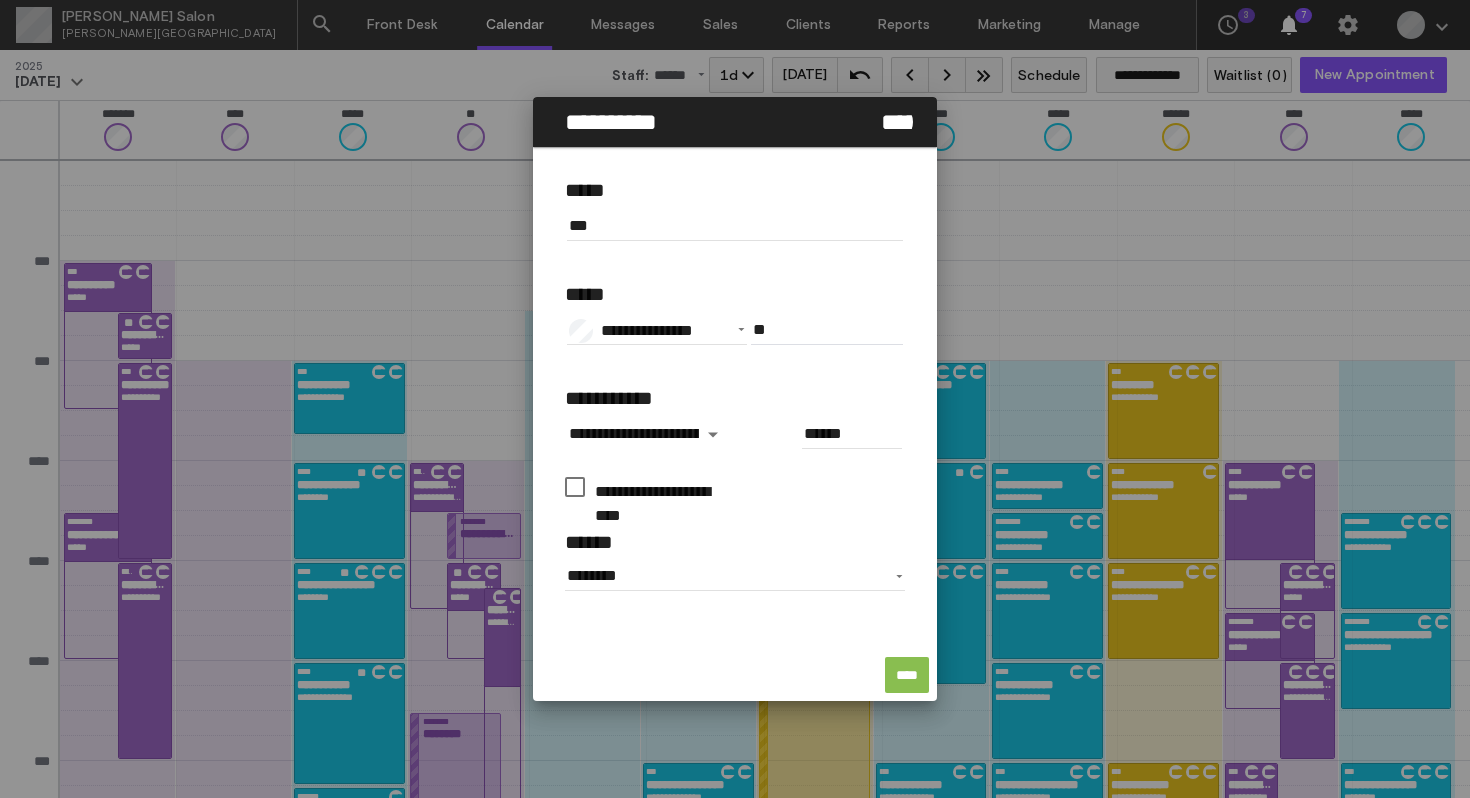type on "*****" 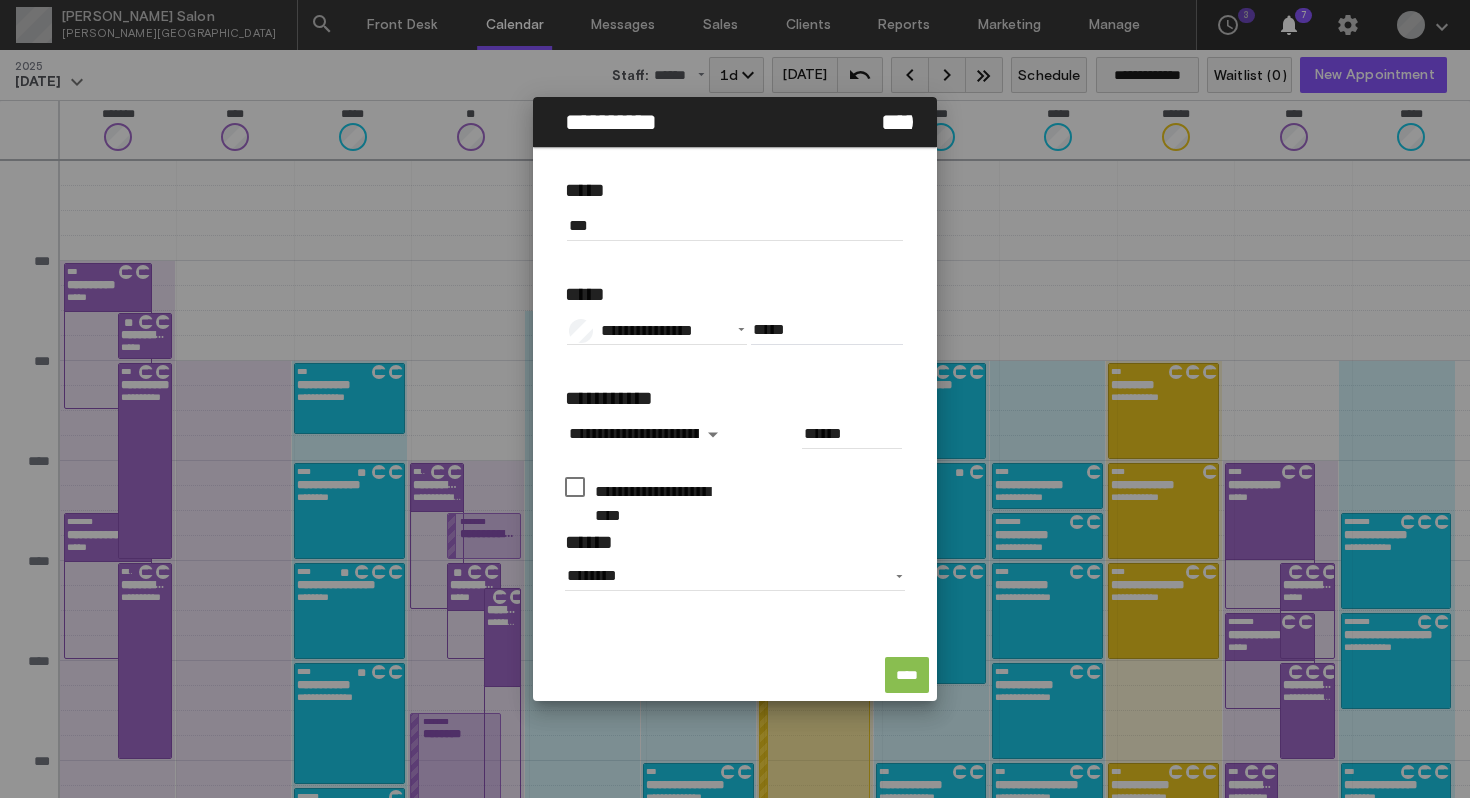 click on "****" 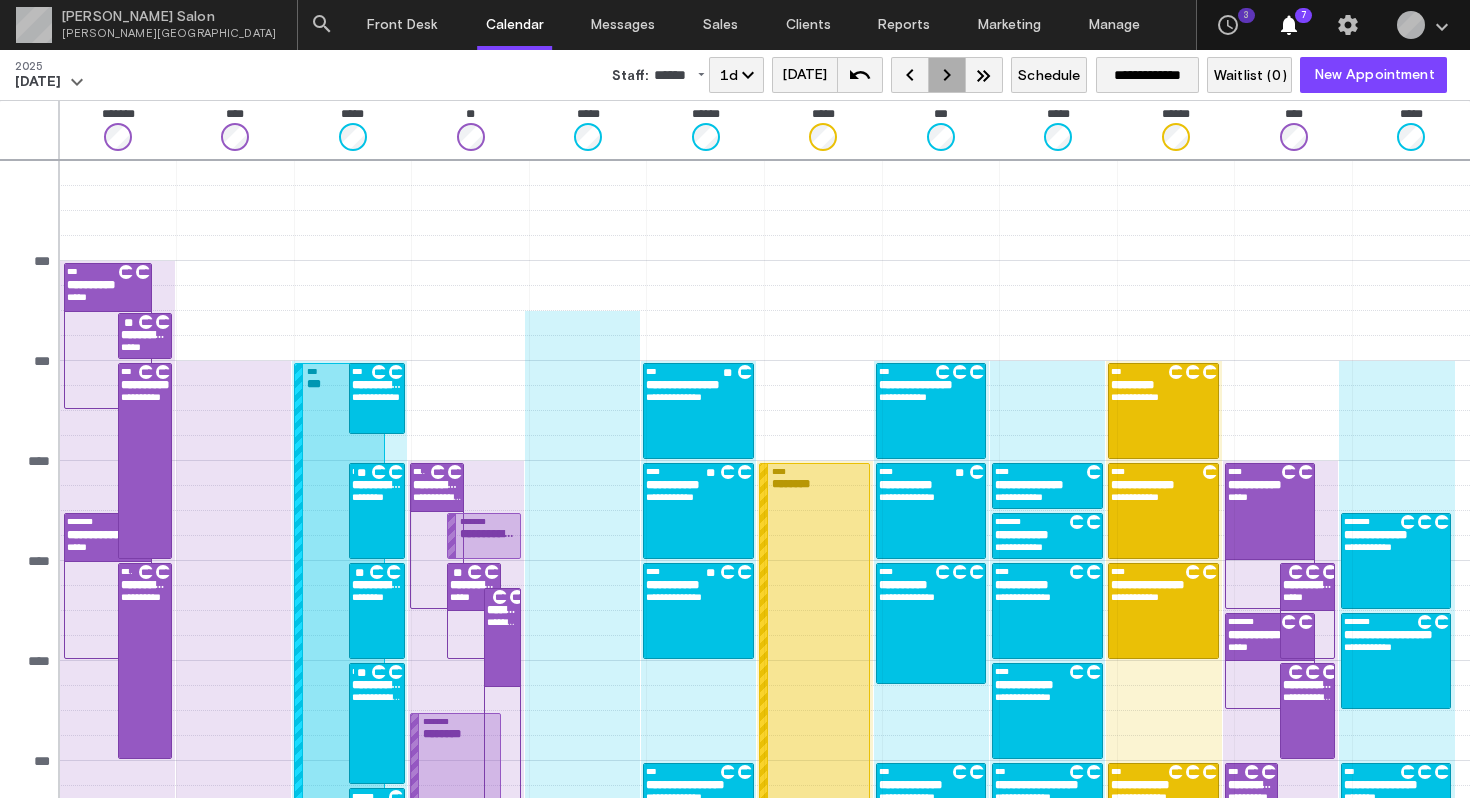 click on "keyboard_arrow_right" at bounding box center [947, 75] 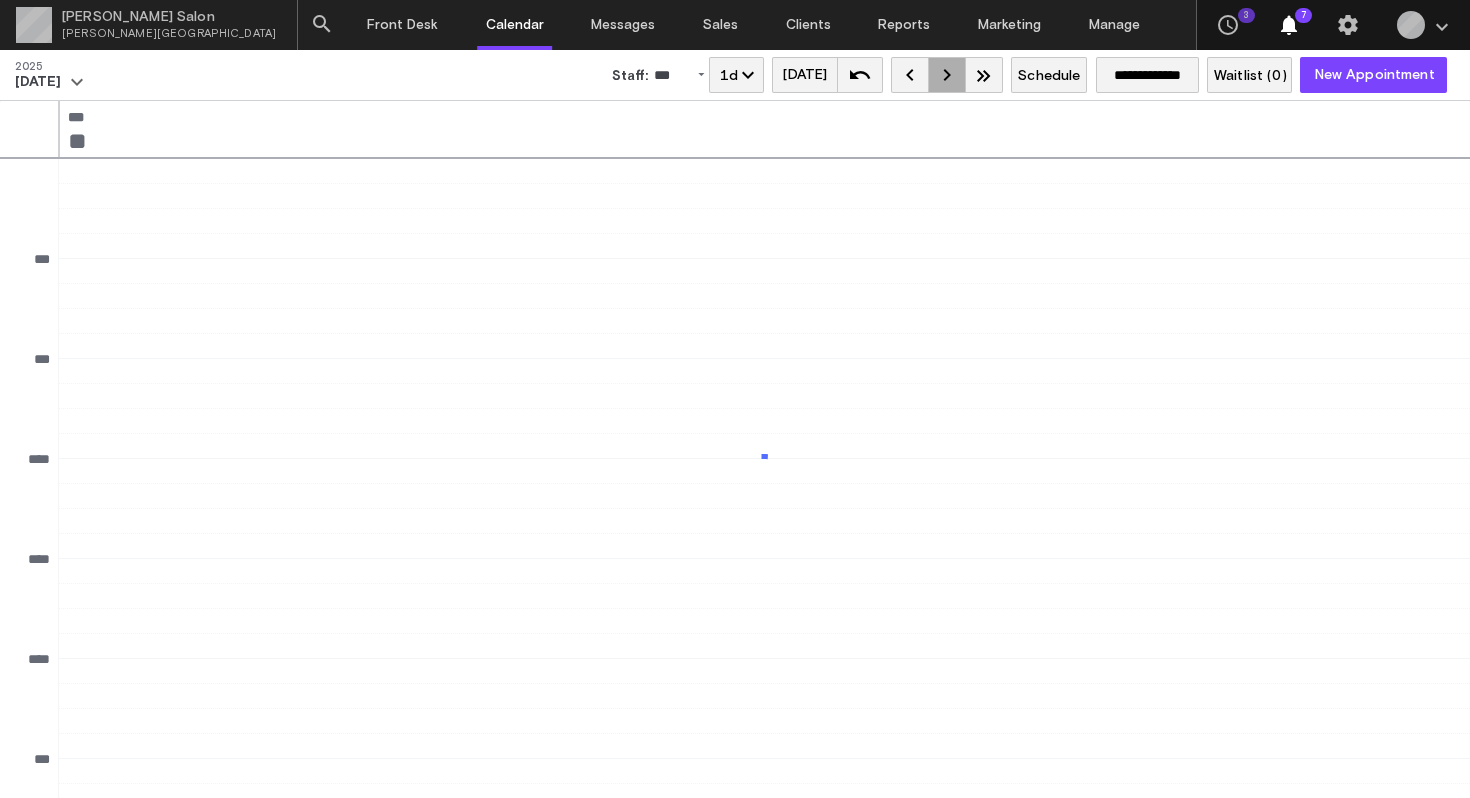 click on "keyboard_arrow_right" at bounding box center (947, 75) 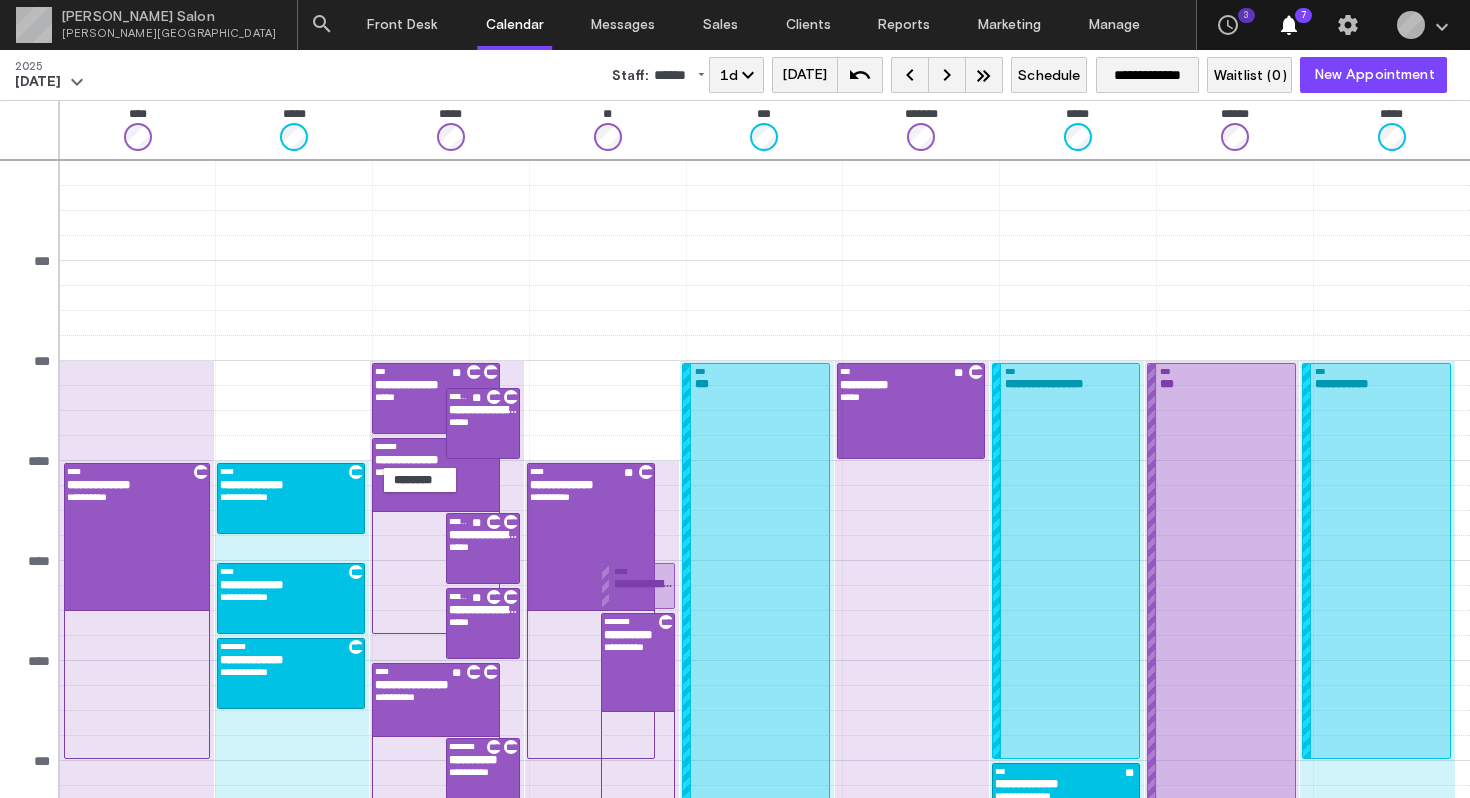 click at bounding box center (764, 473) 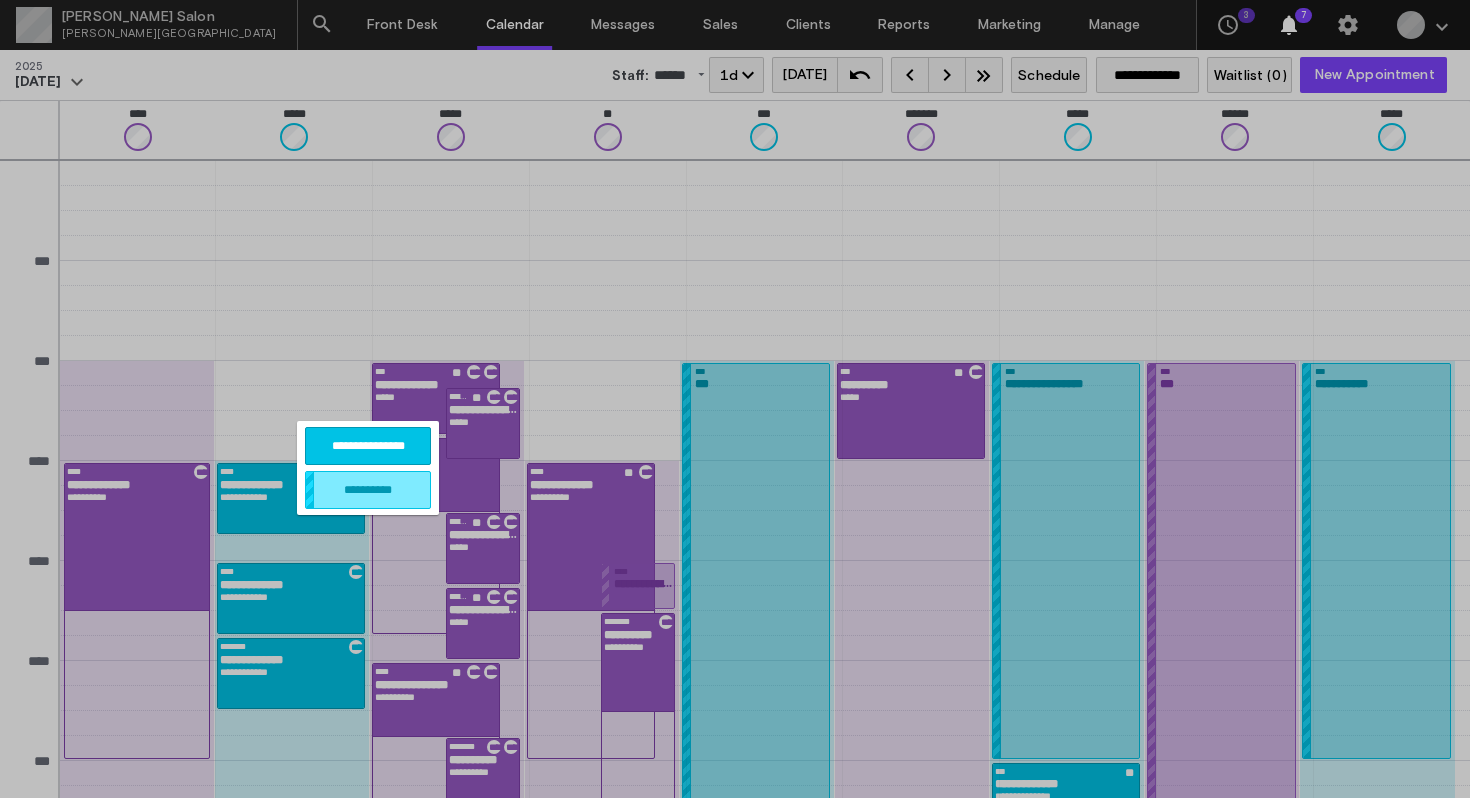 click at bounding box center [735, 399] 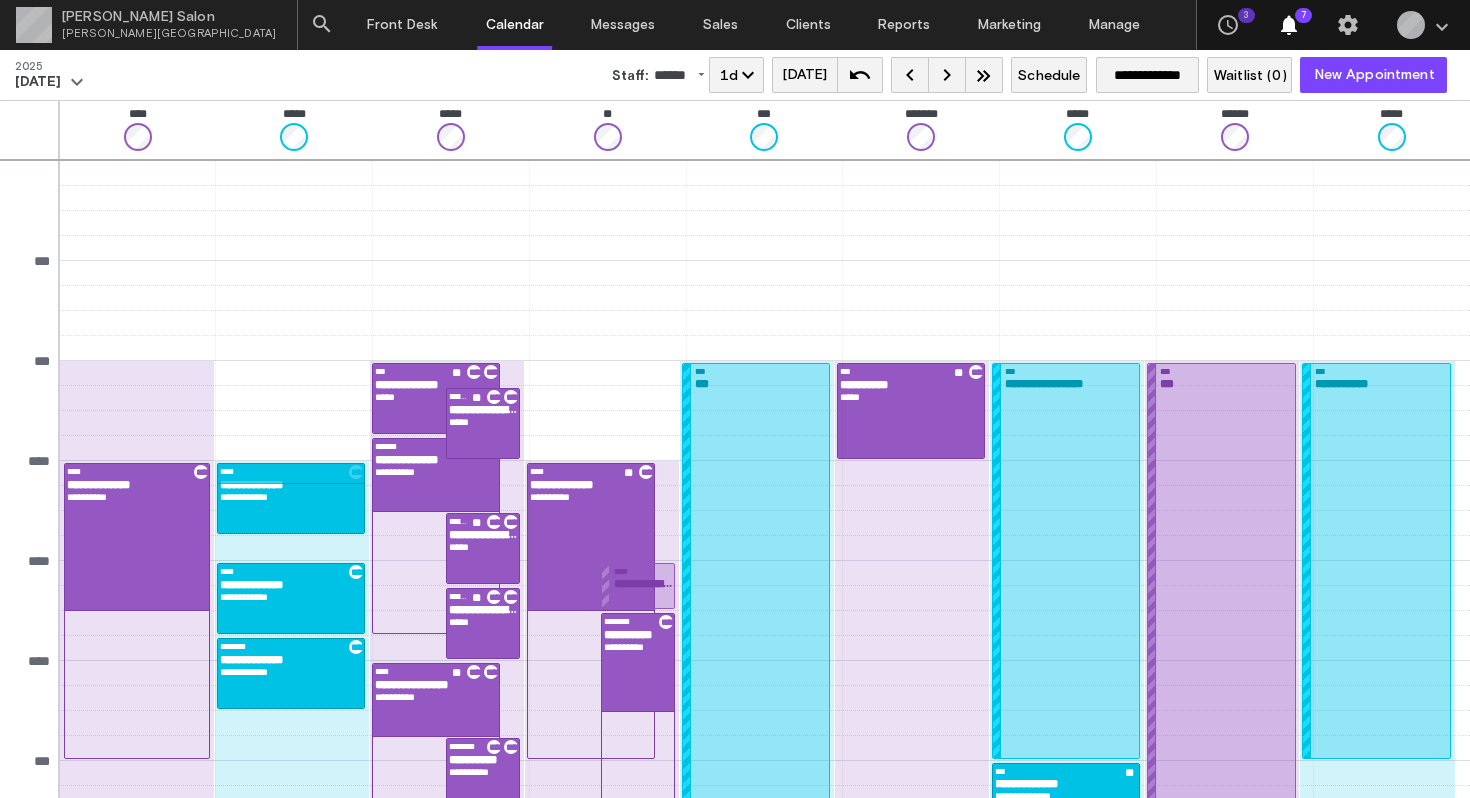click at bounding box center [292, 861] 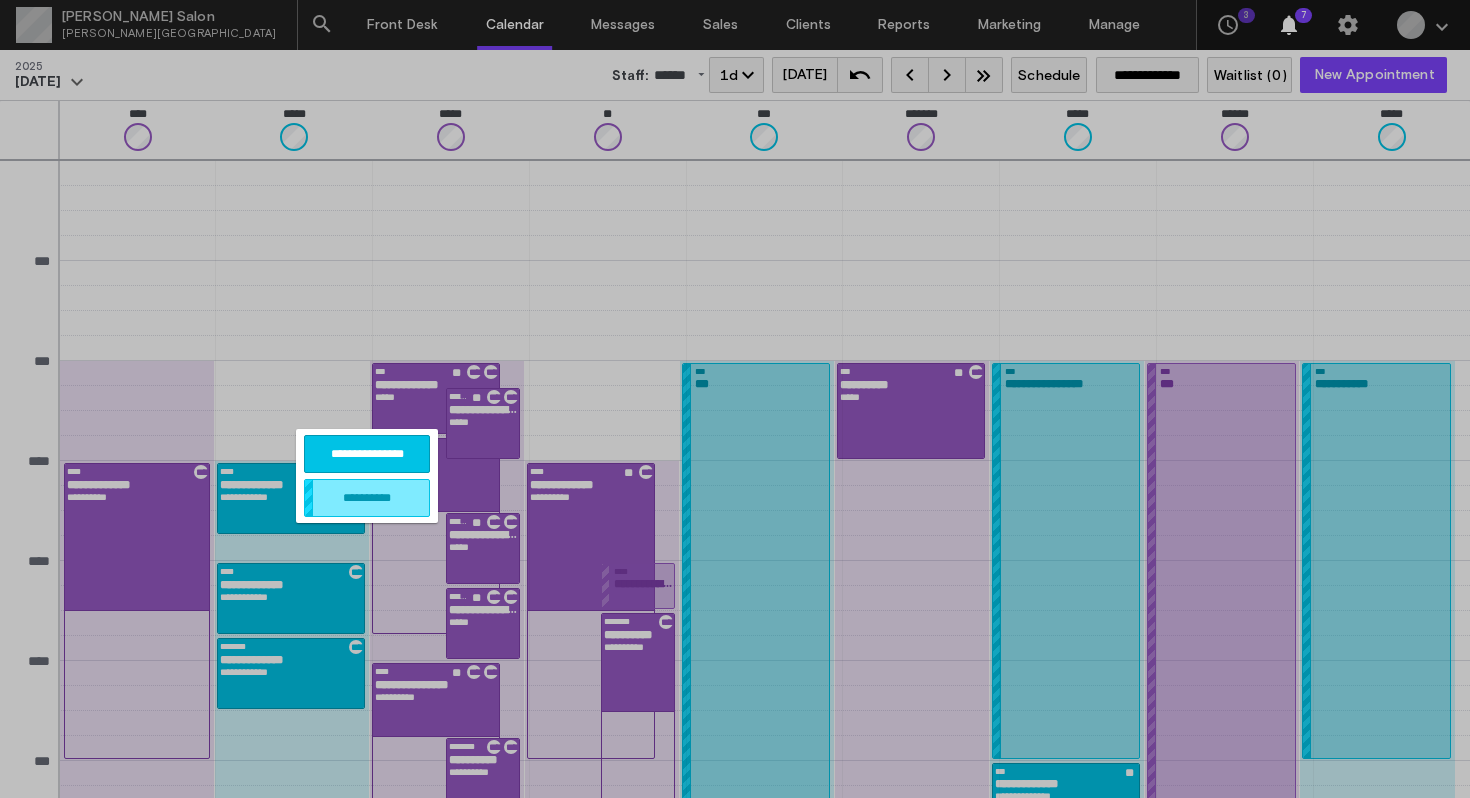 click on "**********" at bounding box center [367, 498] 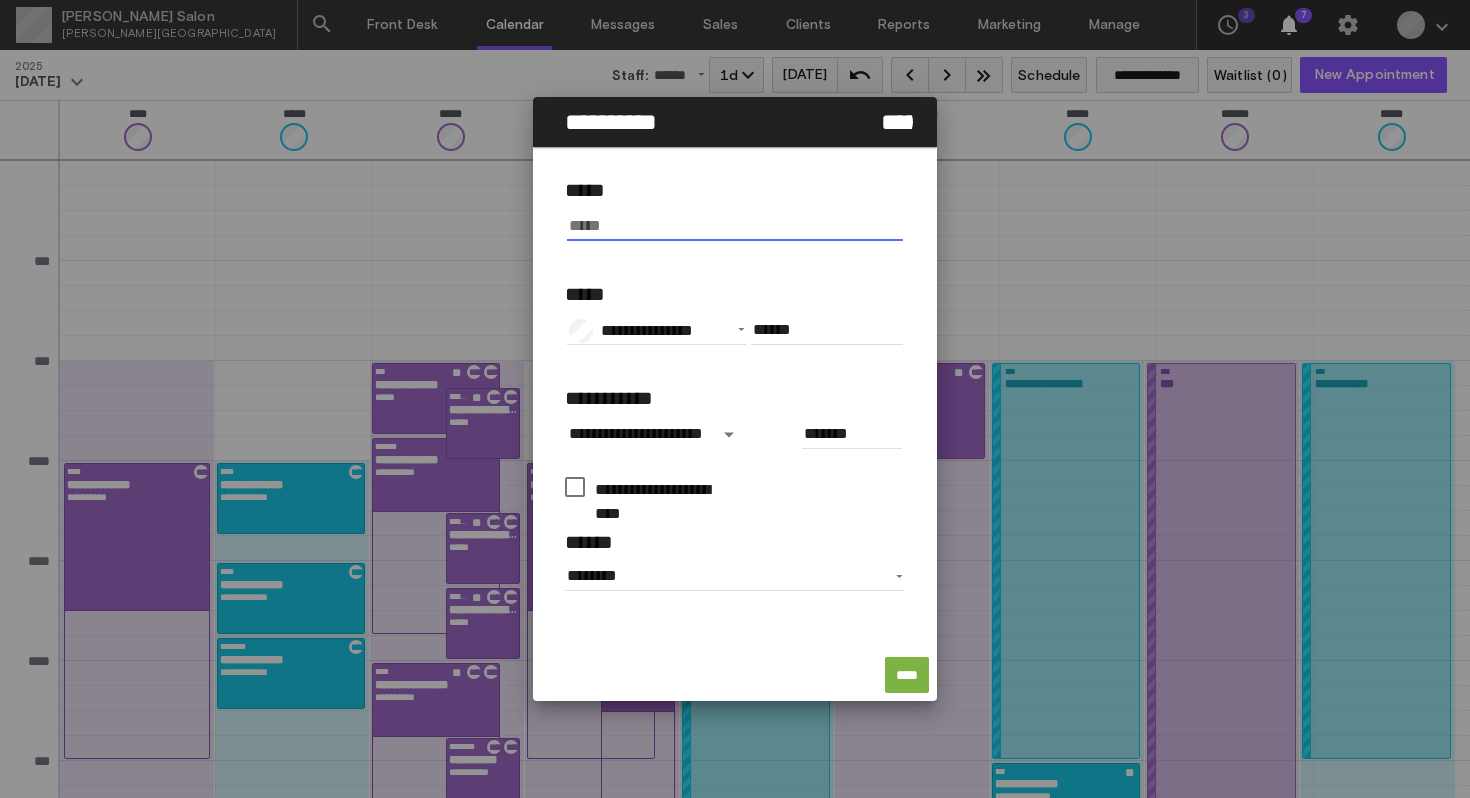 click at bounding box center [735, 226] 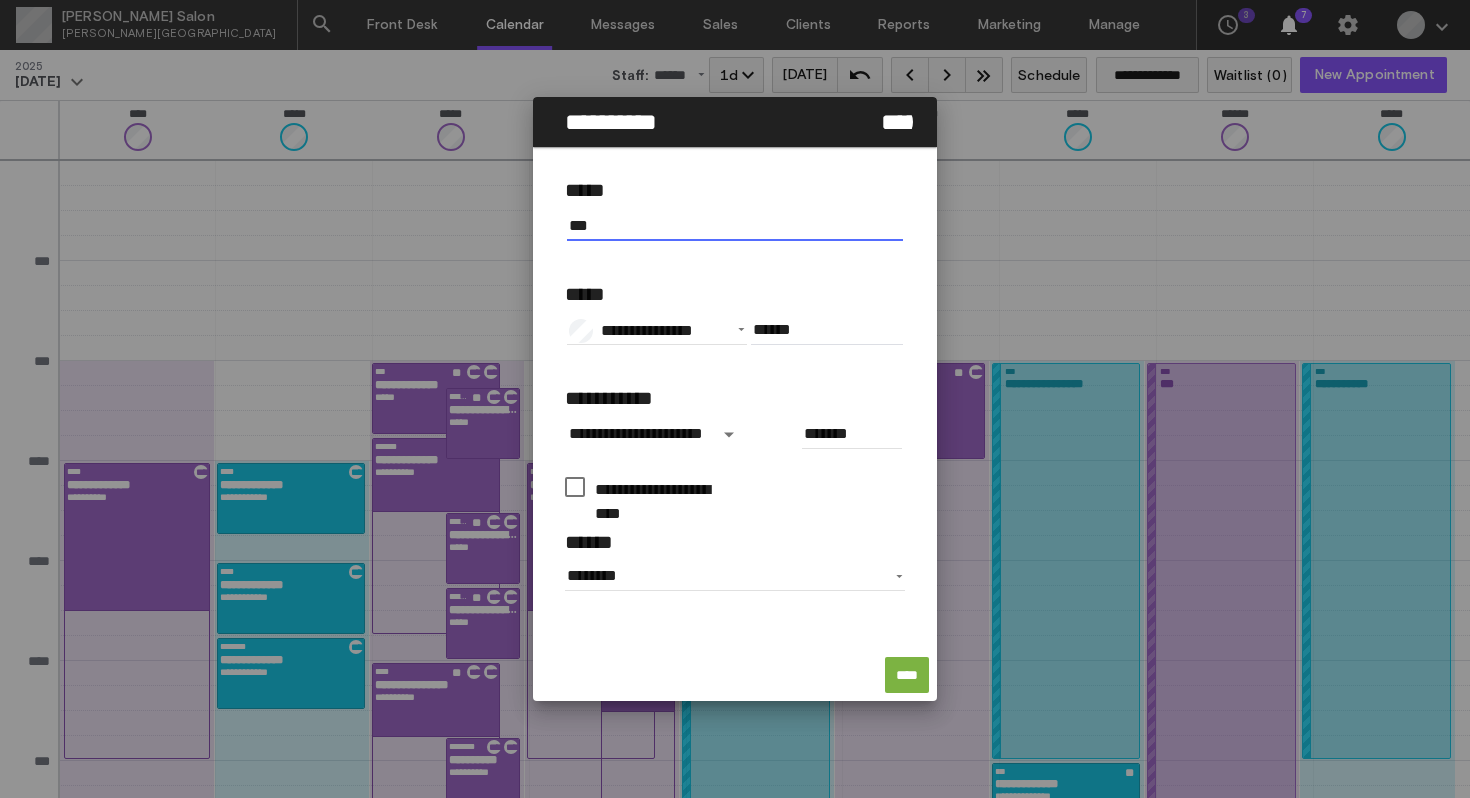 type on "***" 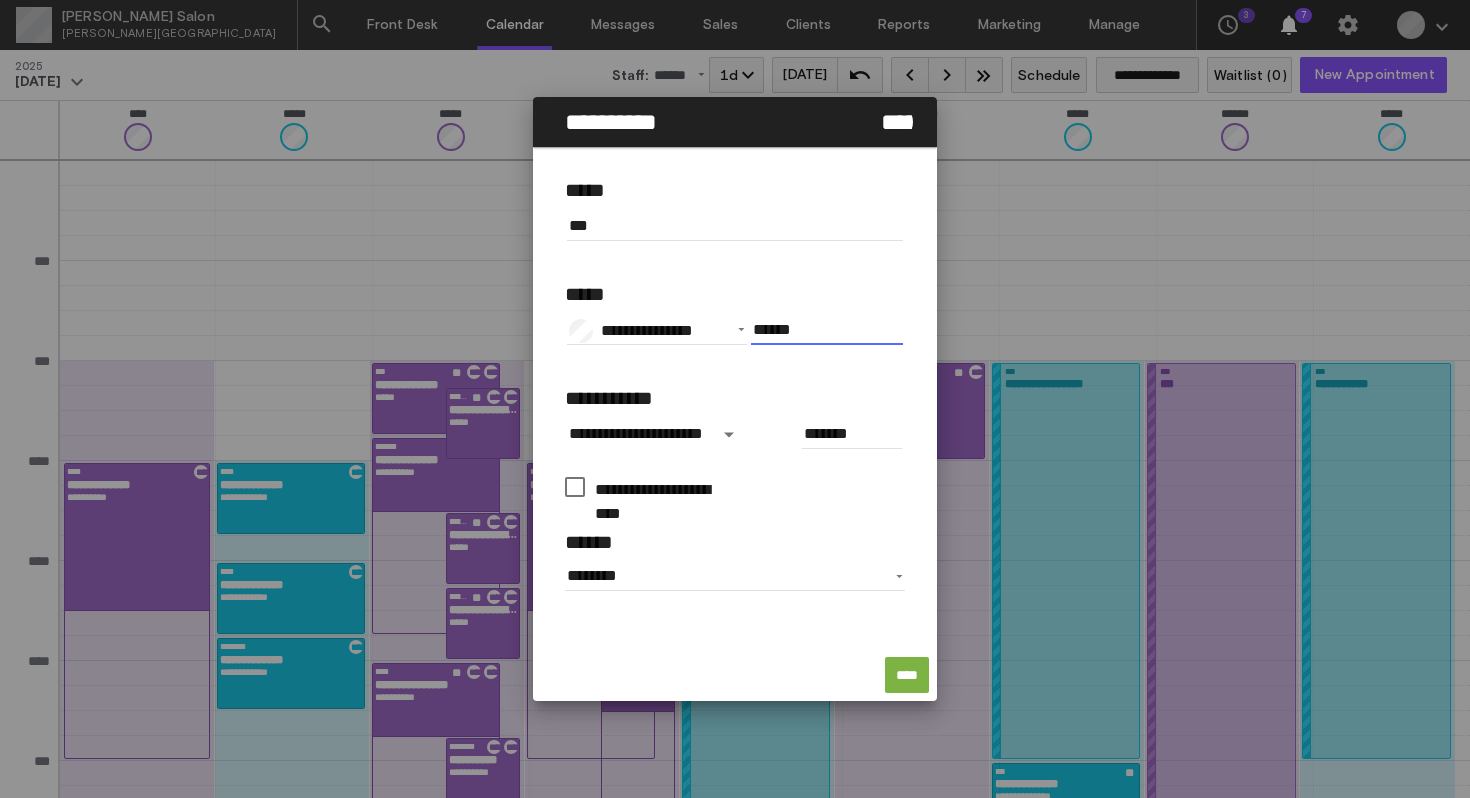 click on "******" at bounding box center (827, 330) 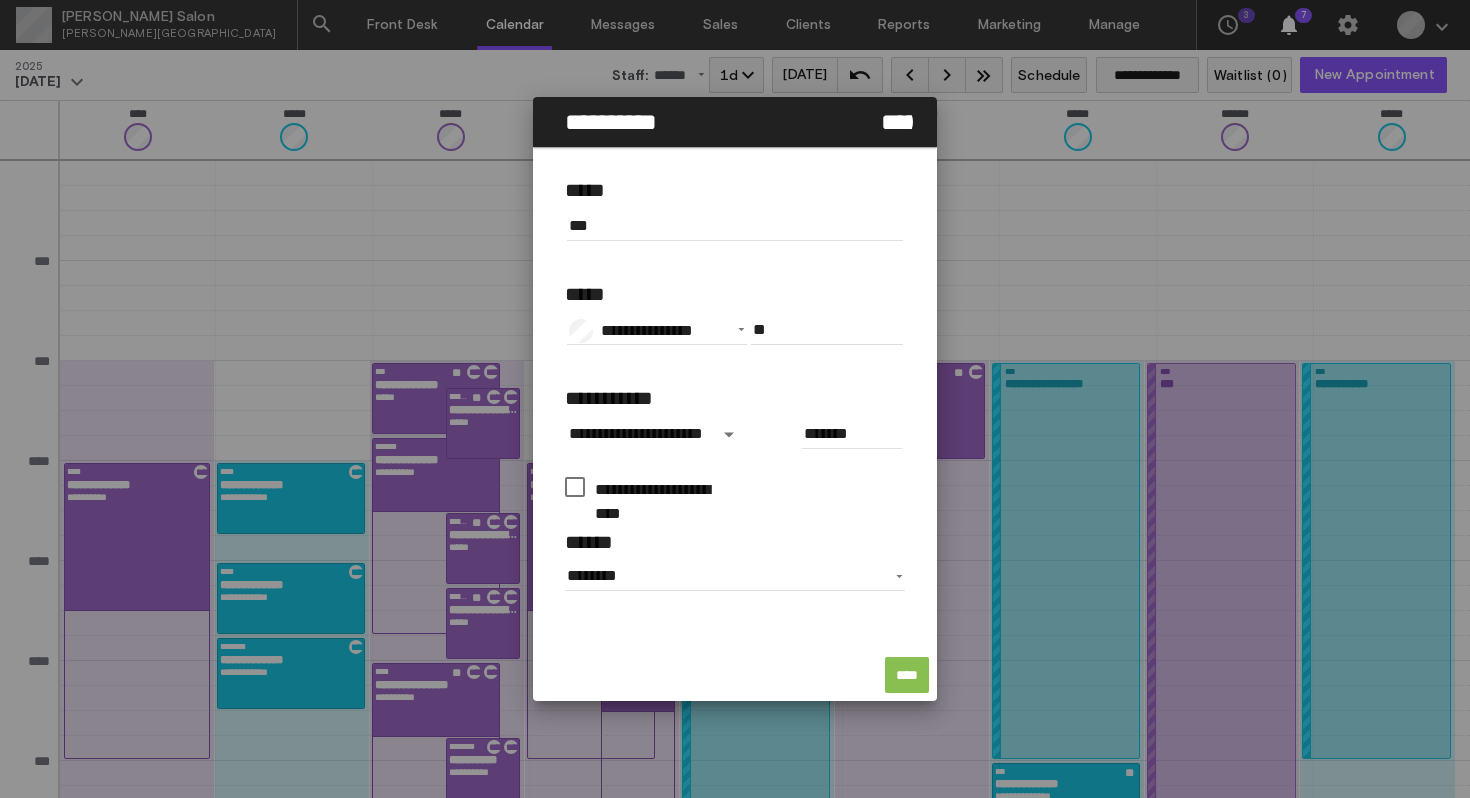 type on "*****" 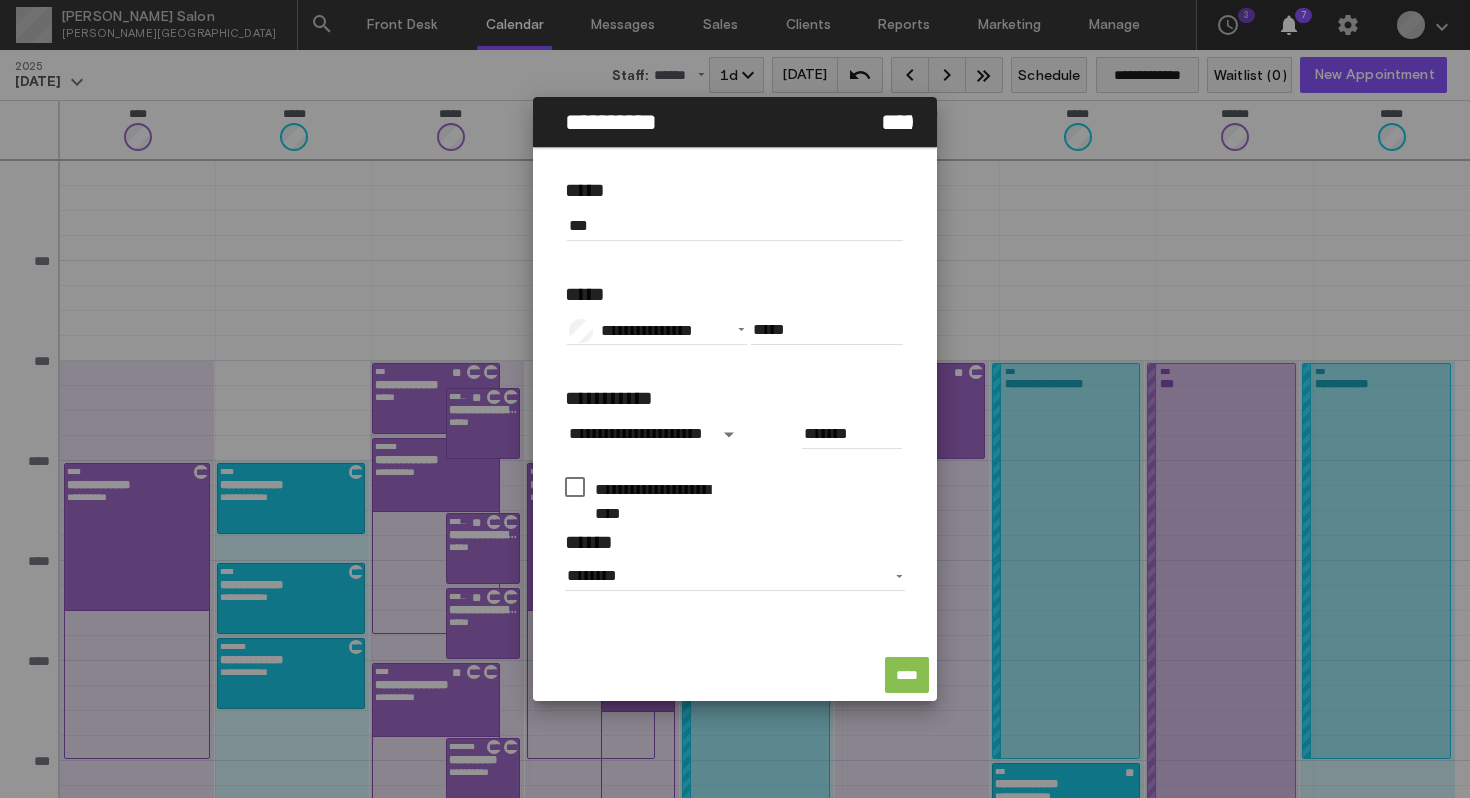 click on "****" 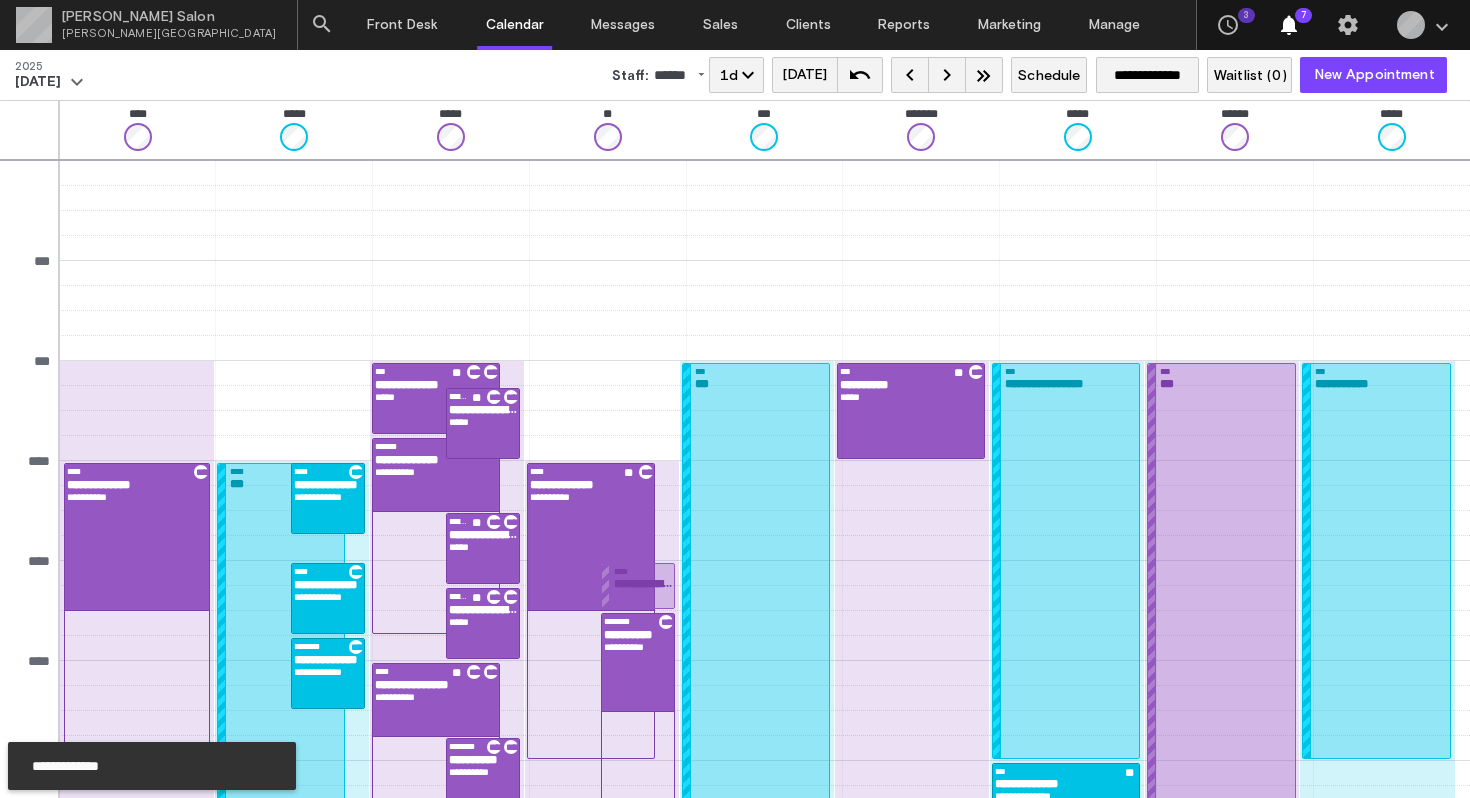 click on "keyboard_arrow_right" at bounding box center [947, 75] 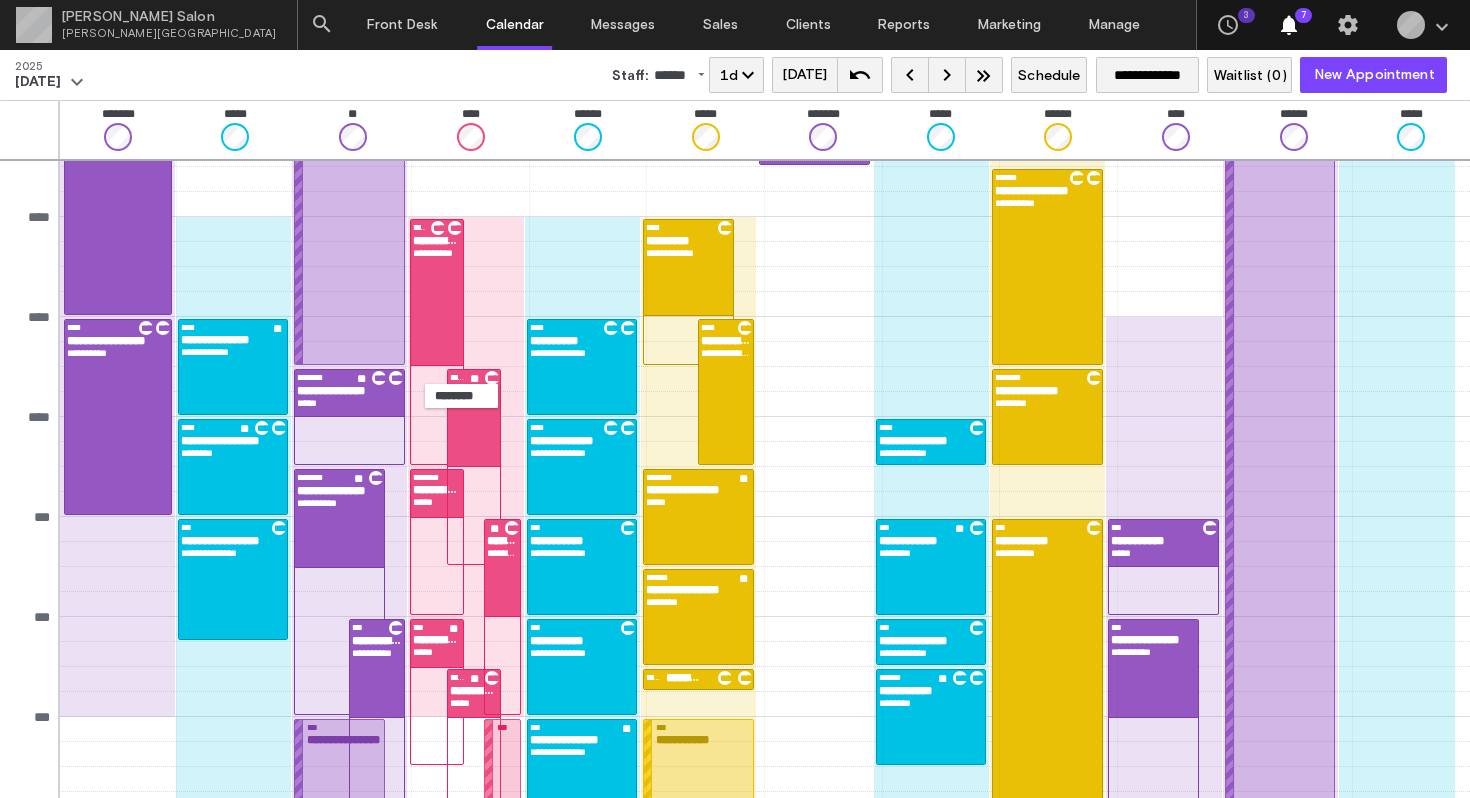 scroll, scrollTop: 241, scrollLeft: 0, axis: vertical 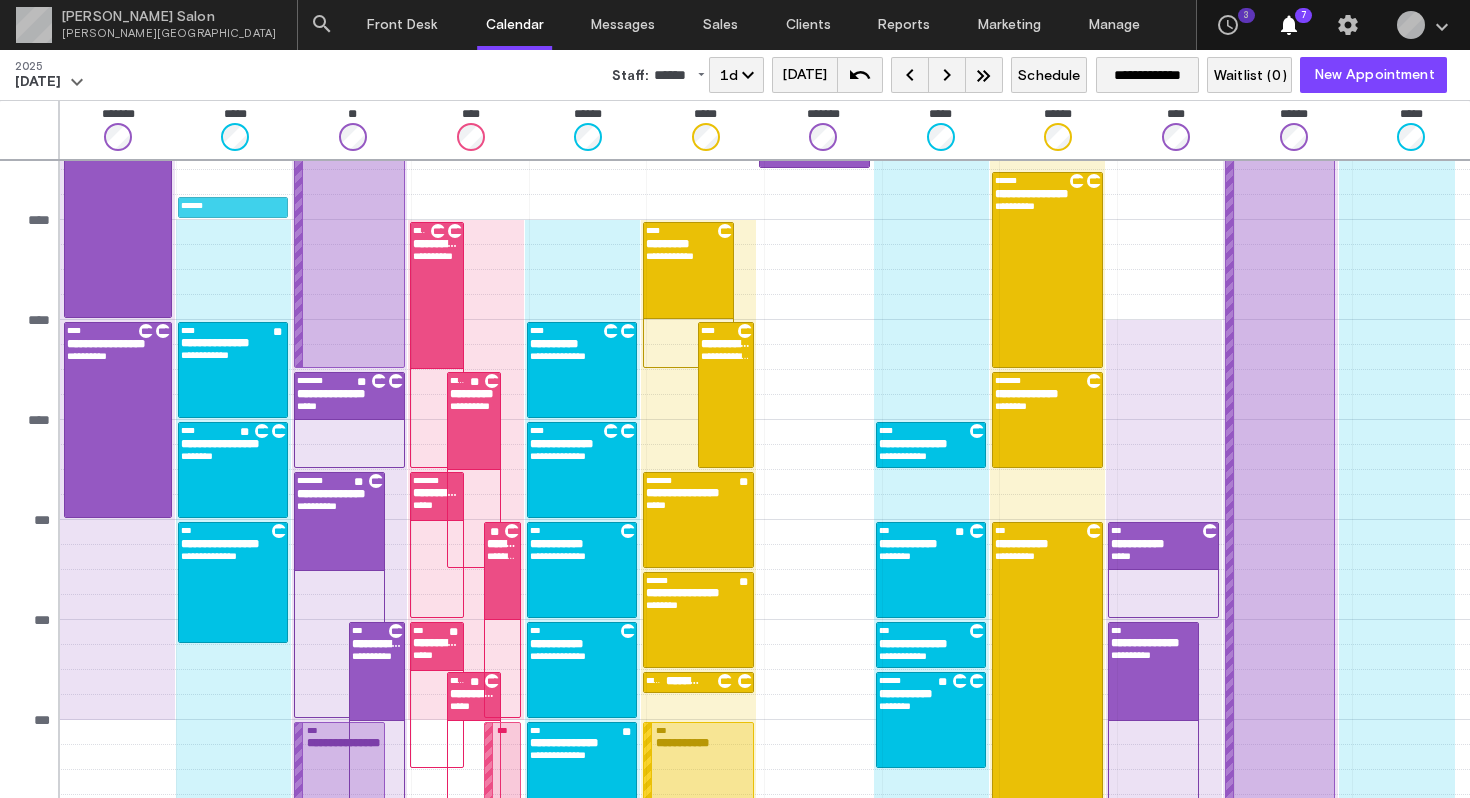 click at bounding box center (764, 207) 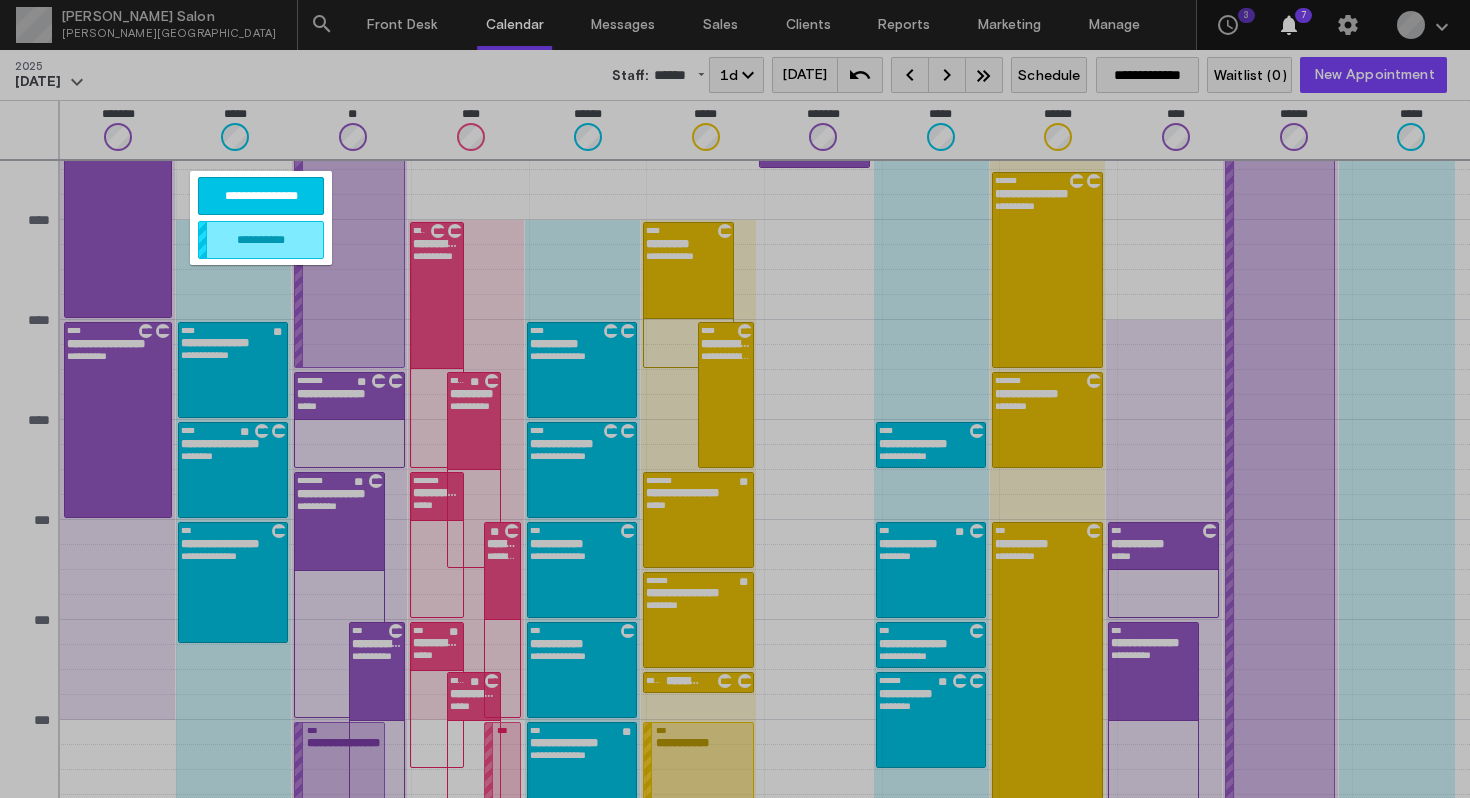 click at bounding box center [735, 399] 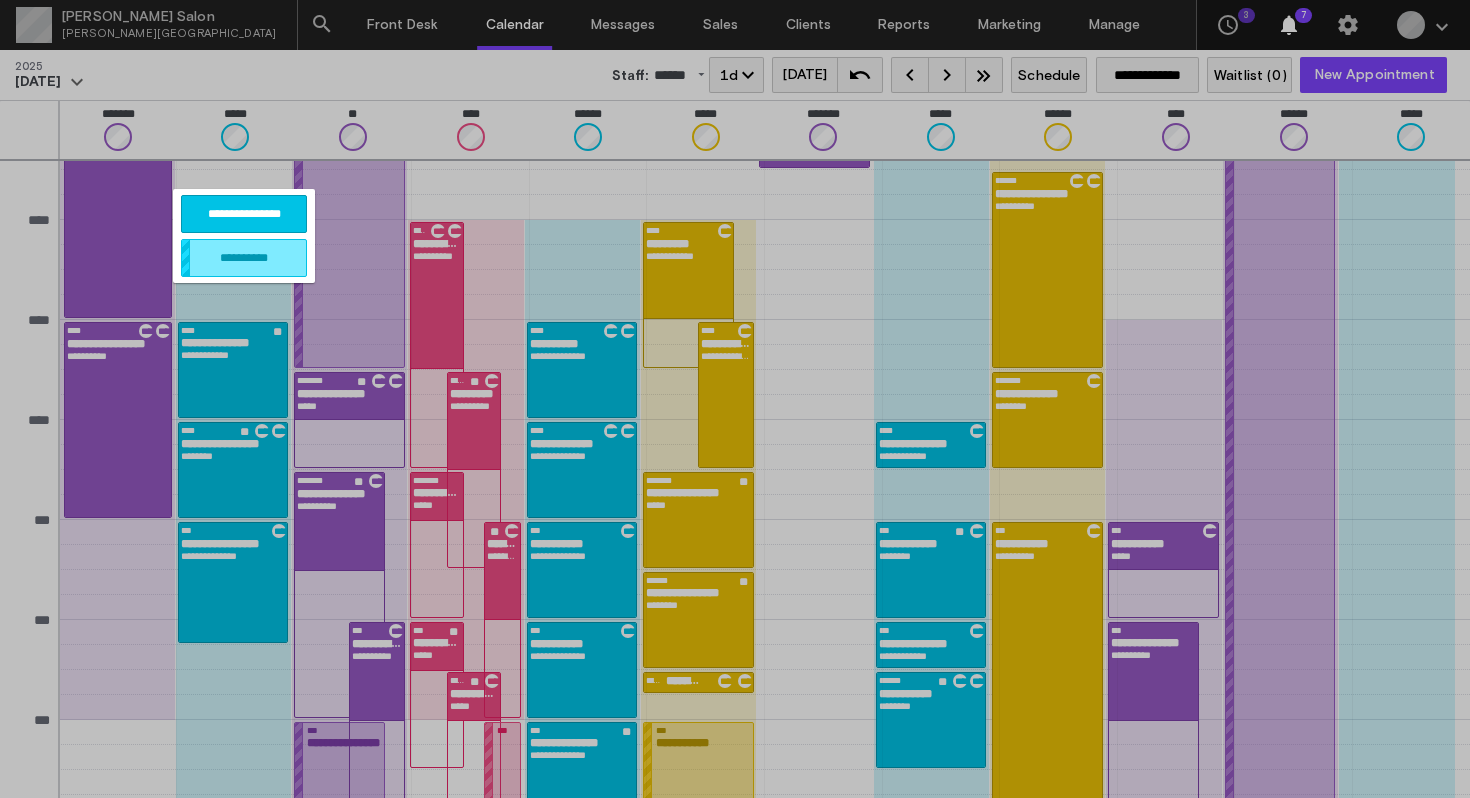 click on "**********" at bounding box center (244, 258) 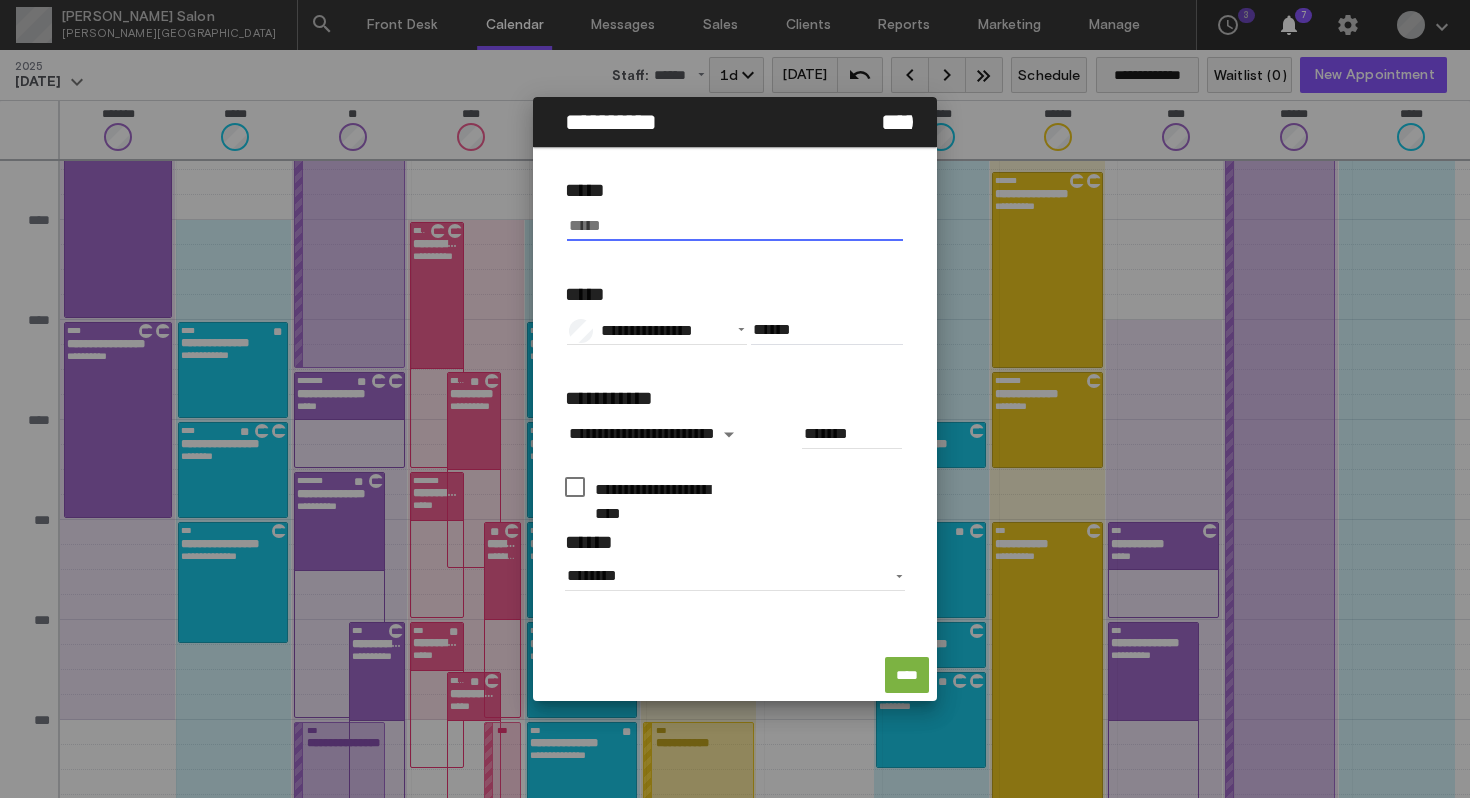 click at bounding box center [735, 226] 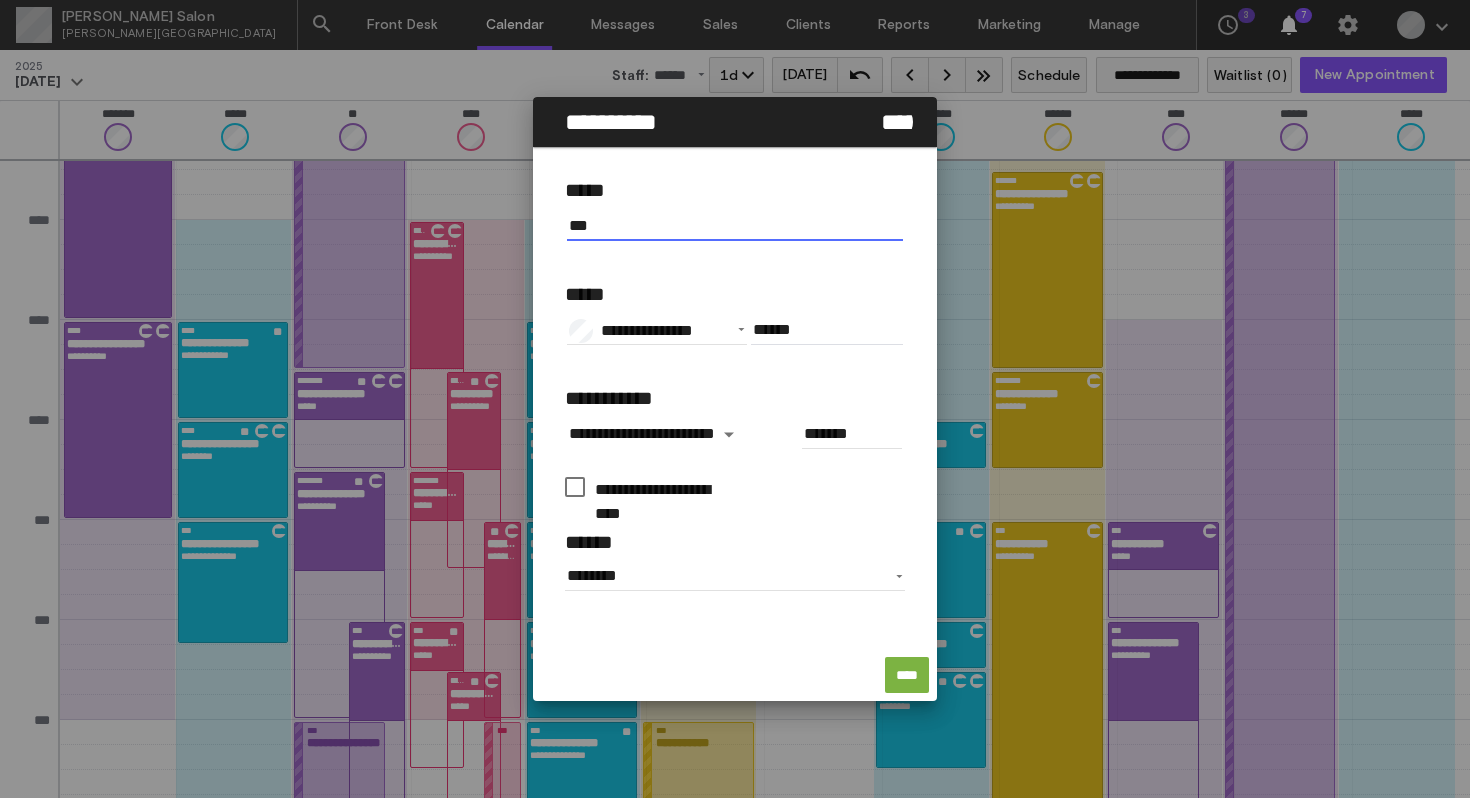 type on "***" 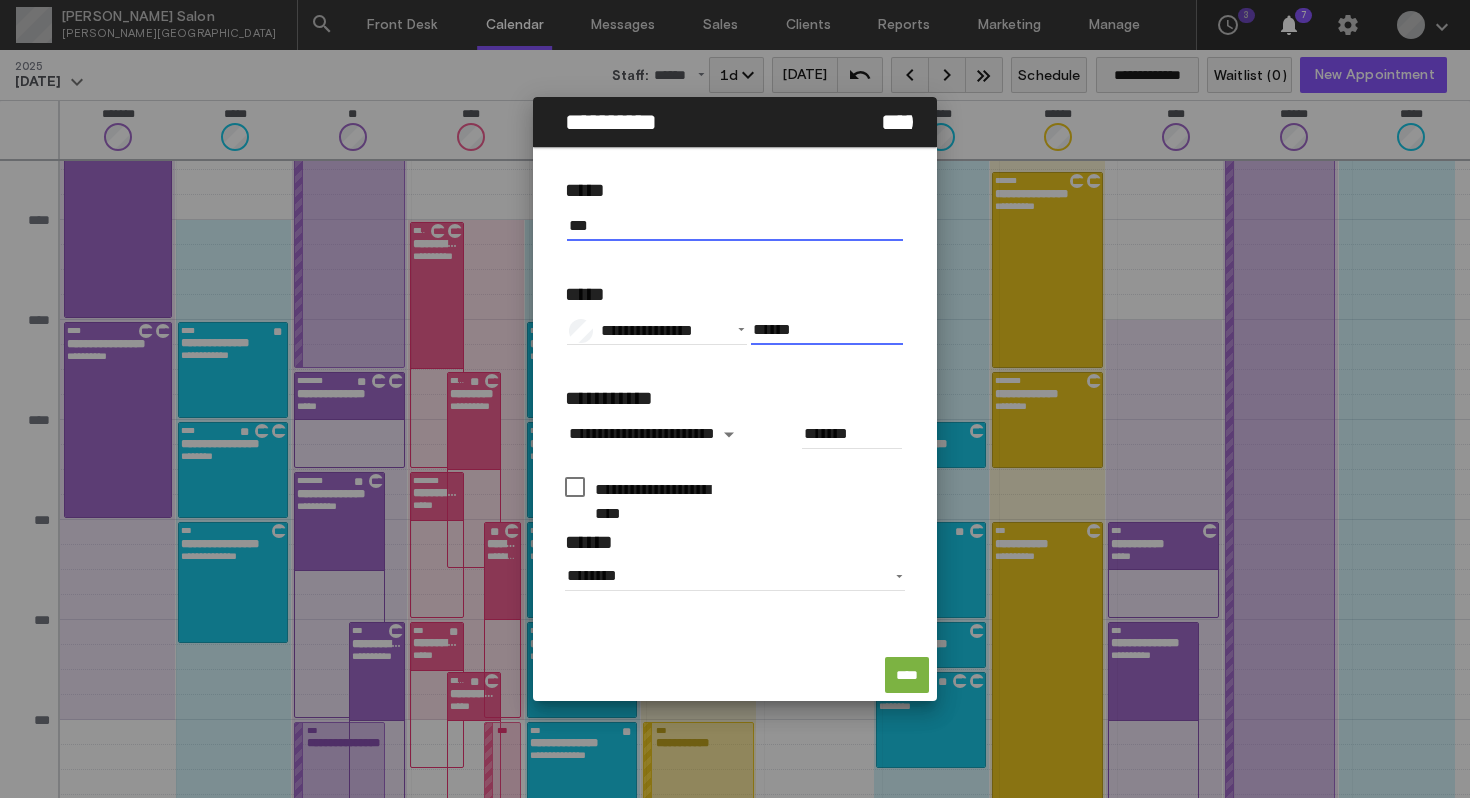 click on "******" at bounding box center [827, 330] 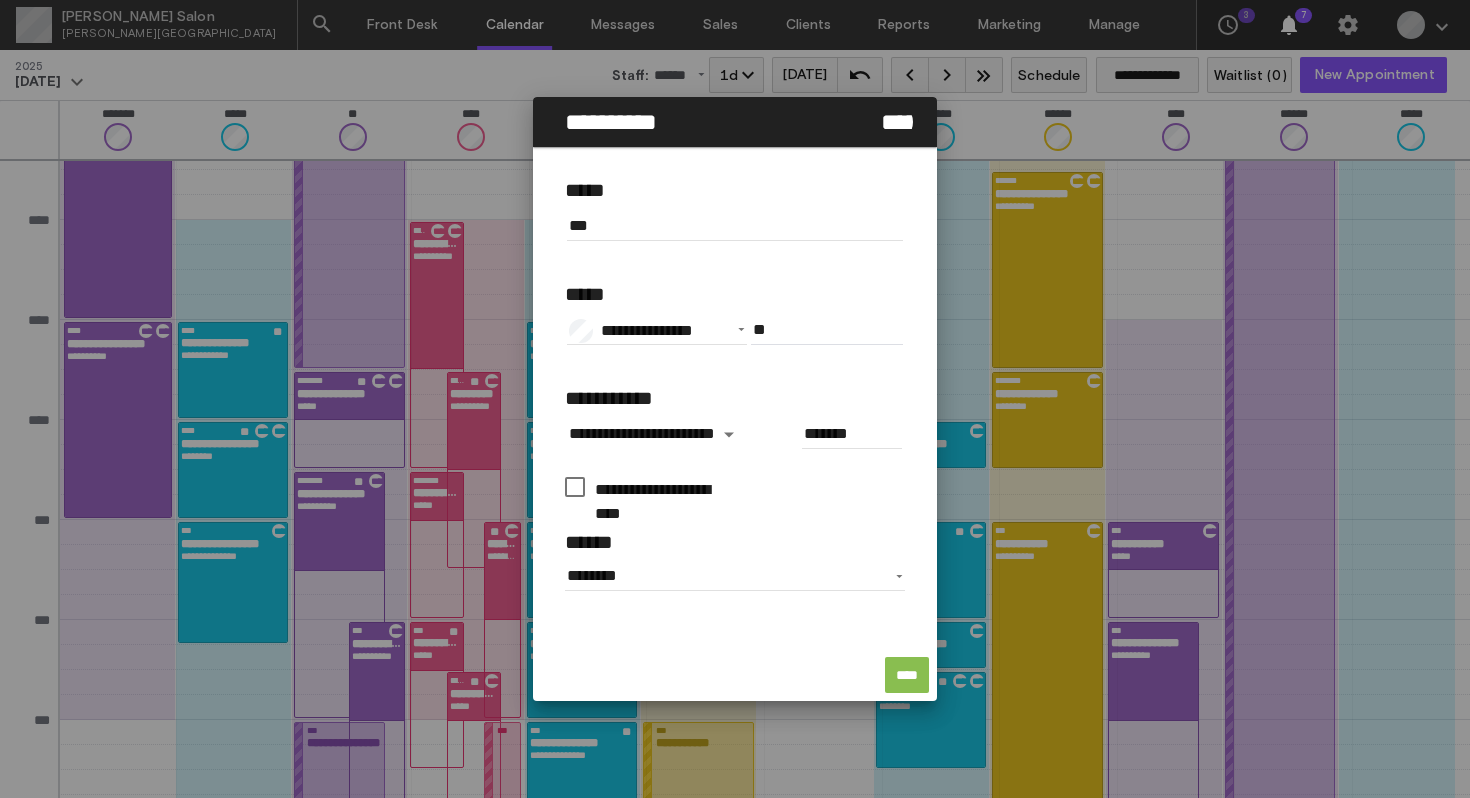 type on "*****" 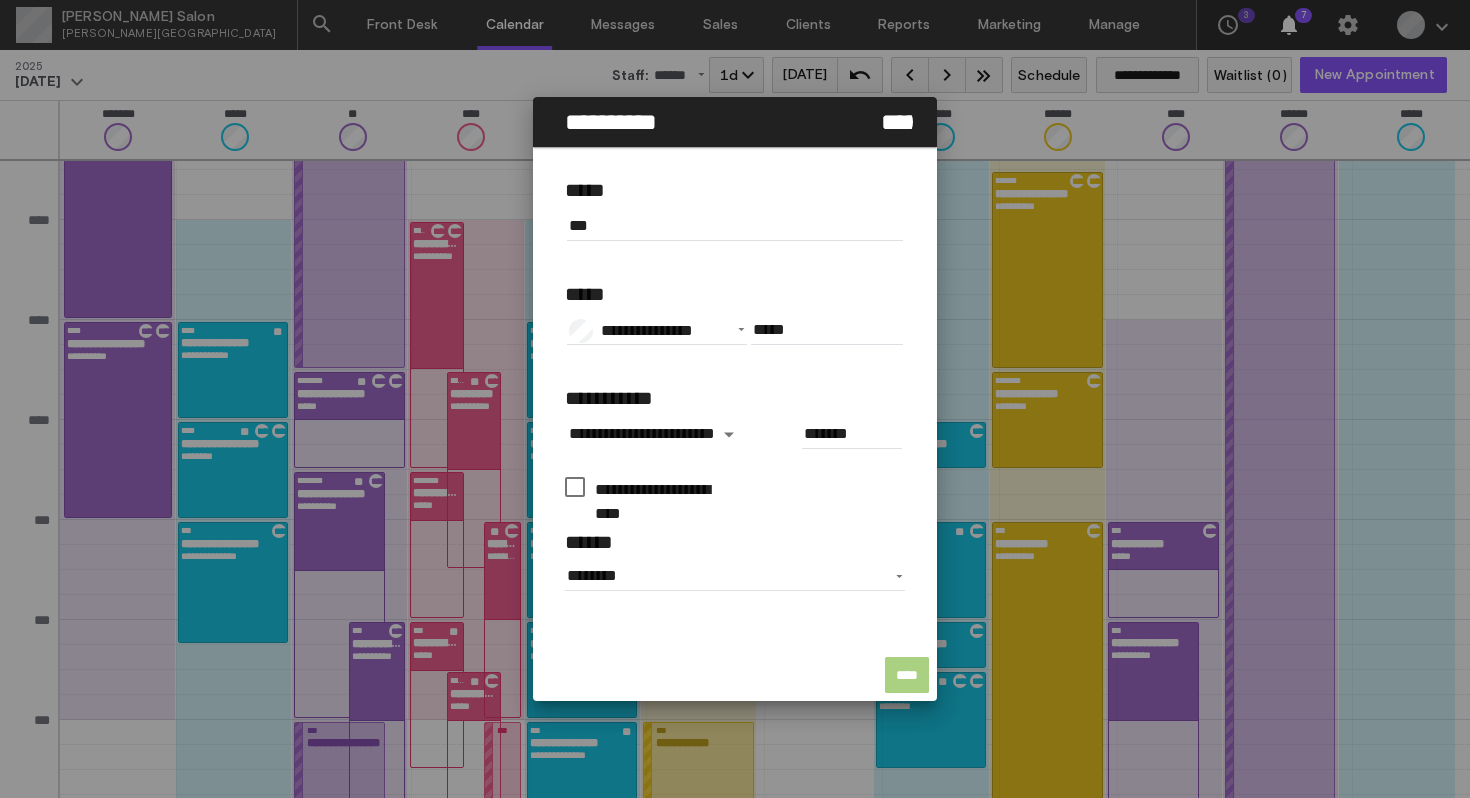 click on "****" 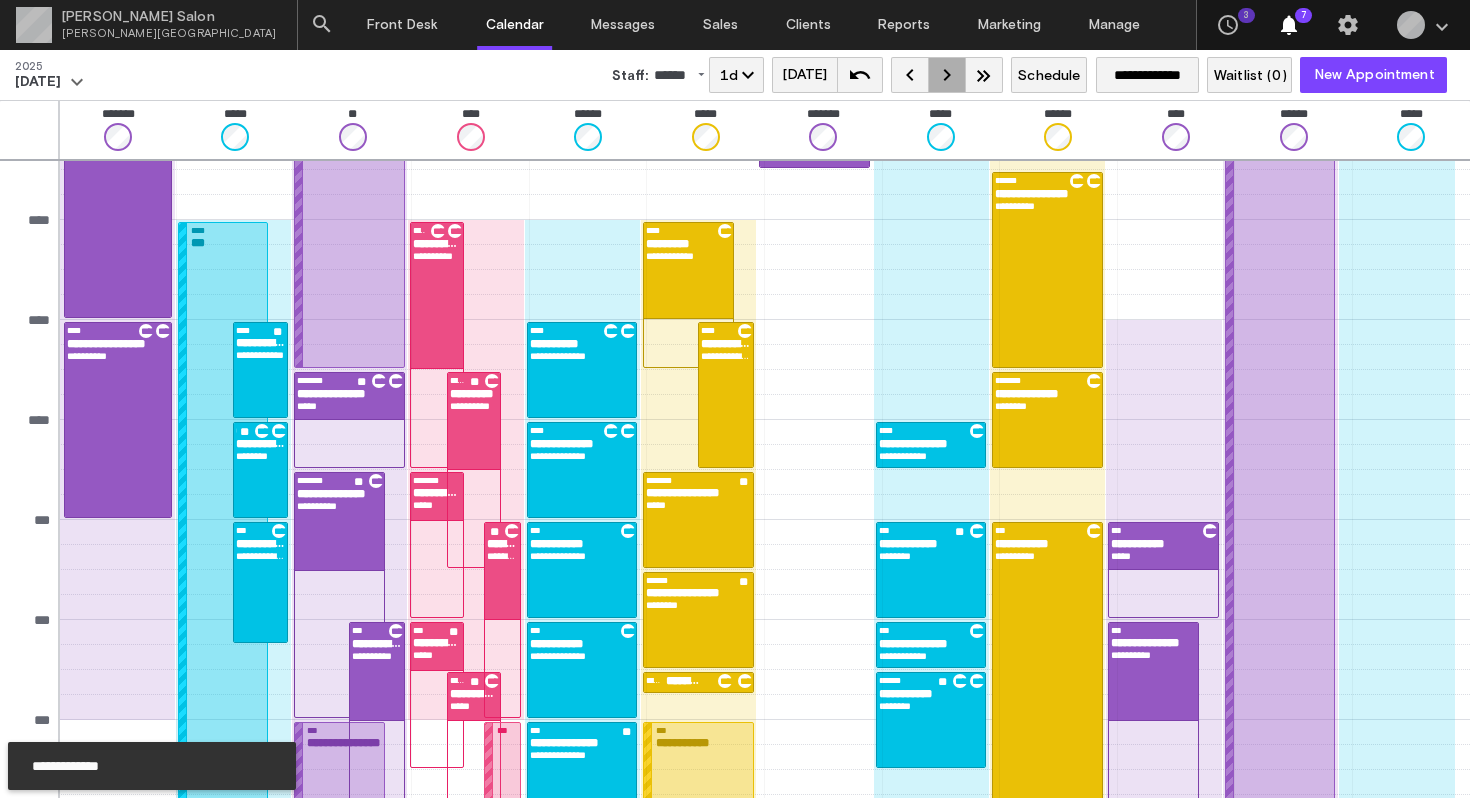 click on "keyboard_arrow_right" at bounding box center (947, 75) 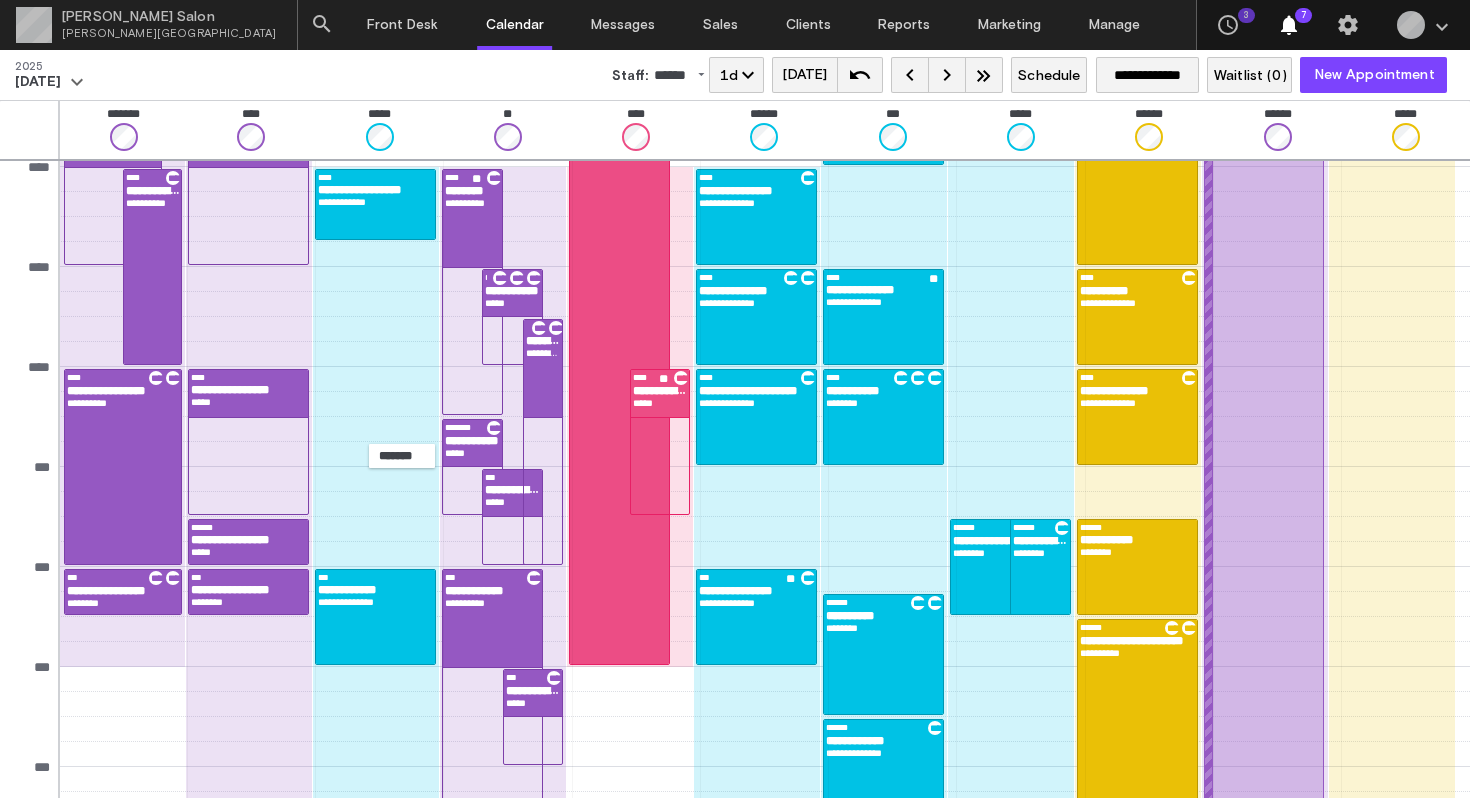 scroll, scrollTop: 375, scrollLeft: 0, axis: vertical 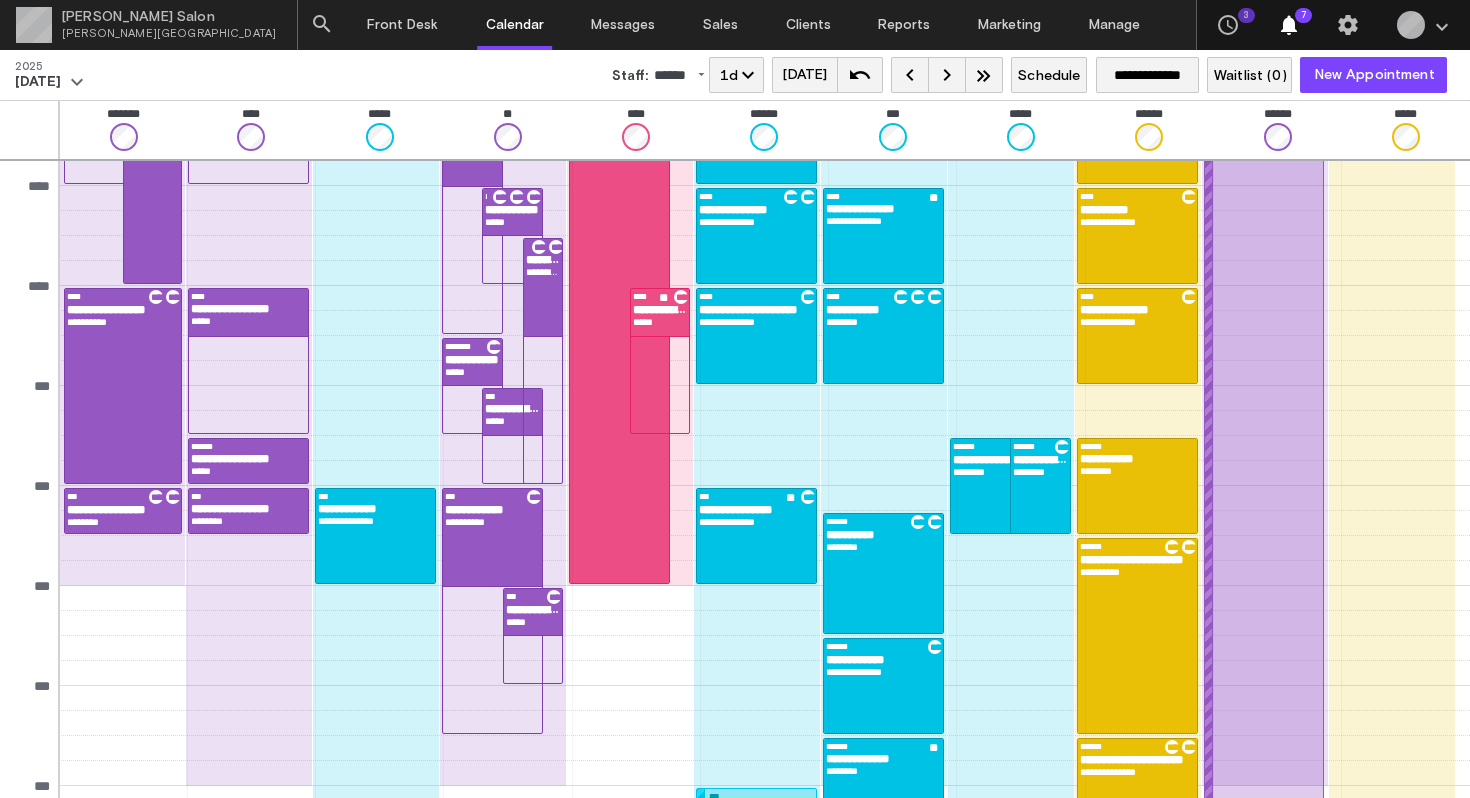 click on "[DATE]" at bounding box center [804, 75] 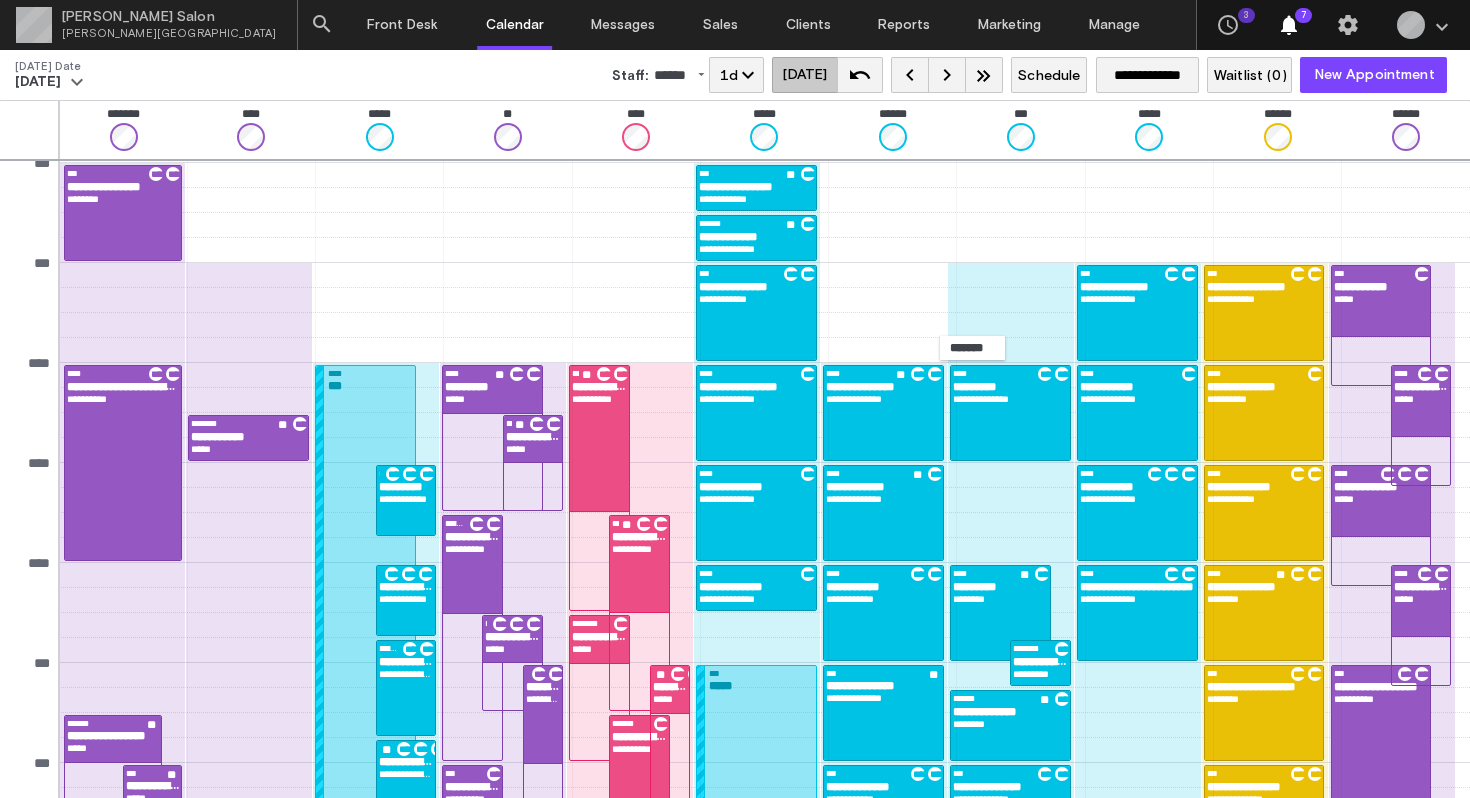 scroll, scrollTop: 282, scrollLeft: 0, axis: vertical 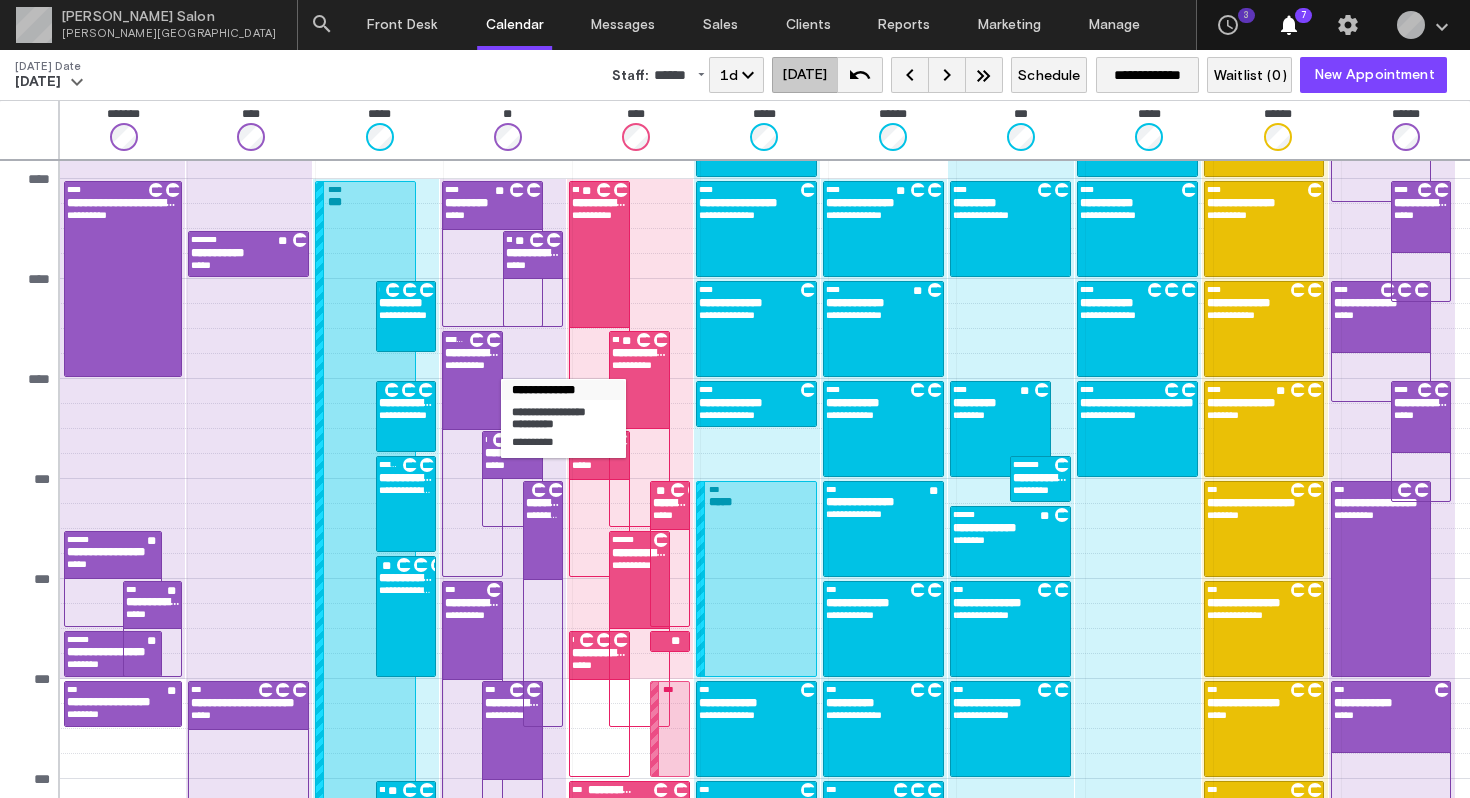 click on "**********" at bounding box center [472, 380] 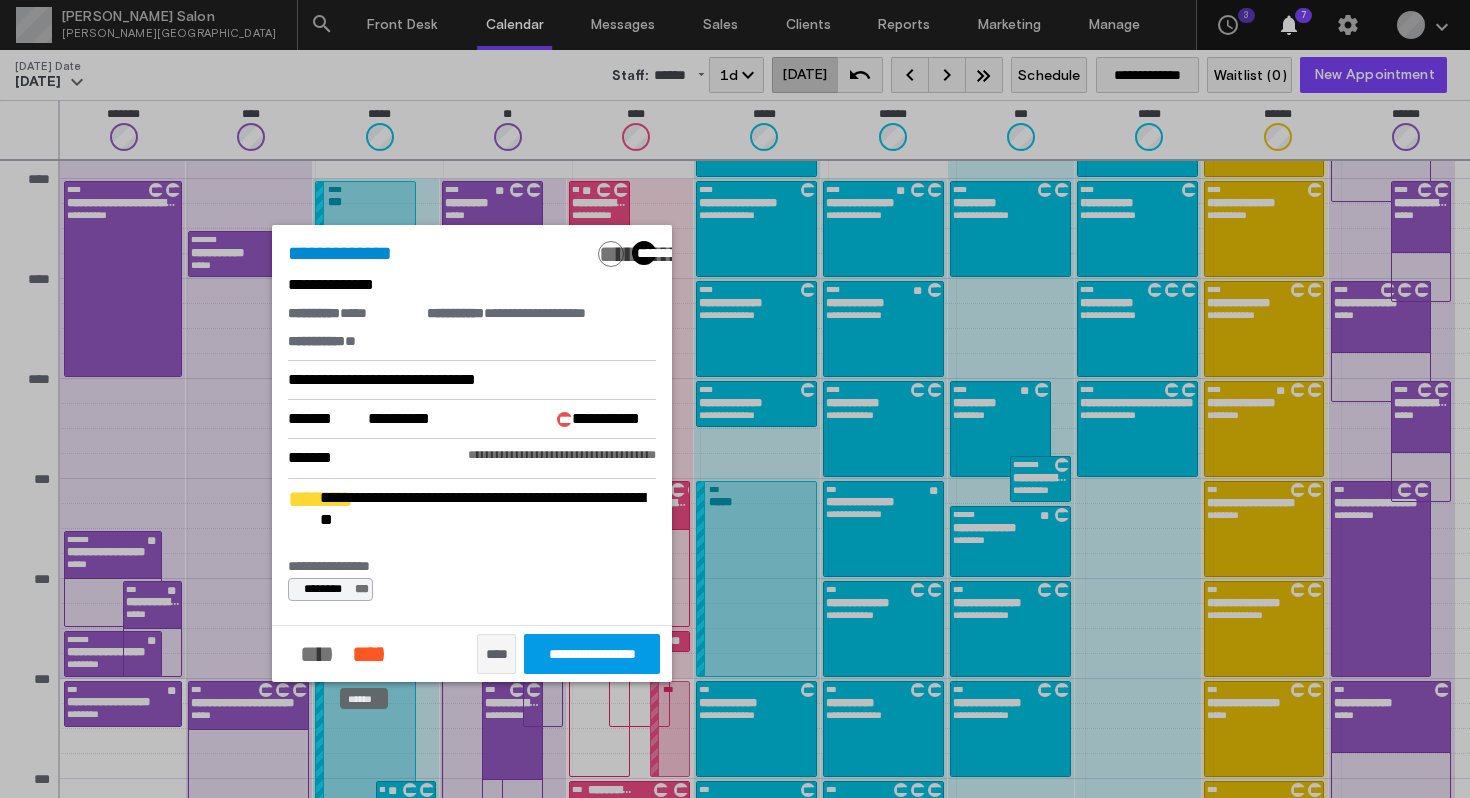 click on "******" 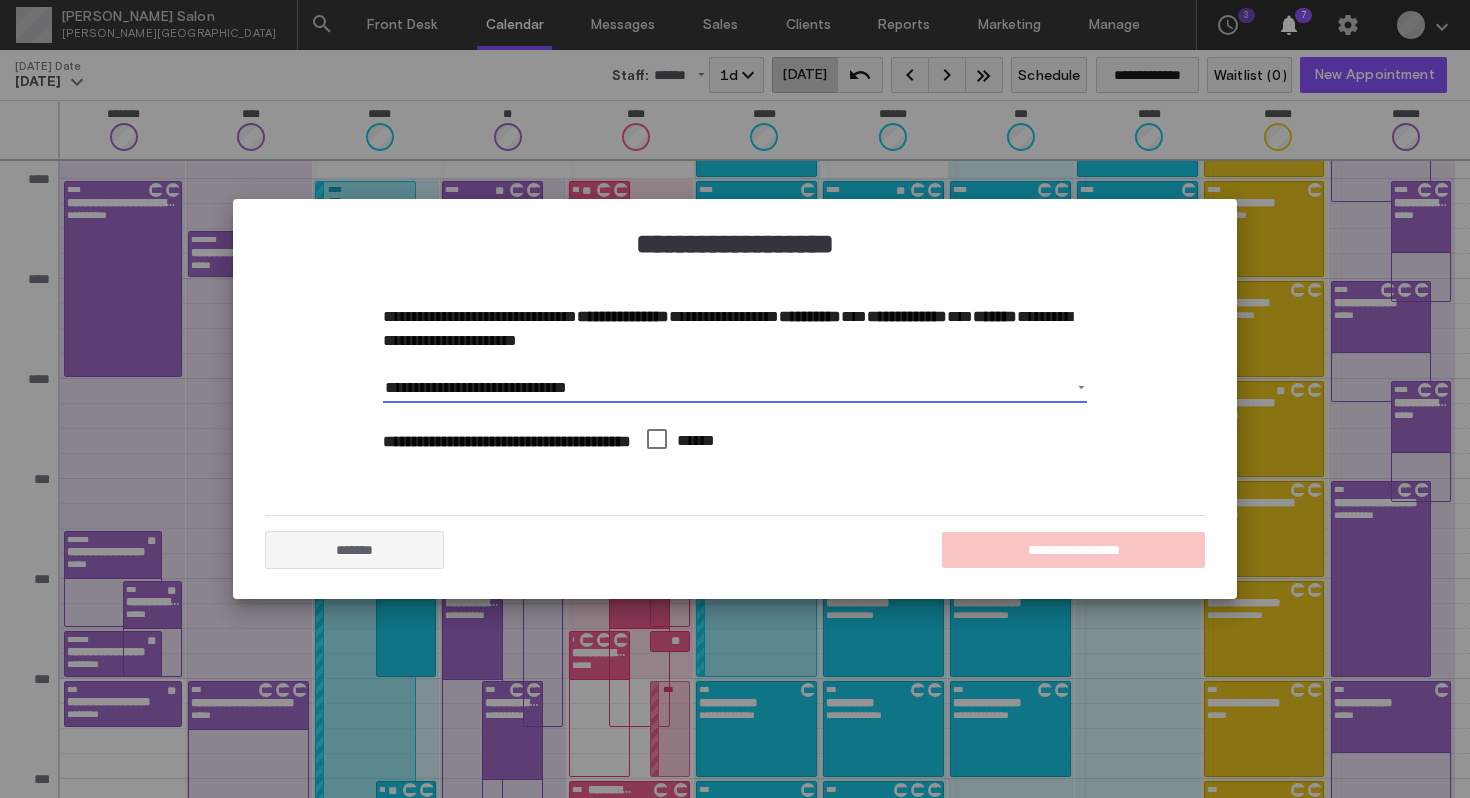 click on "**********" at bounding box center (734, 388) 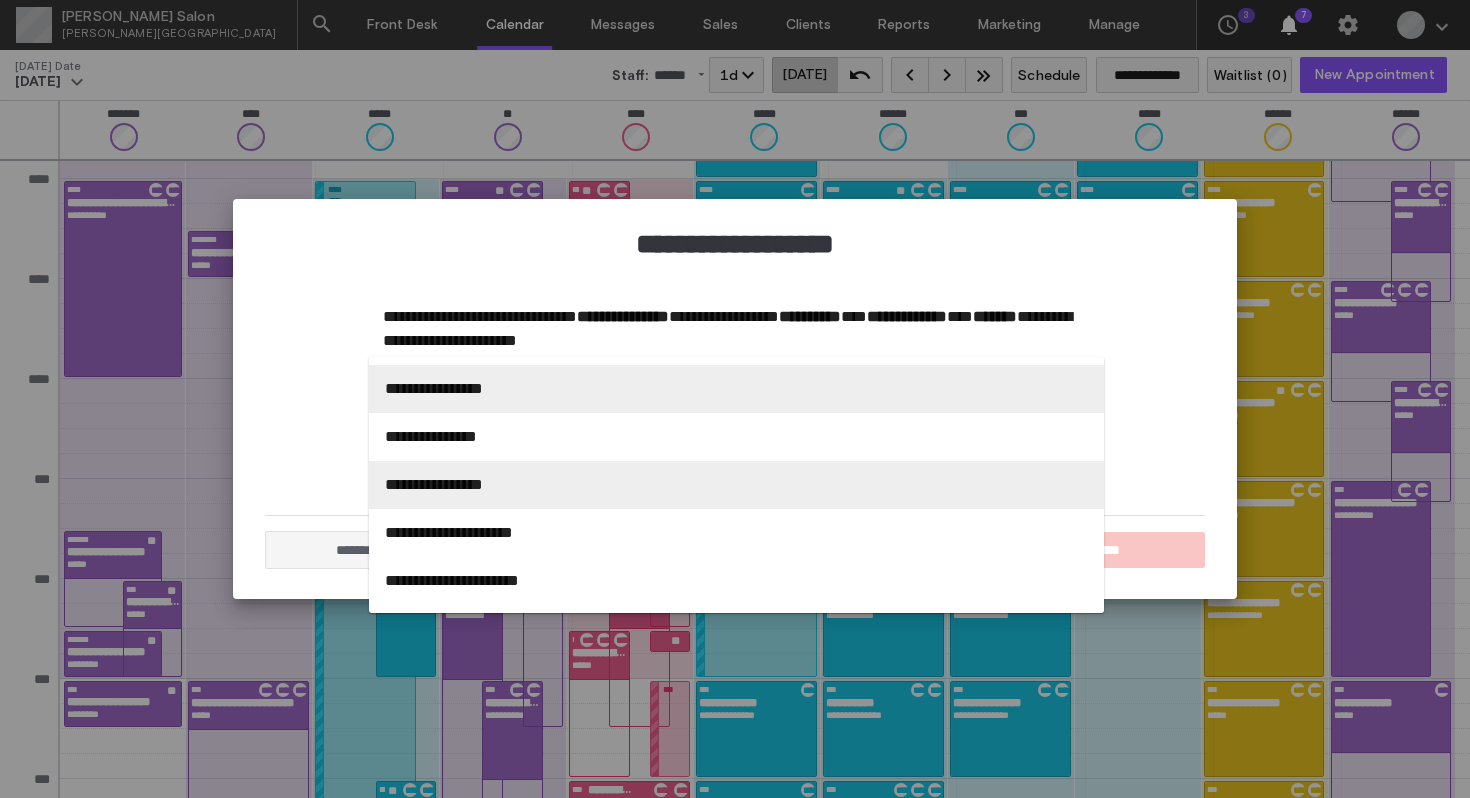 click on "**********" at bounding box center [736, 485] 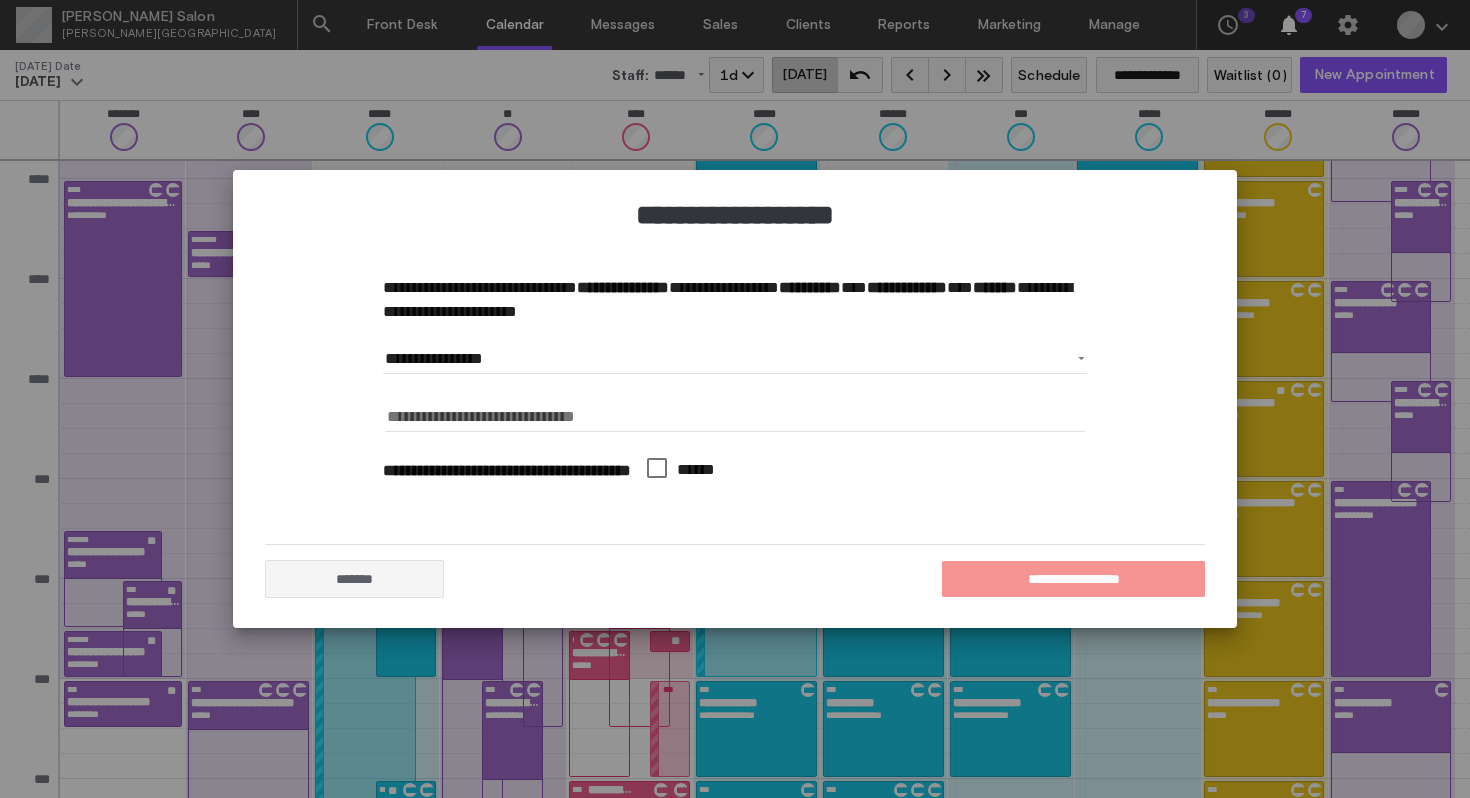 click on "**********" at bounding box center [1073, 579] 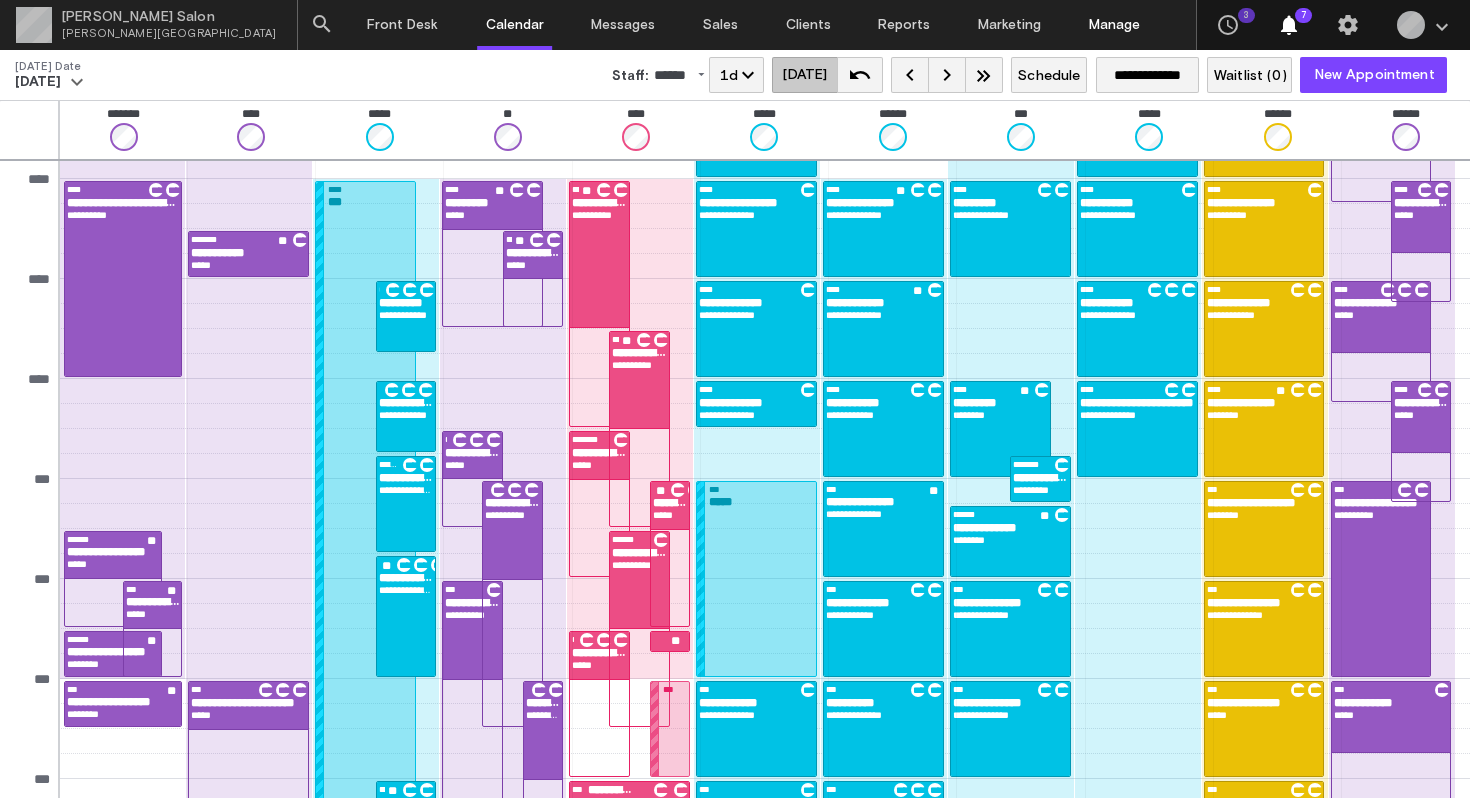 click on "Manage" at bounding box center (1114, 25) 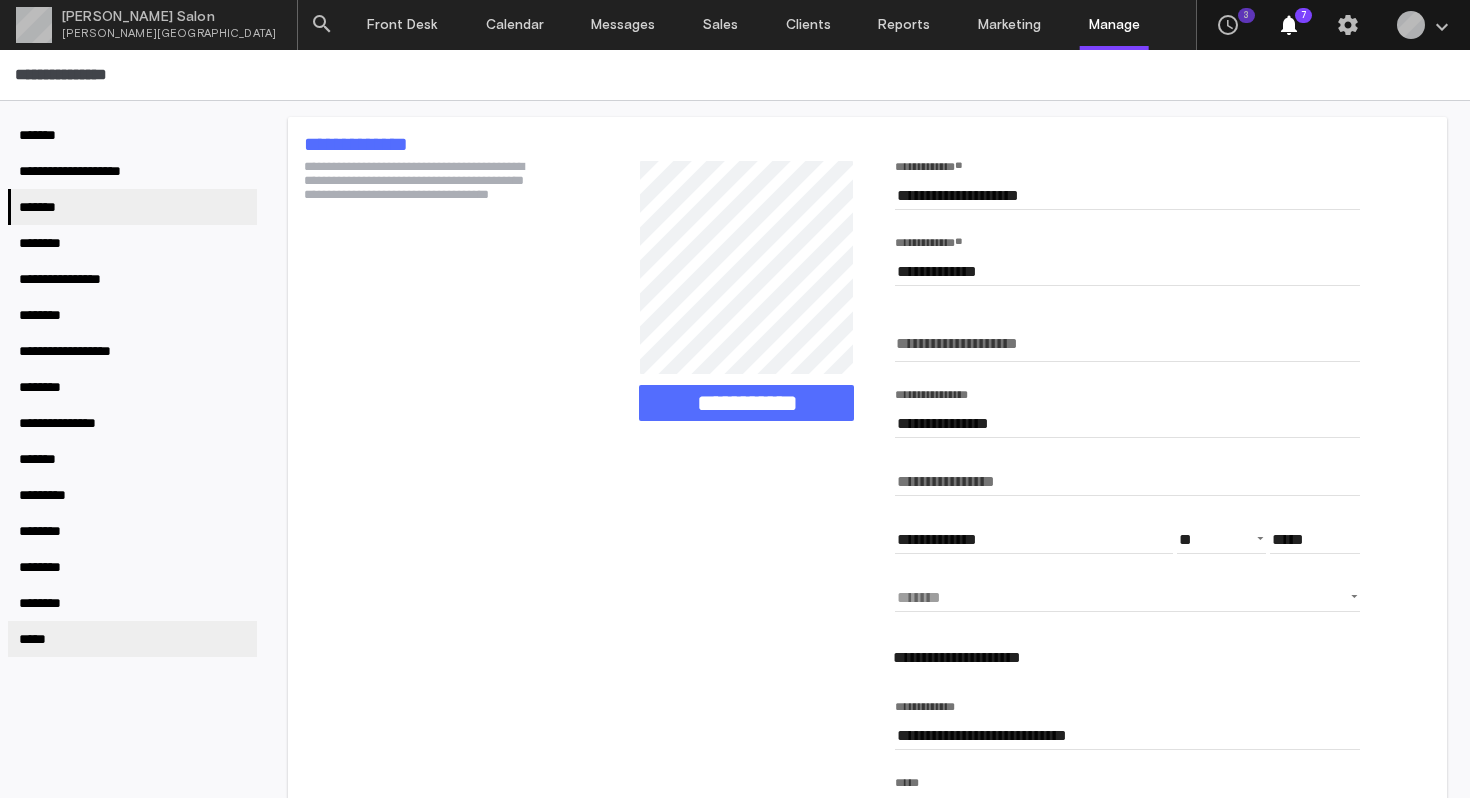 click on "*****" at bounding box center (132, 639) 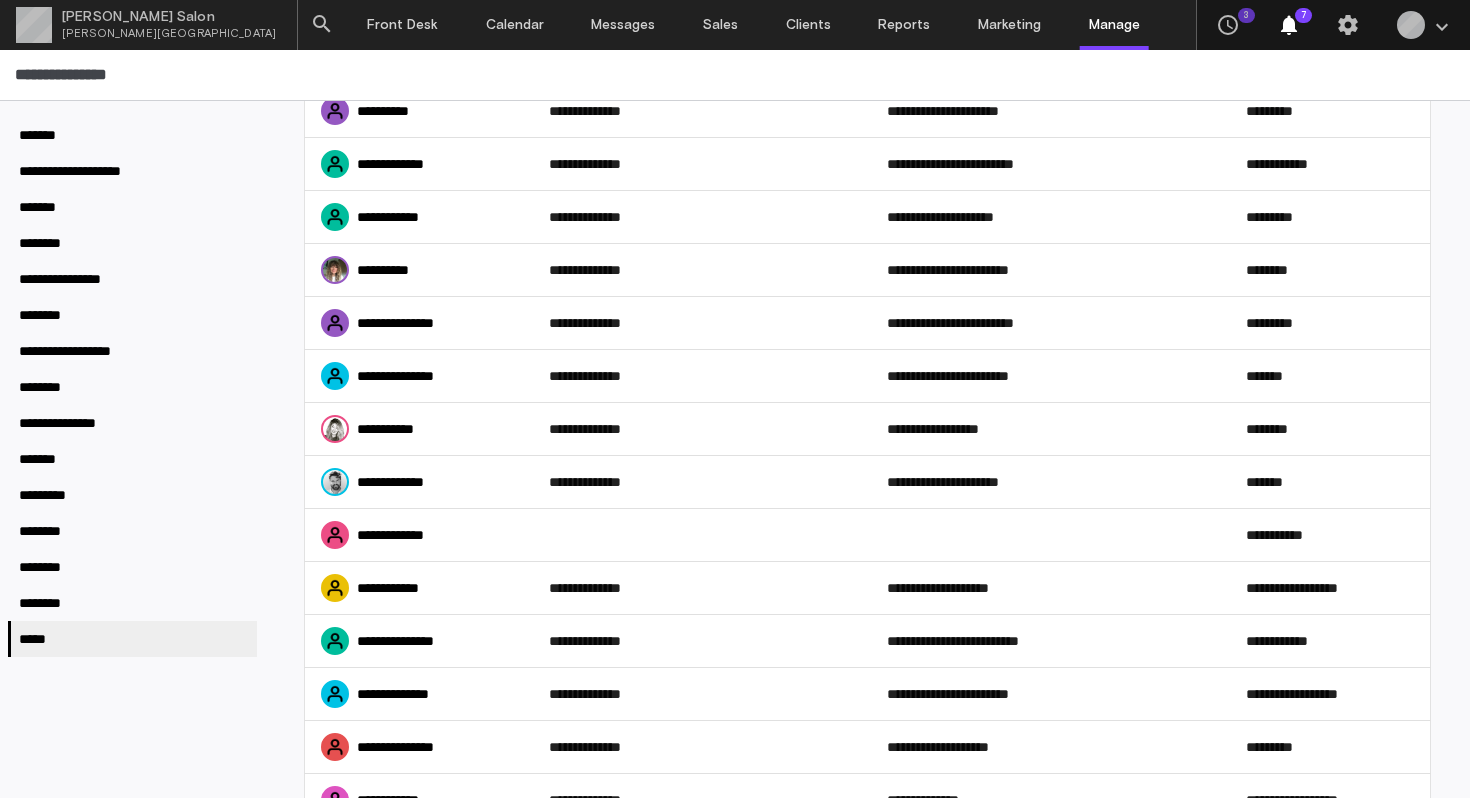 scroll, scrollTop: 1409, scrollLeft: 0, axis: vertical 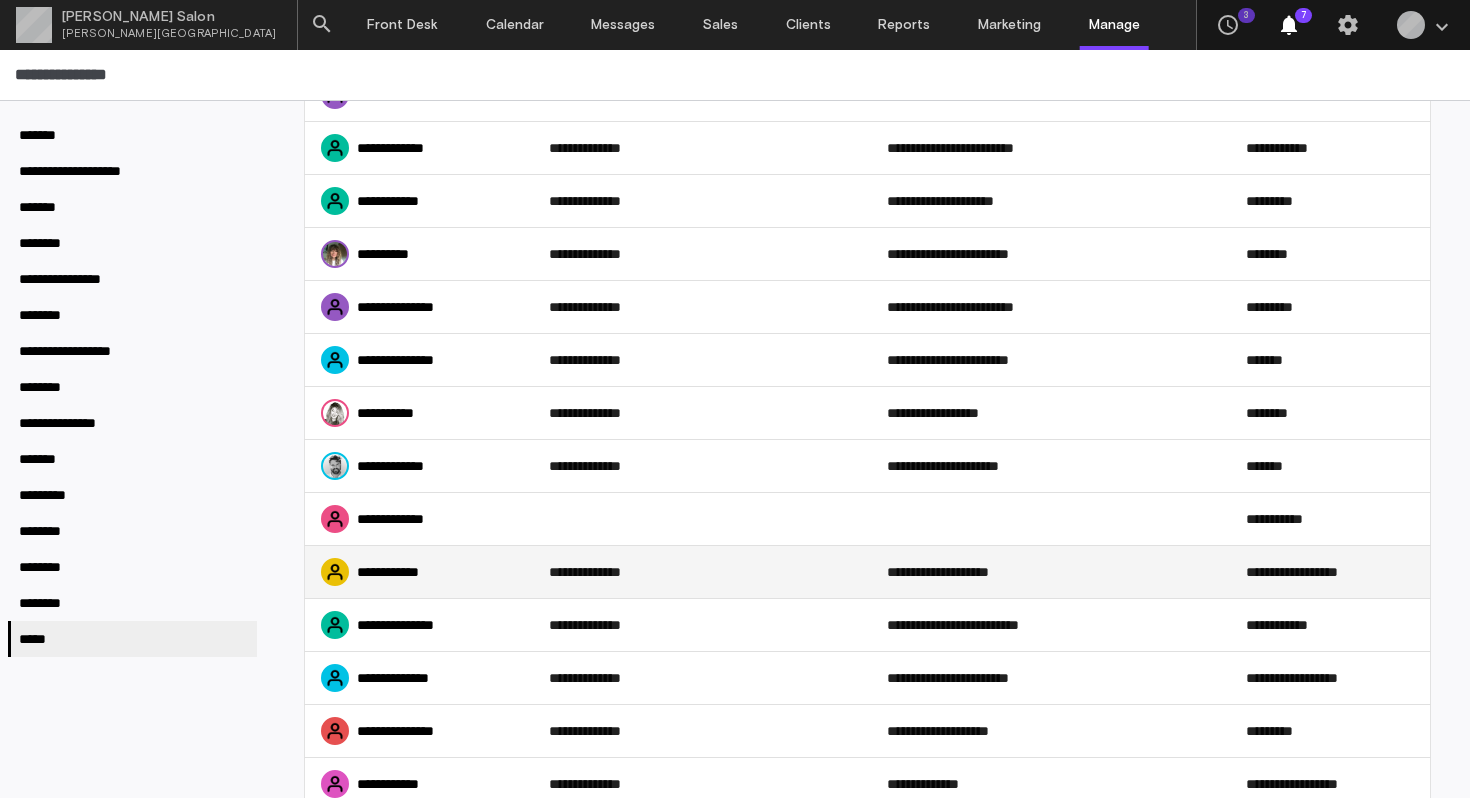 click on "**********" at bounding box center [419, 572] 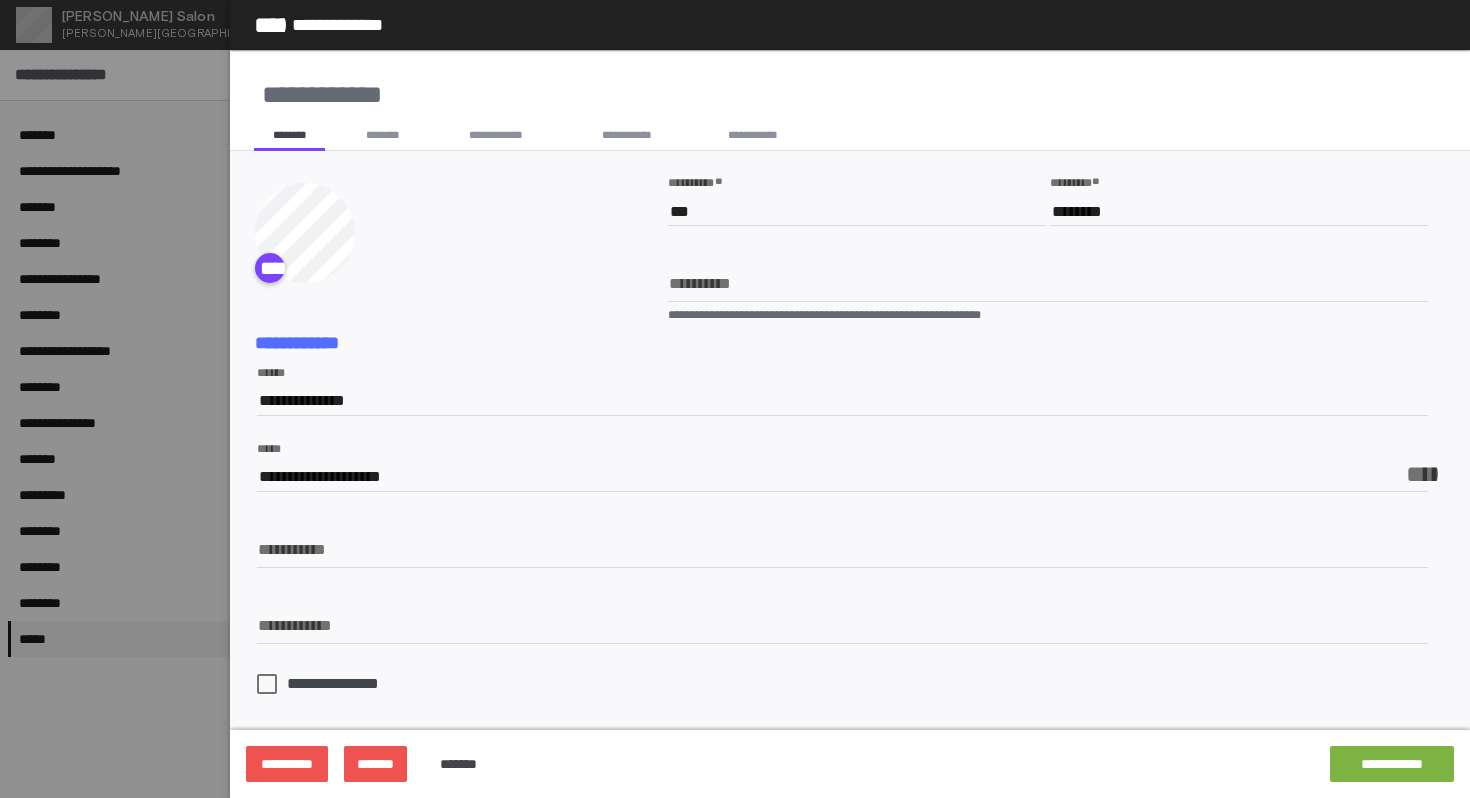 click on "********" at bounding box center (383, 135) 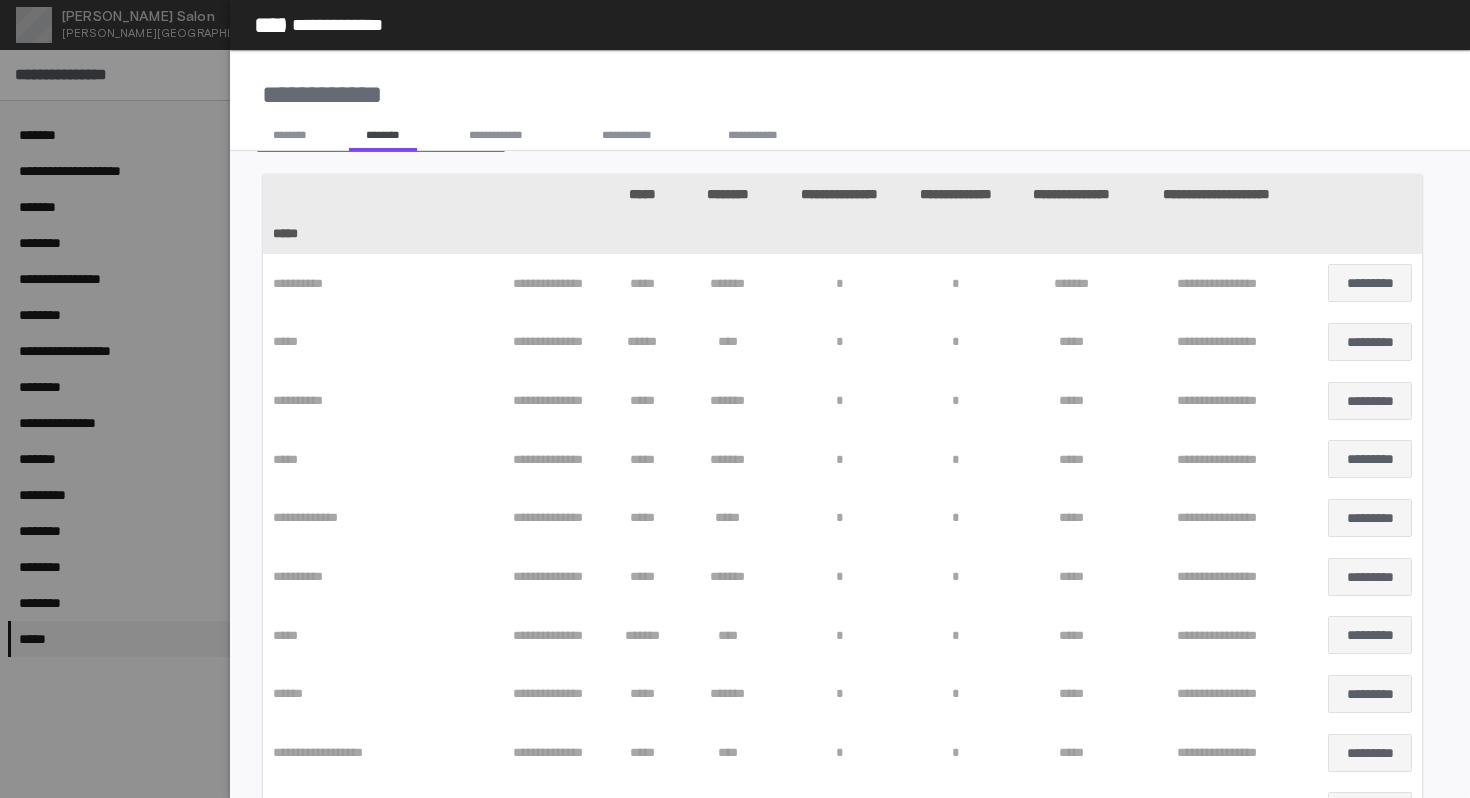 scroll, scrollTop: 48, scrollLeft: 0, axis: vertical 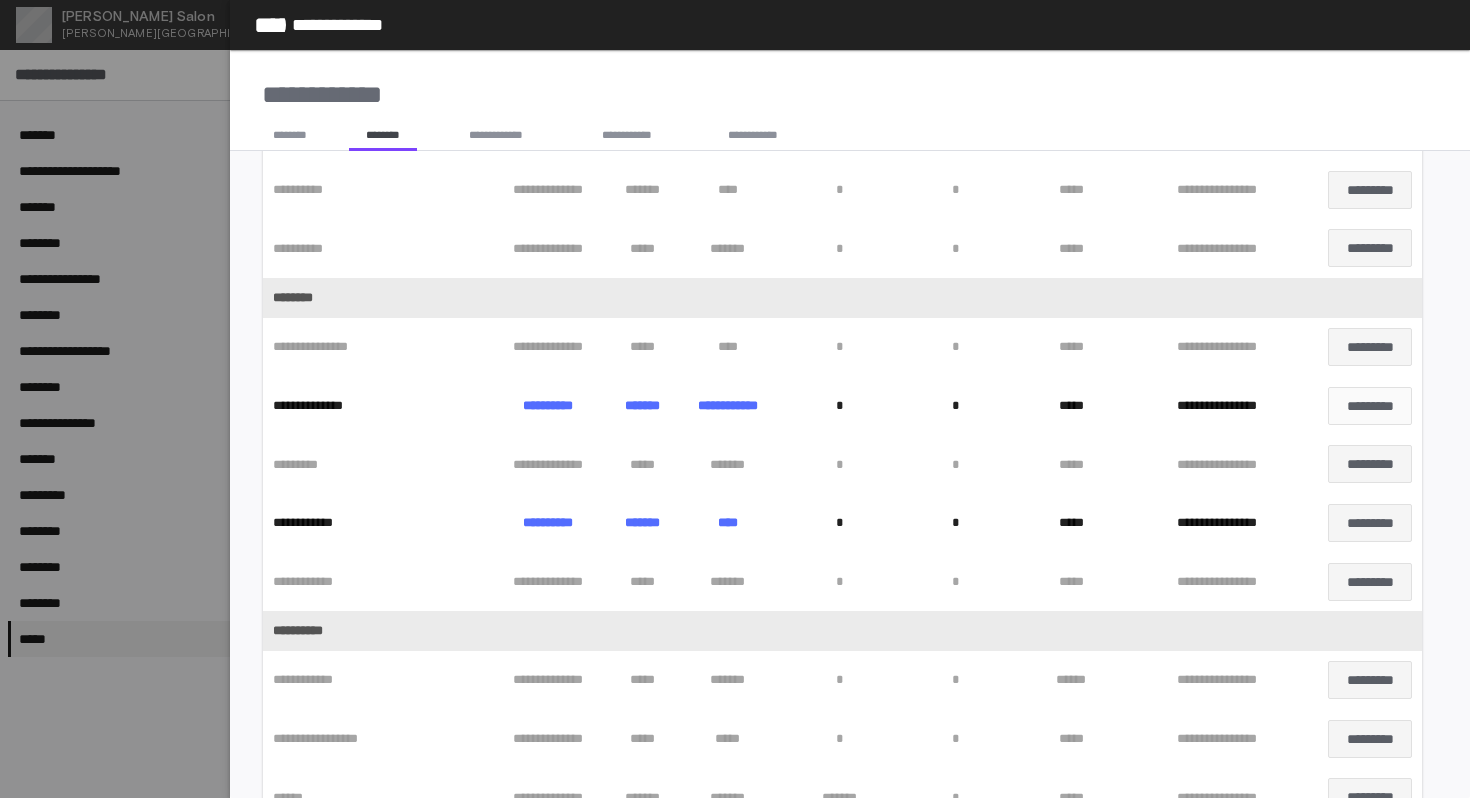 click on "*********" at bounding box center [1370, 406] 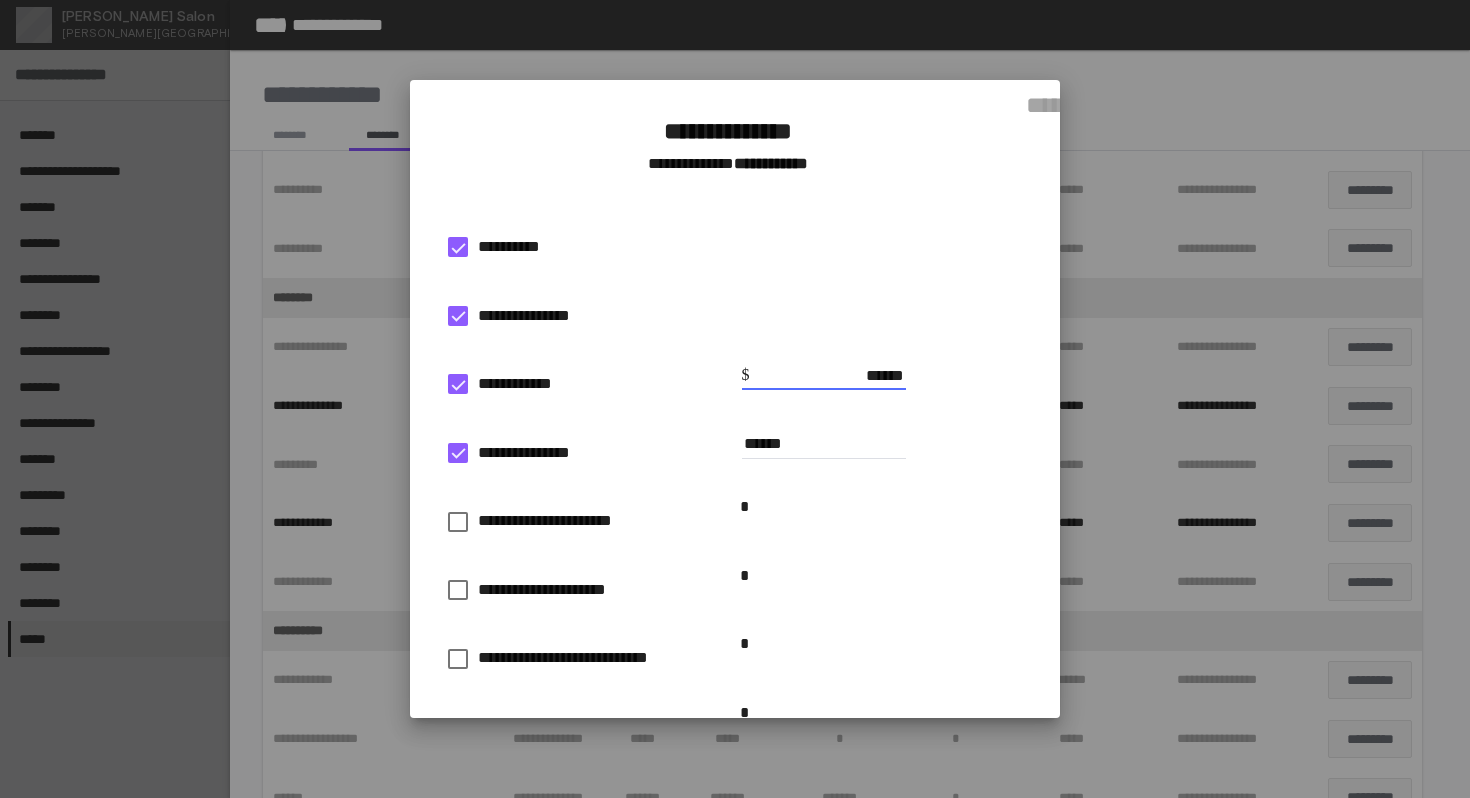 click on "******" at bounding box center [824, 375] 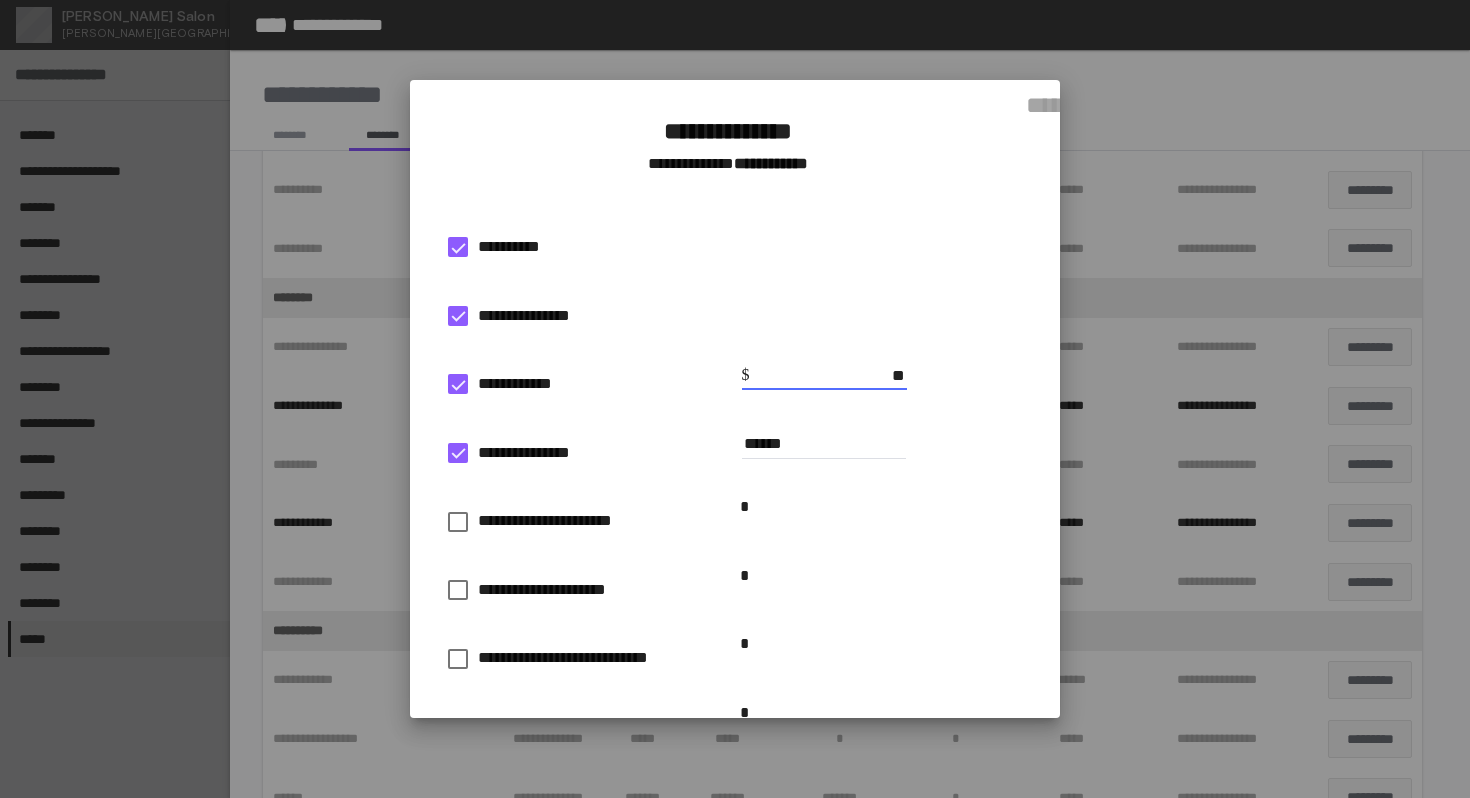 type on "*" 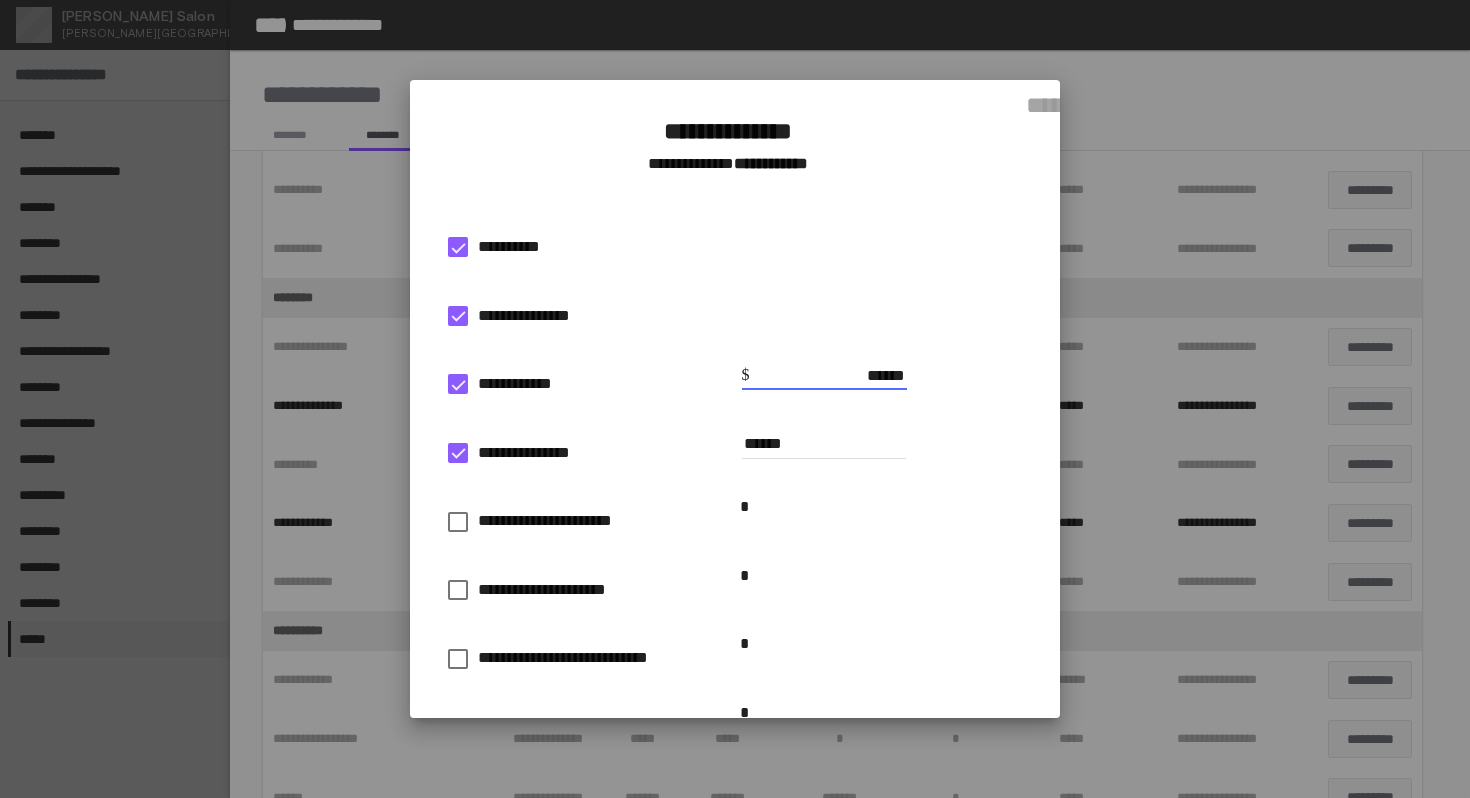 scroll, scrollTop: 209, scrollLeft: 0, axis: vertical 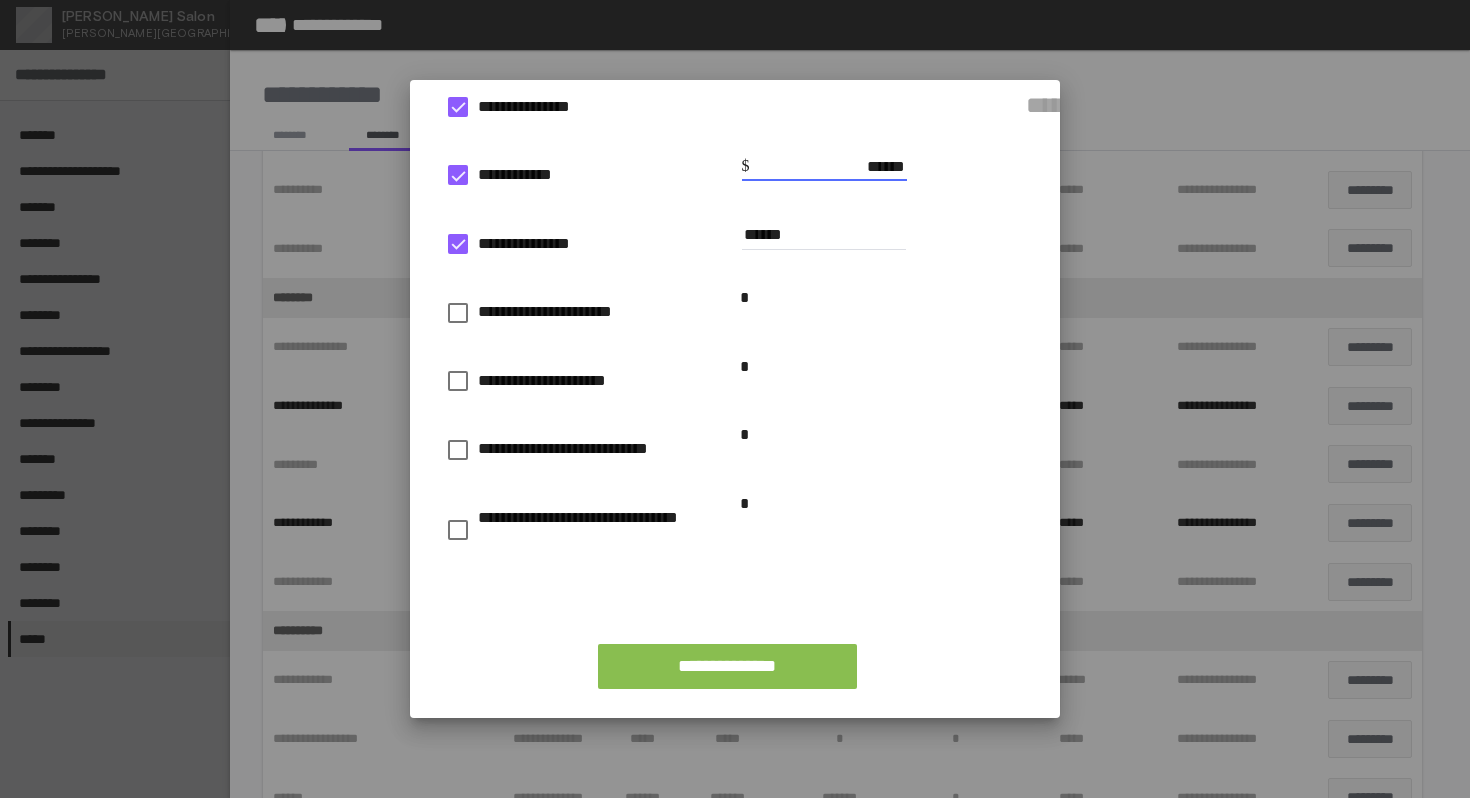type on "******" 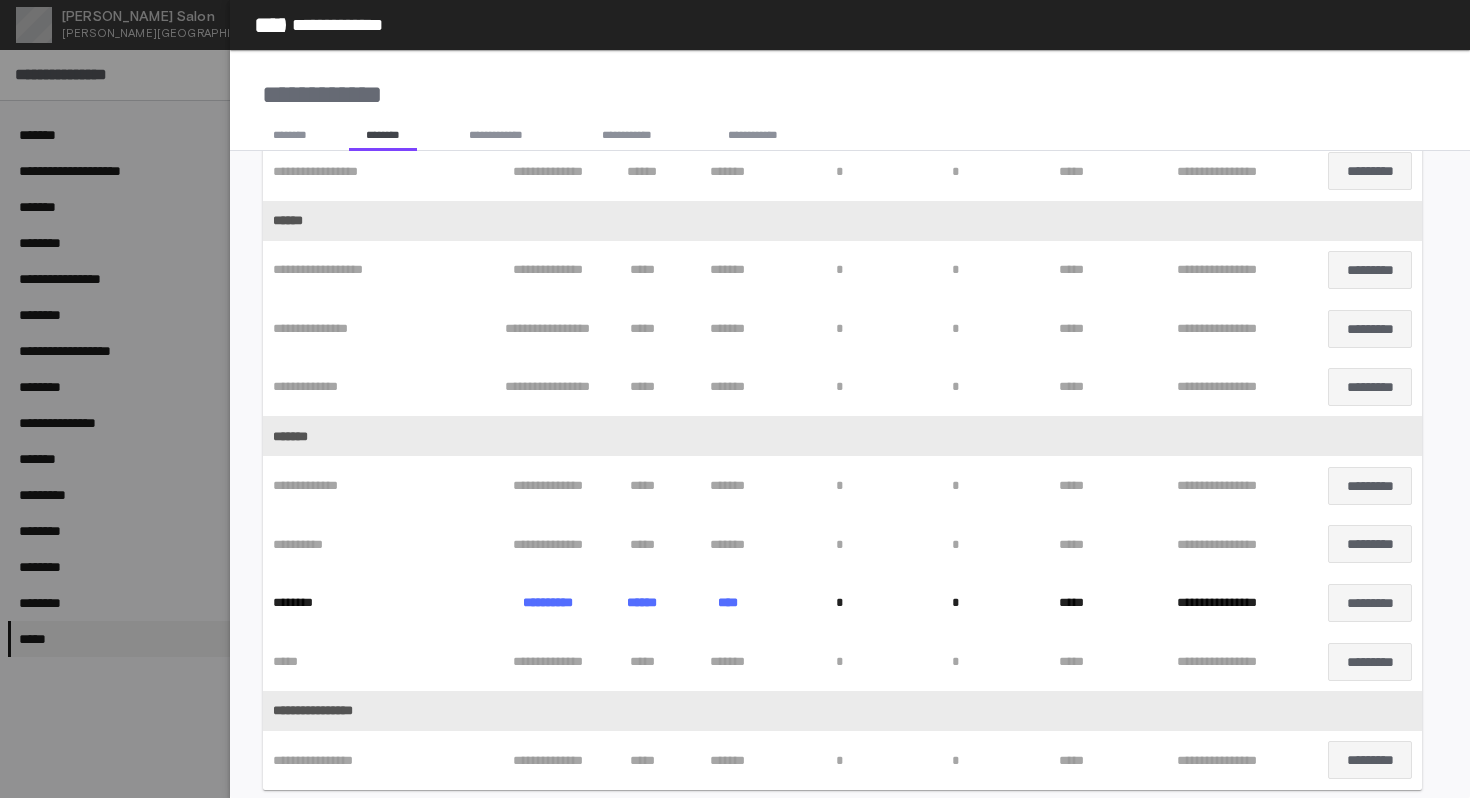 scroll, scrollTop: 1710, scrollLeft: 0, axis: vertical 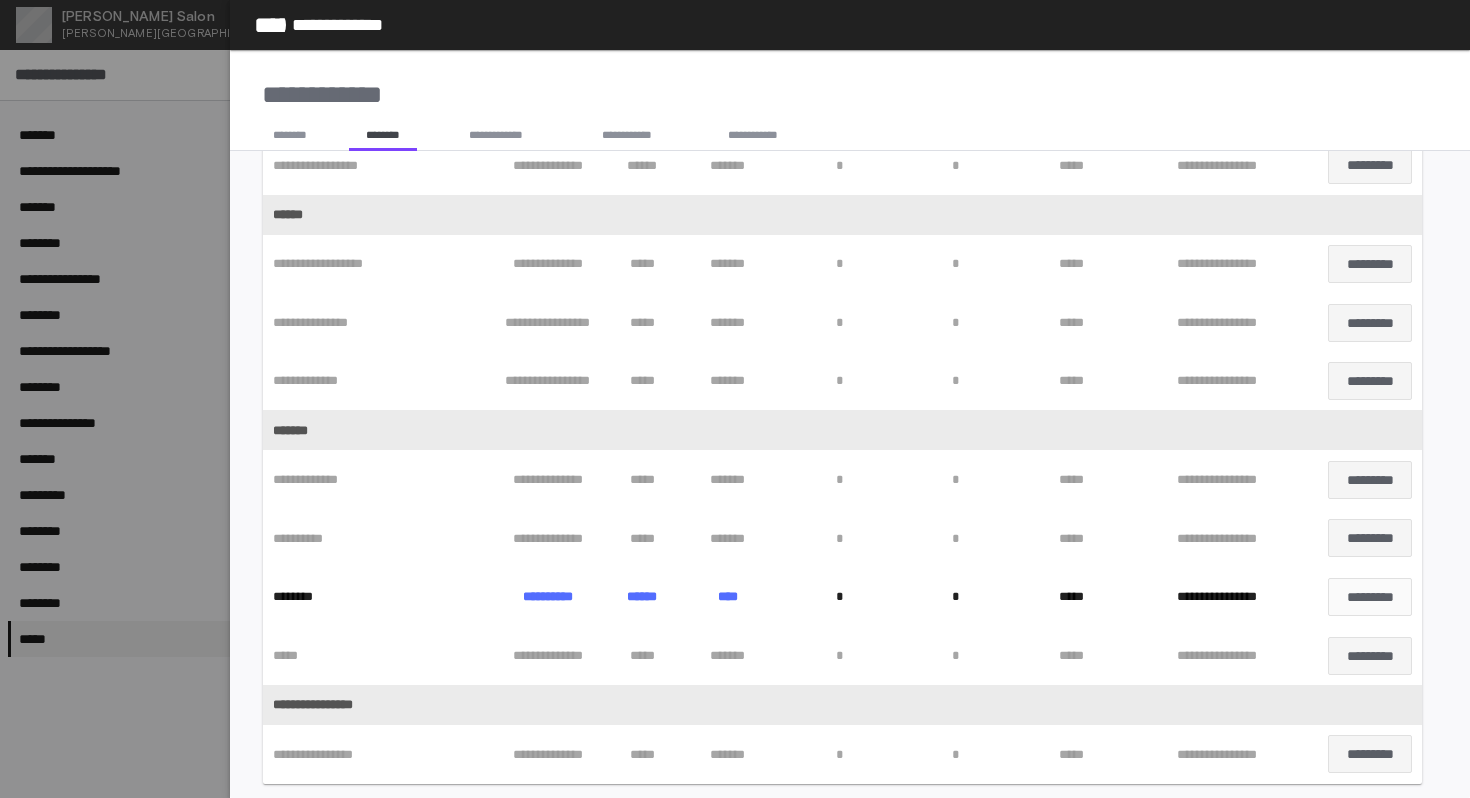 click on "*********" at bounding box center (1370, 597) 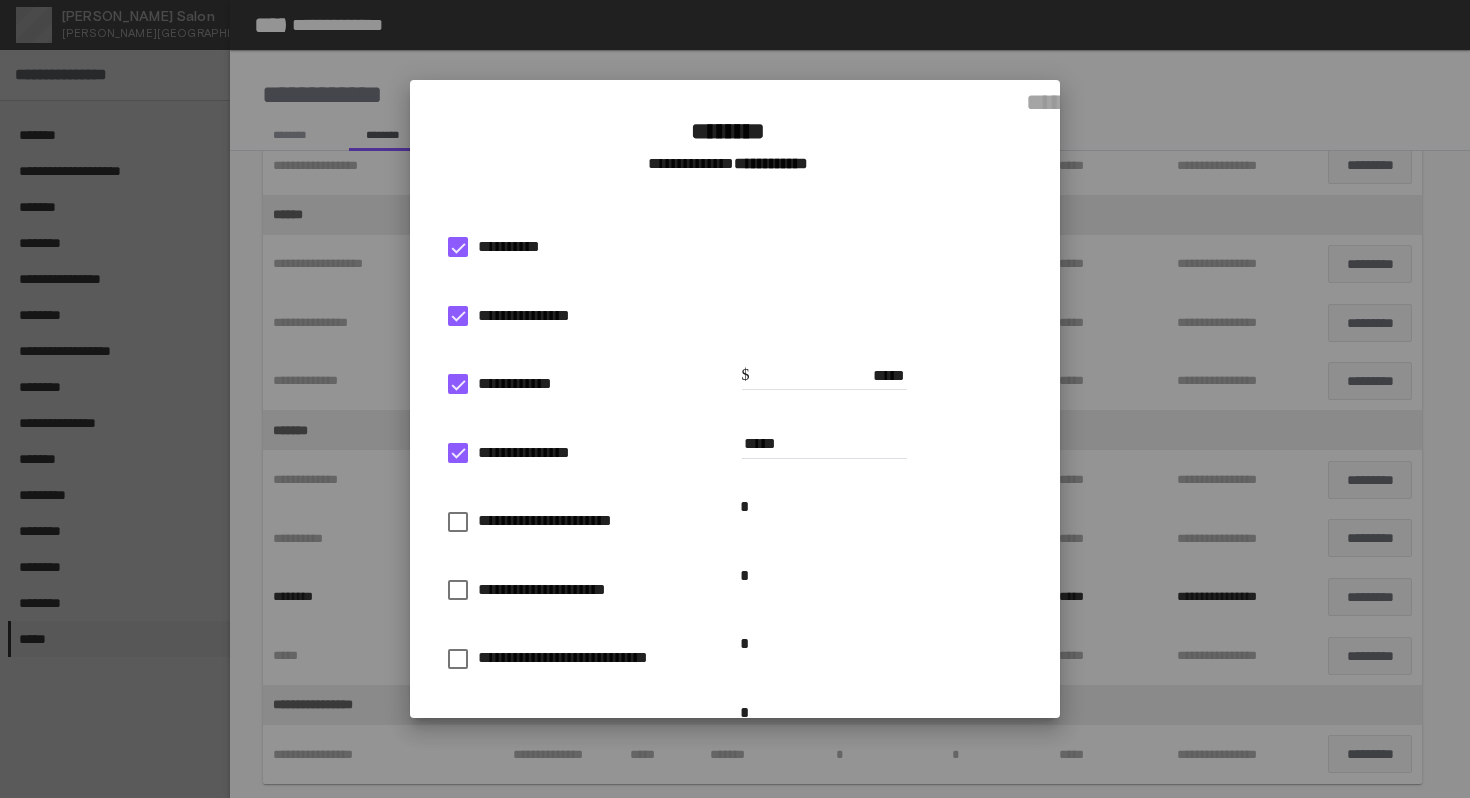 click on "*****" at bounding box center [824, 375] 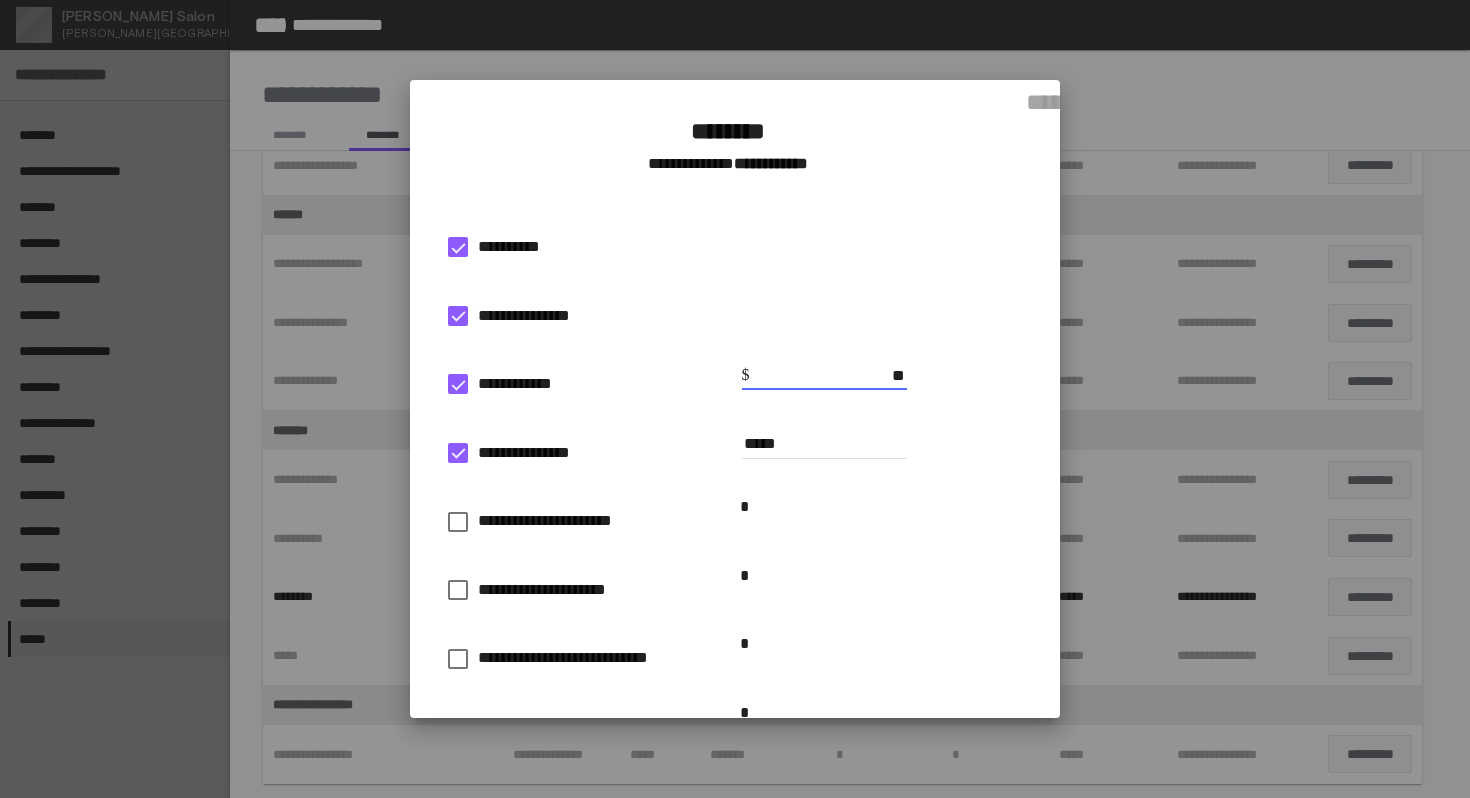 type on "*" 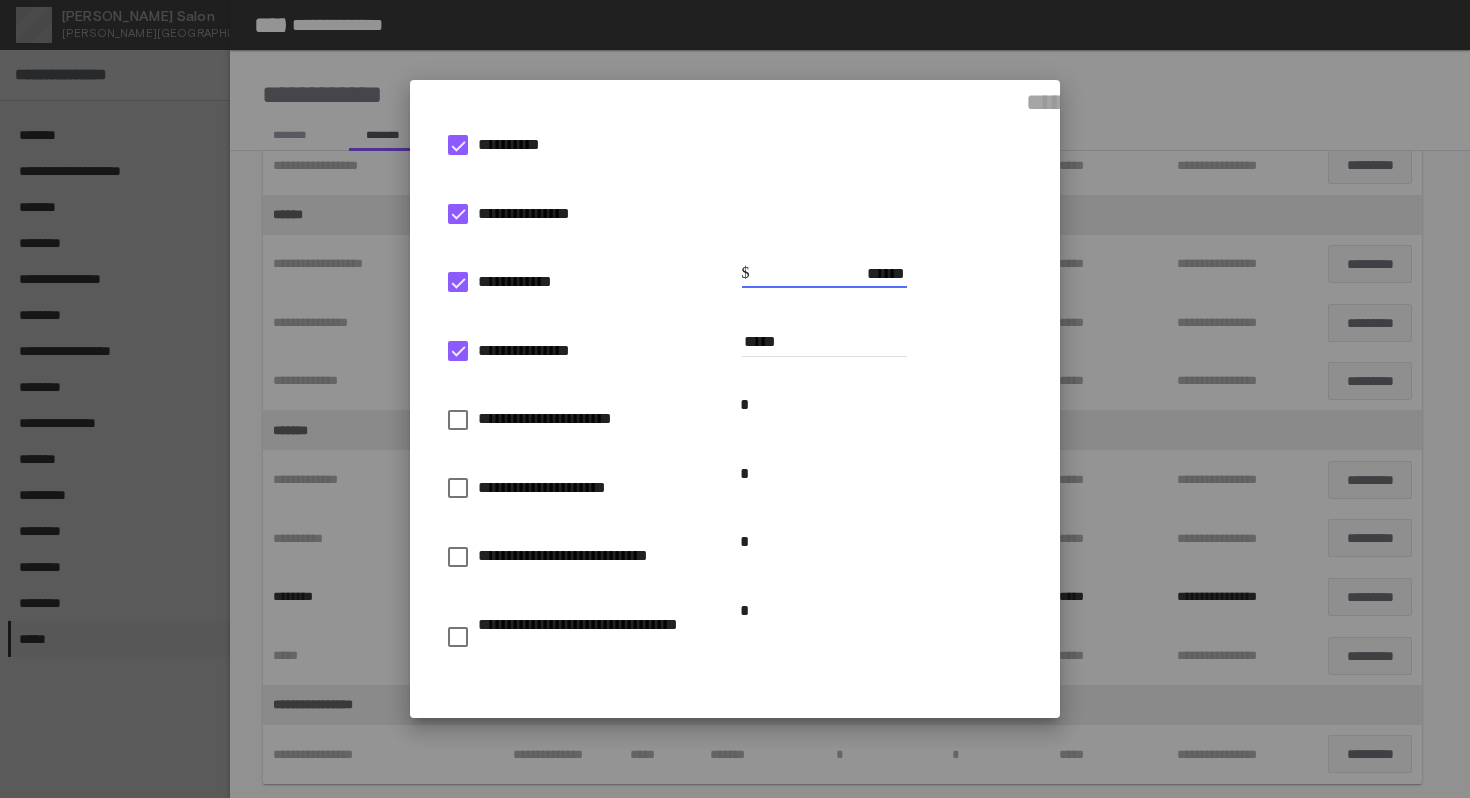 scroll, scrollTop: 209, scrollLeft: 0, axis: vertical 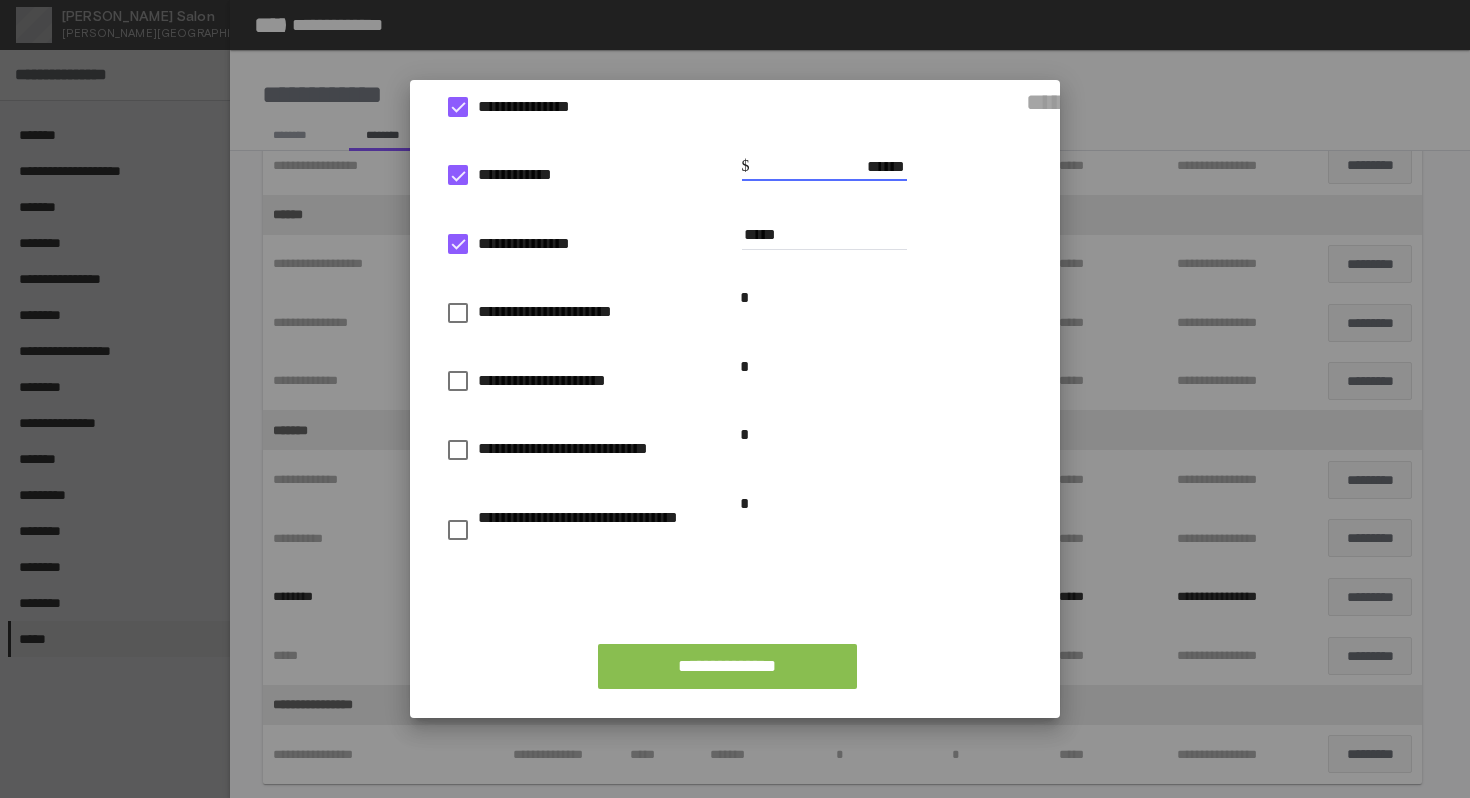 type on "******" 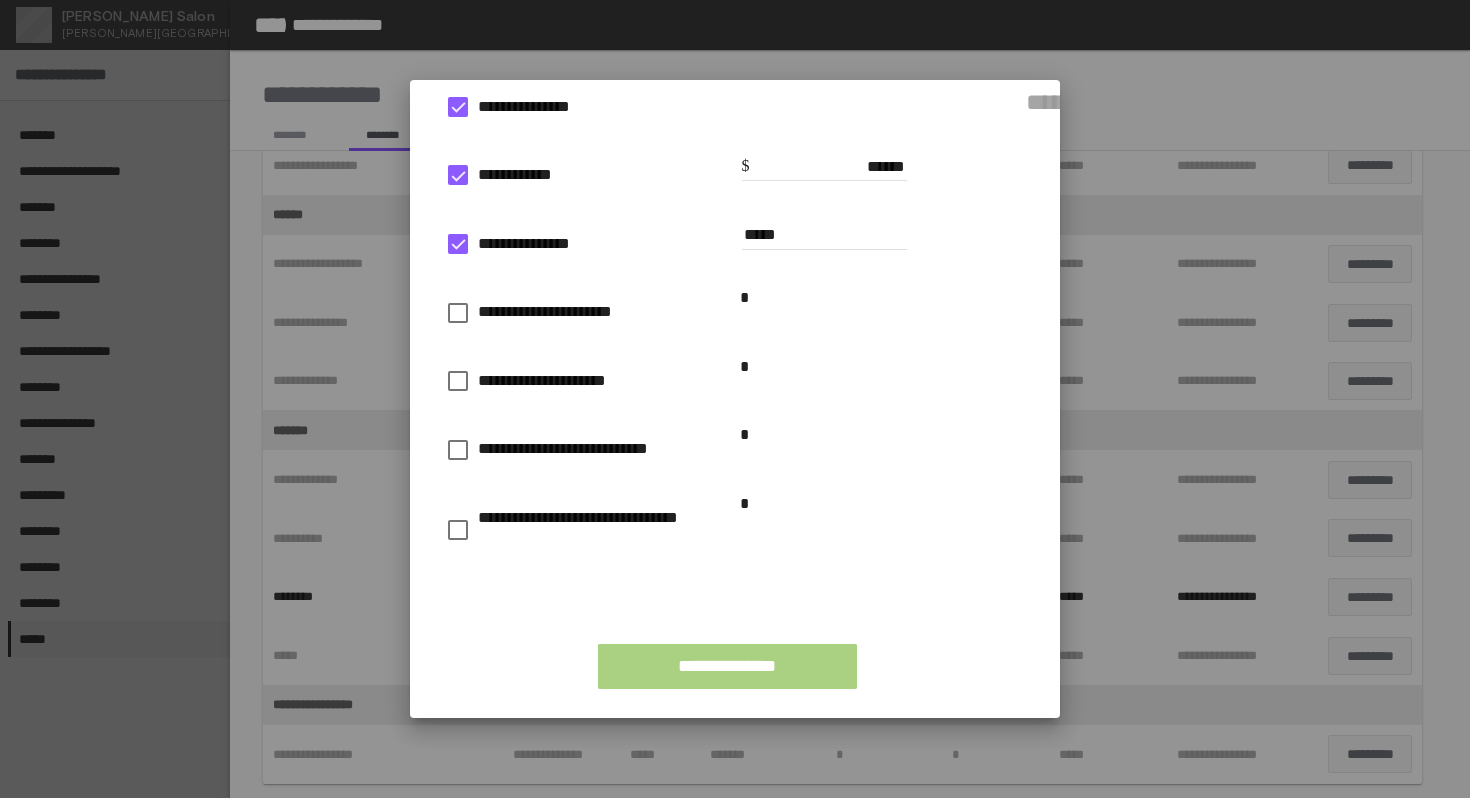 click on "**********" at bounding box center (727, 666) 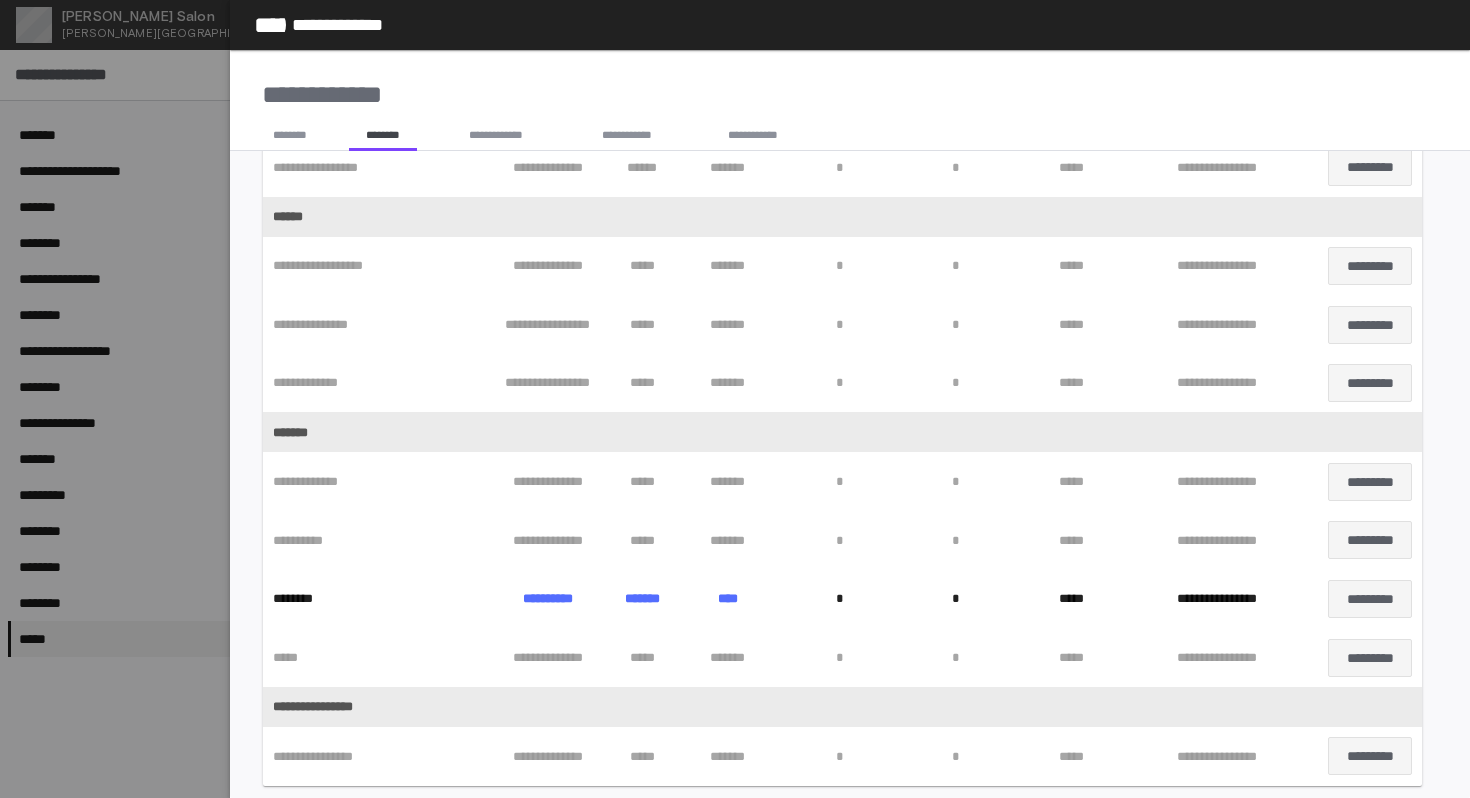 scroll, scrollTop: 1707, scrollLeft: 0, axis: vertical 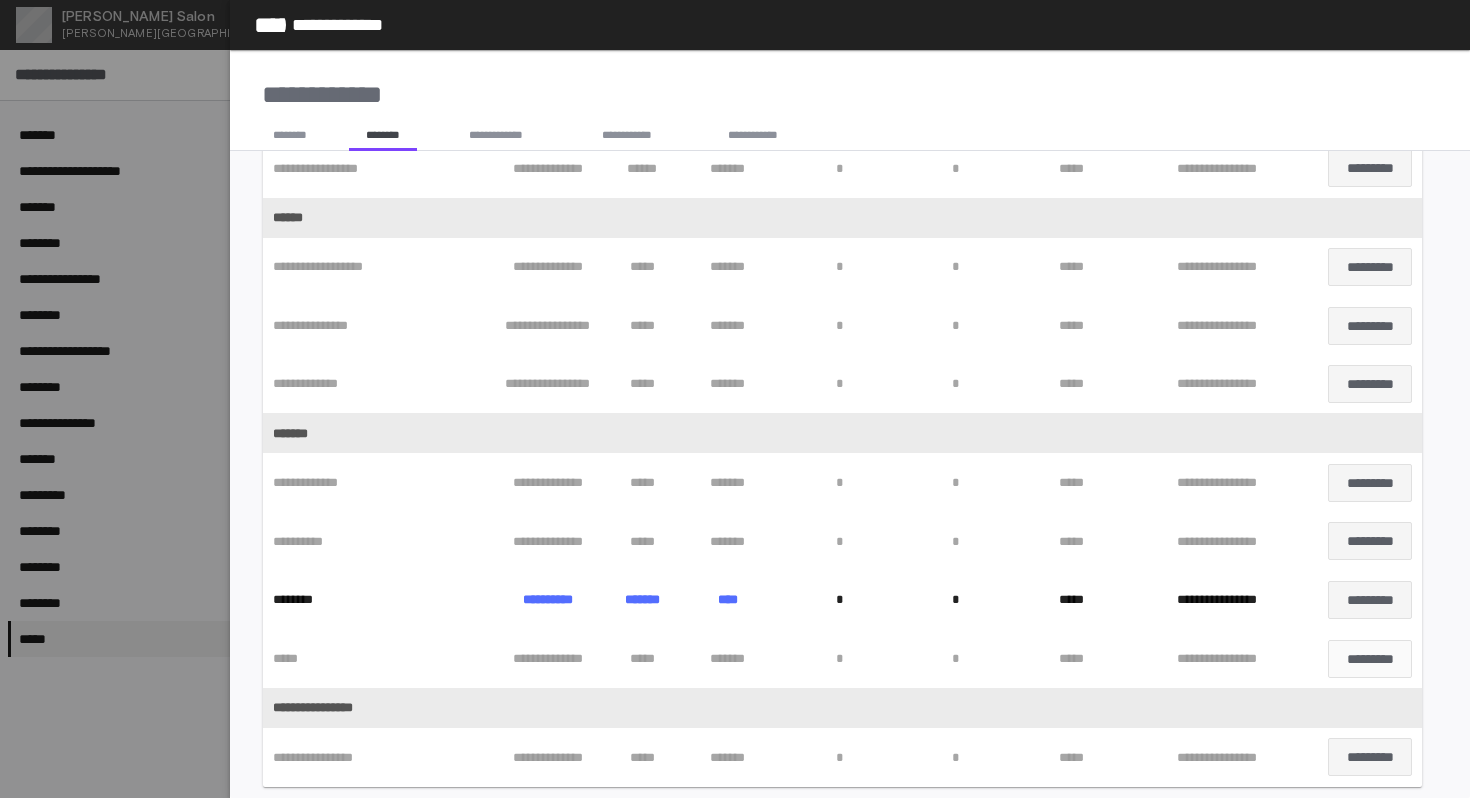 click on "*********" at bounding box center (1370, 659) 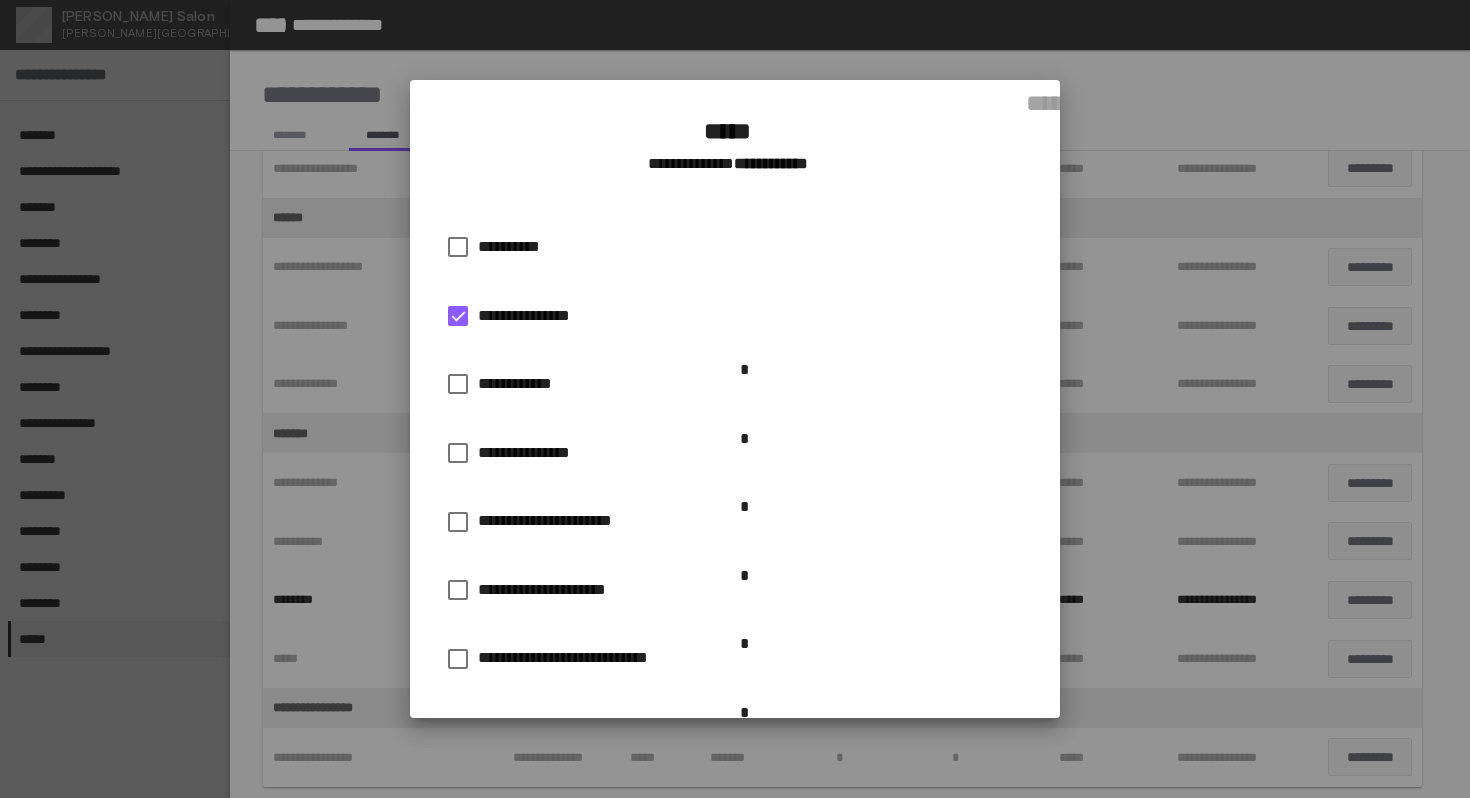 click at bounding box center (458, 247) 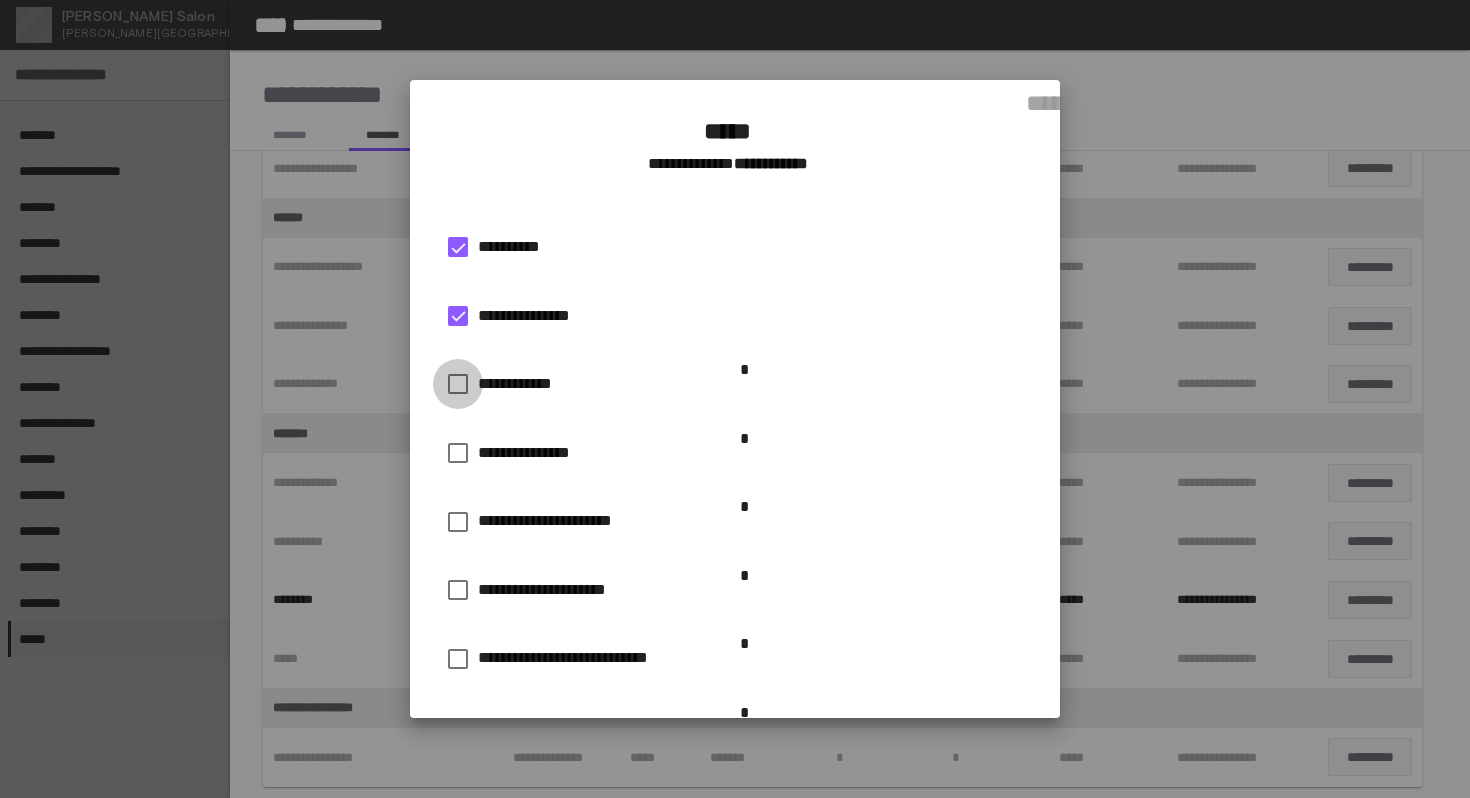 click at bounding box center (458, 384) 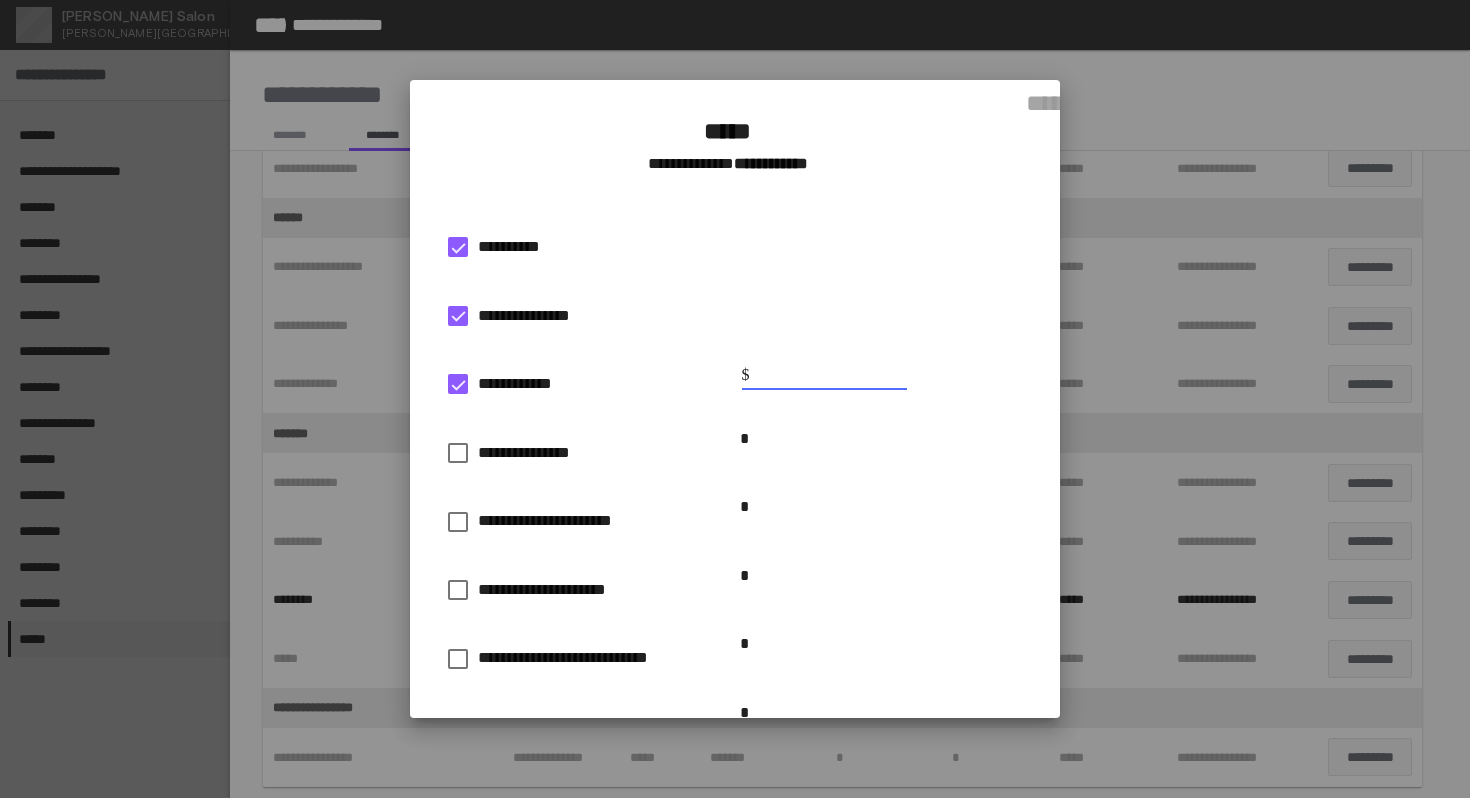 click at bounding box center [824, 375] 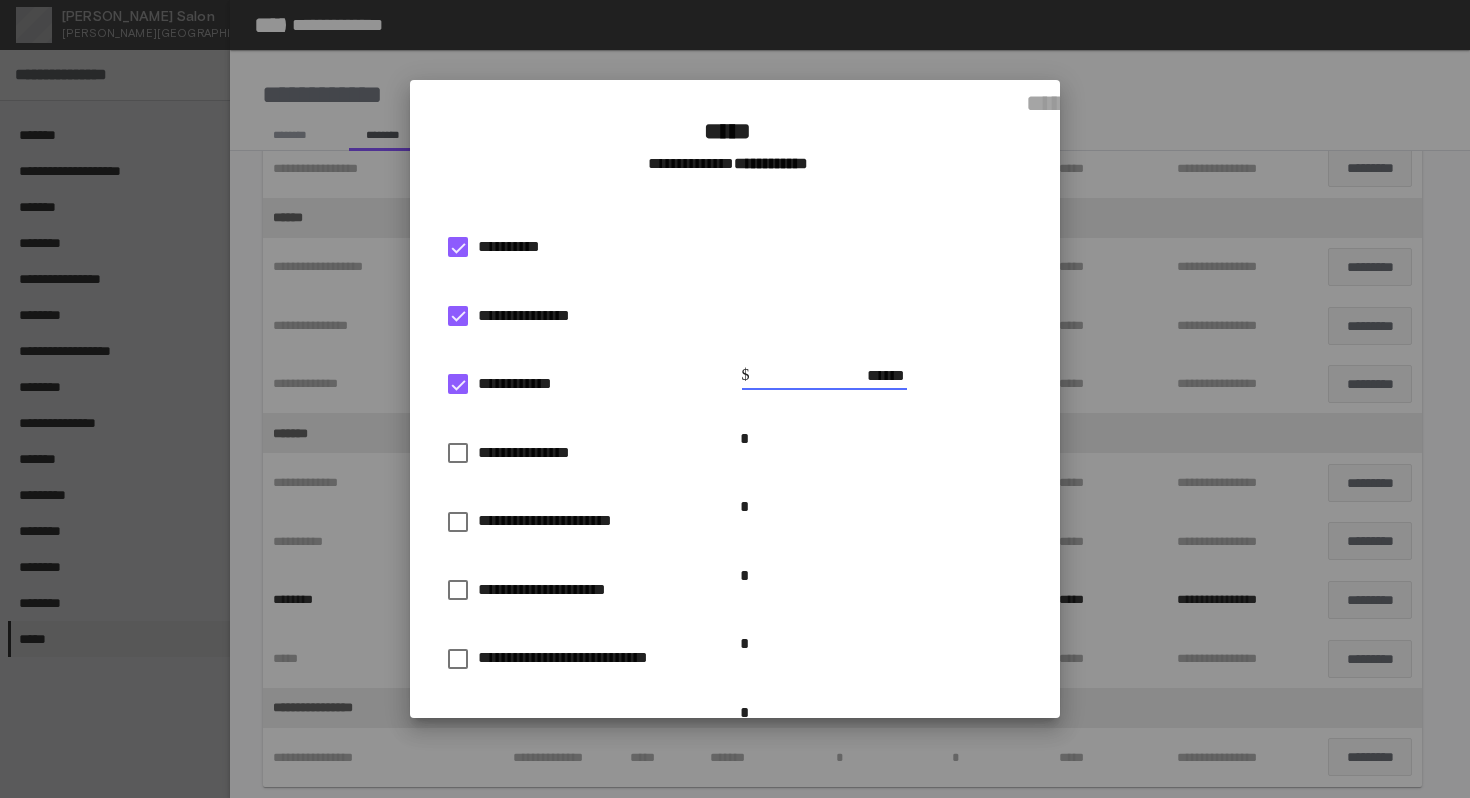 type on "******" 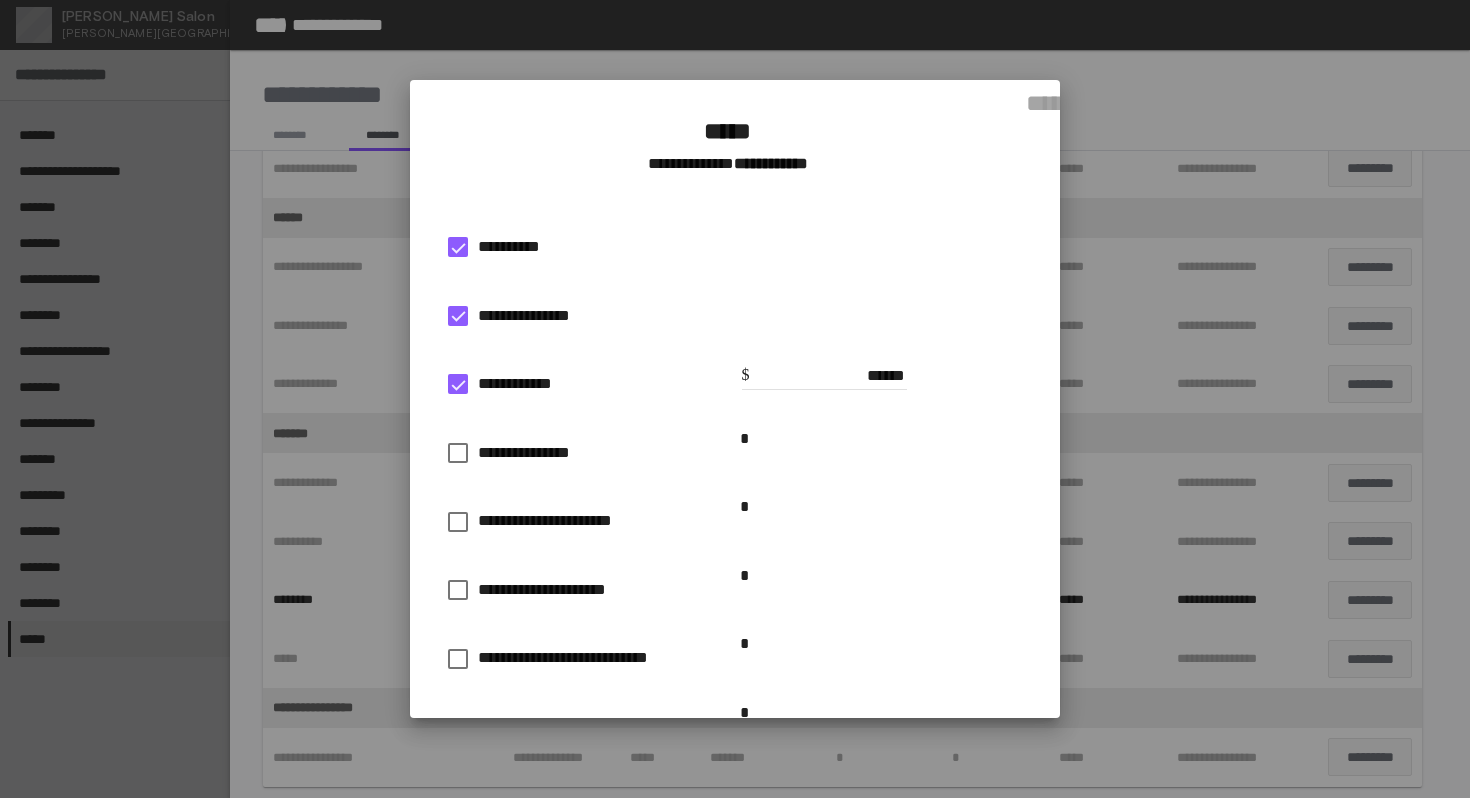click on "*" at bounding box center [881, 461] 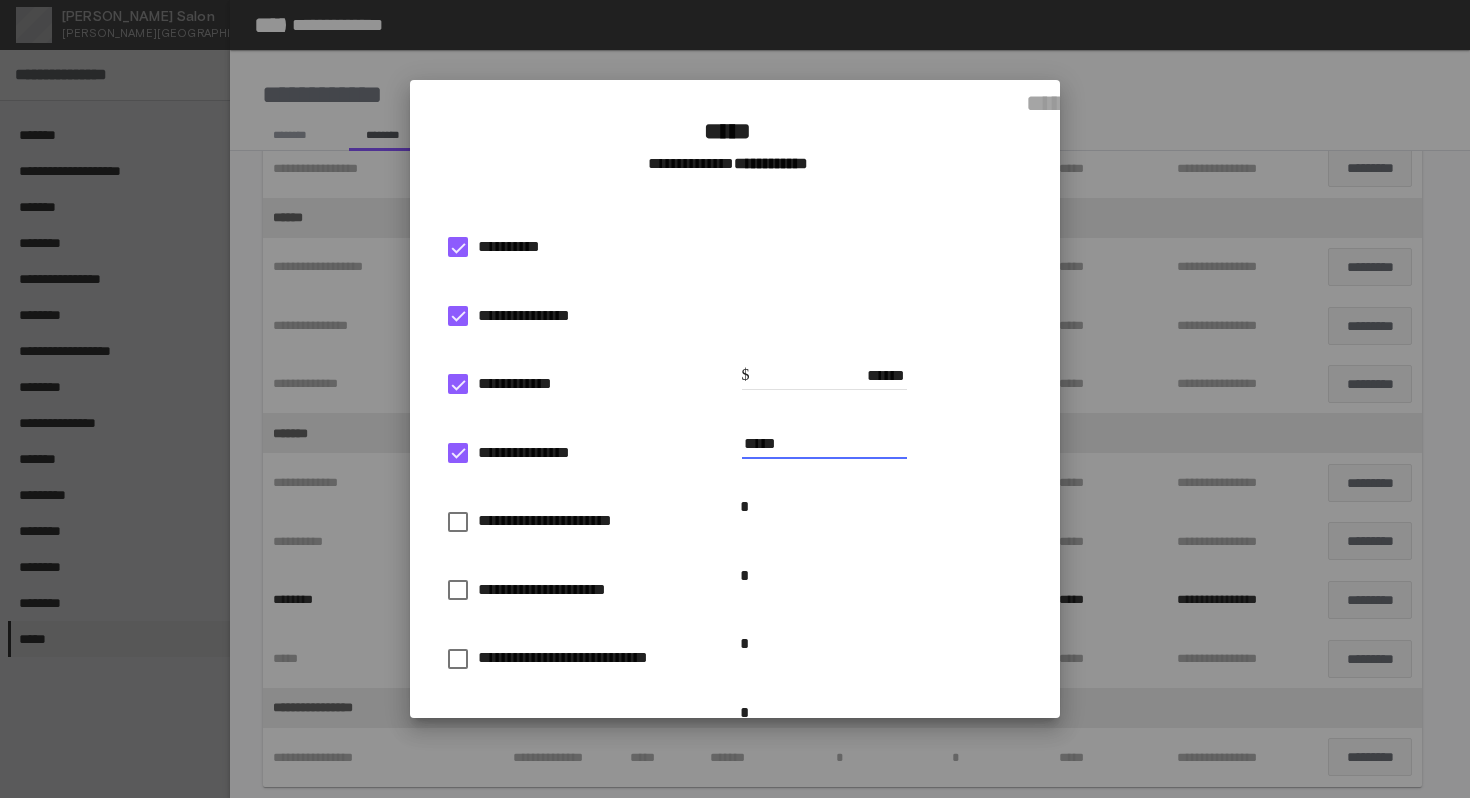 click on "*****" at bounding box center (824, 444) 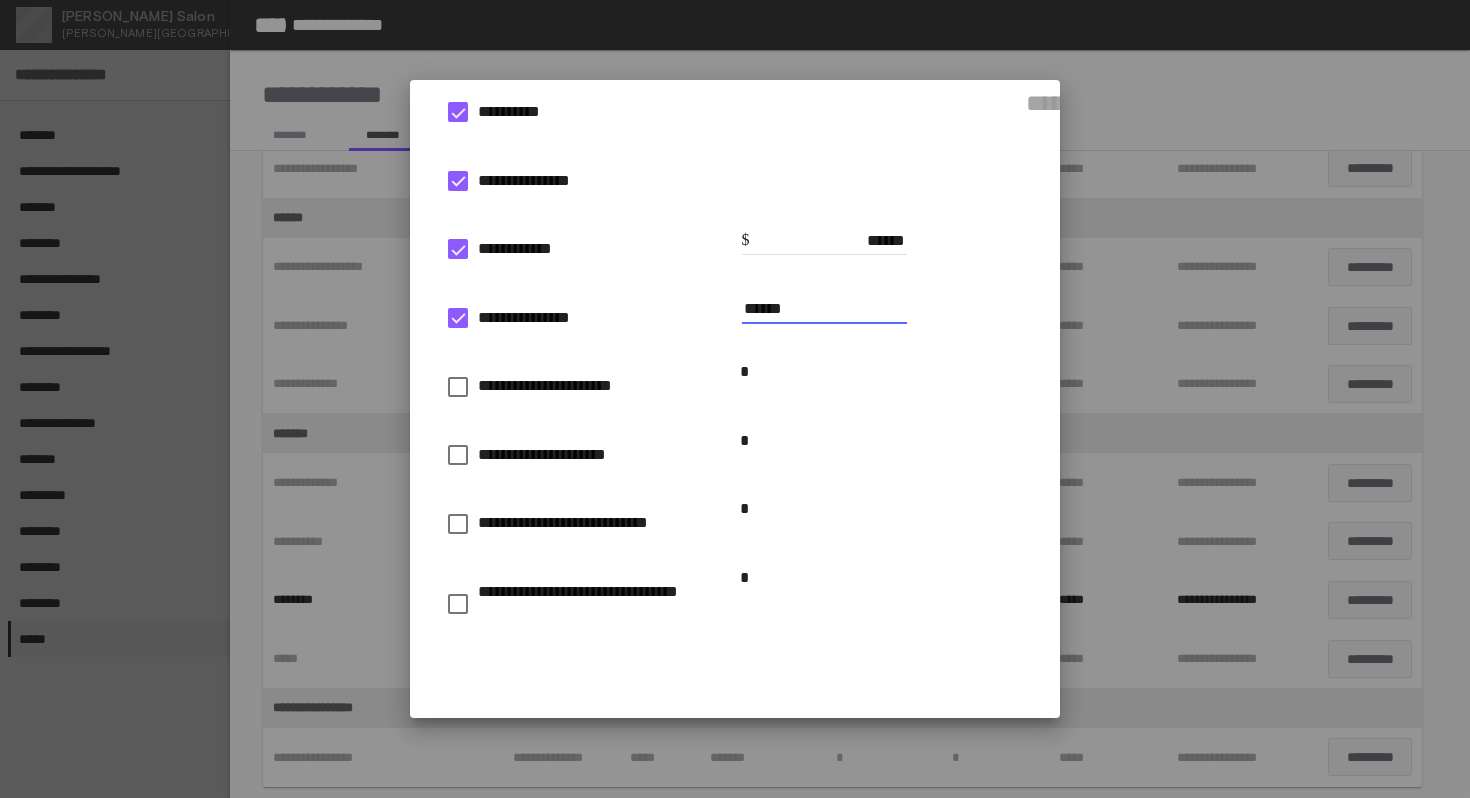 scroll, scrollTop: 209, scrollLeft: 0, axis: vertical 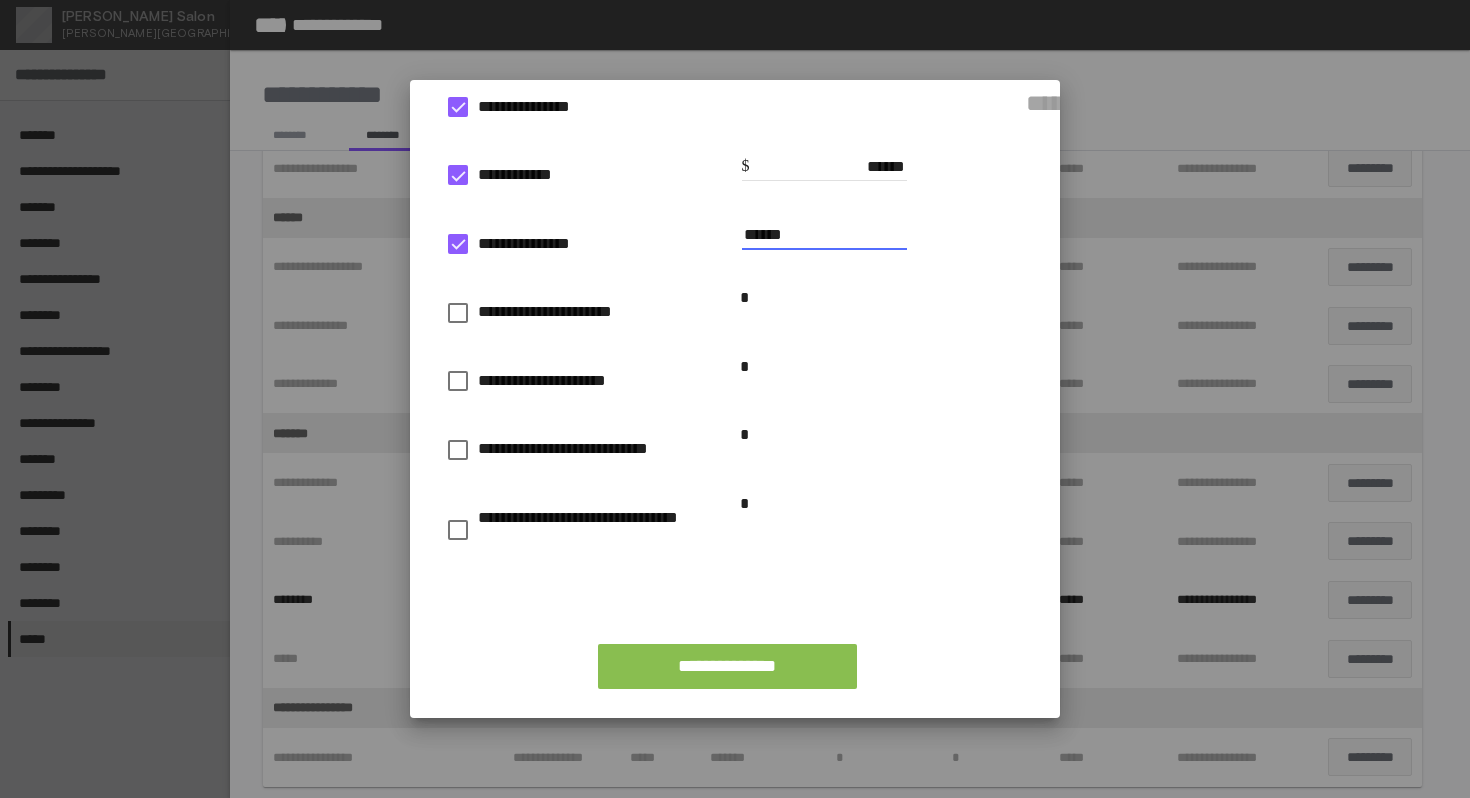 type on "******" 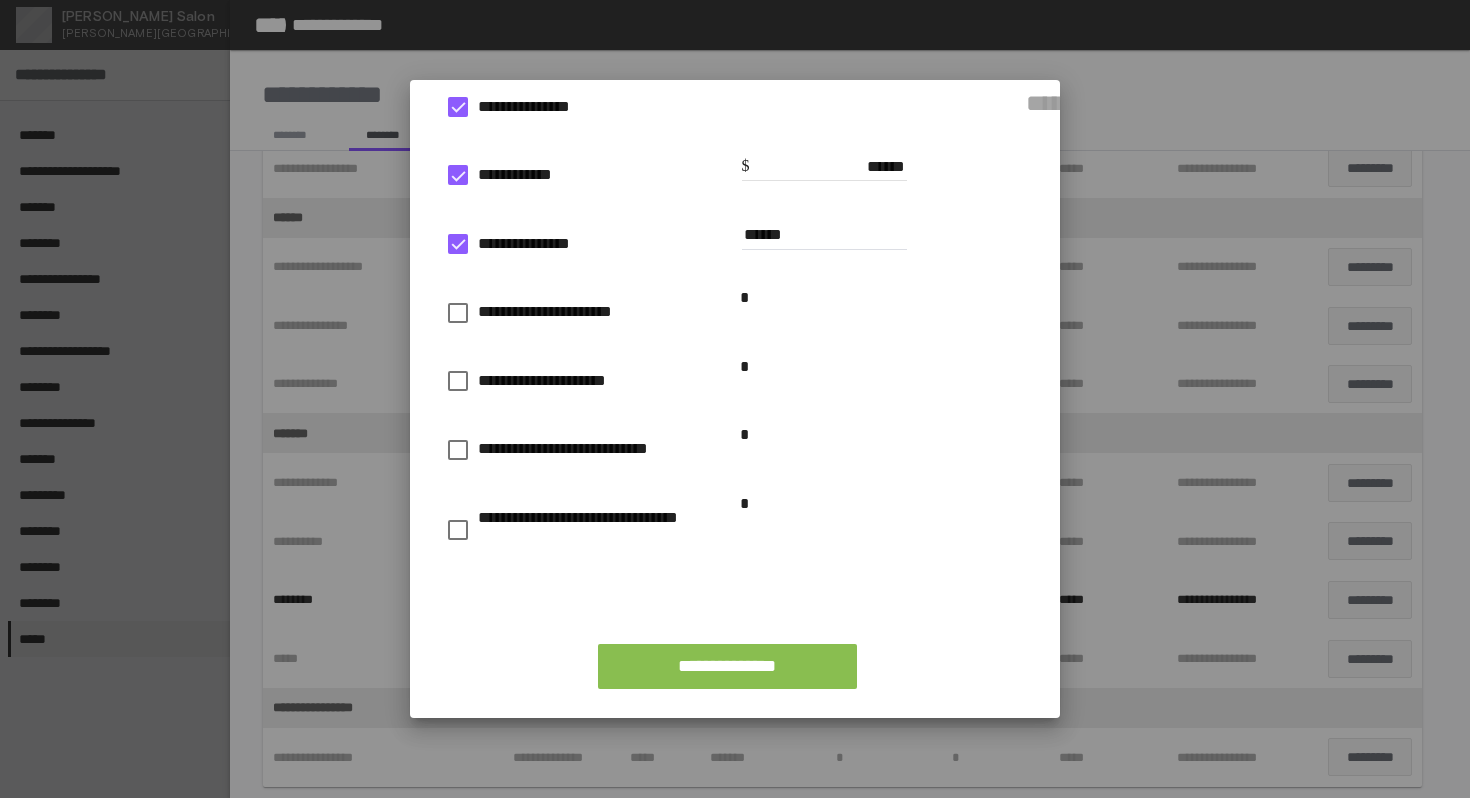 click on "**********" at bounding box center [727, 666] 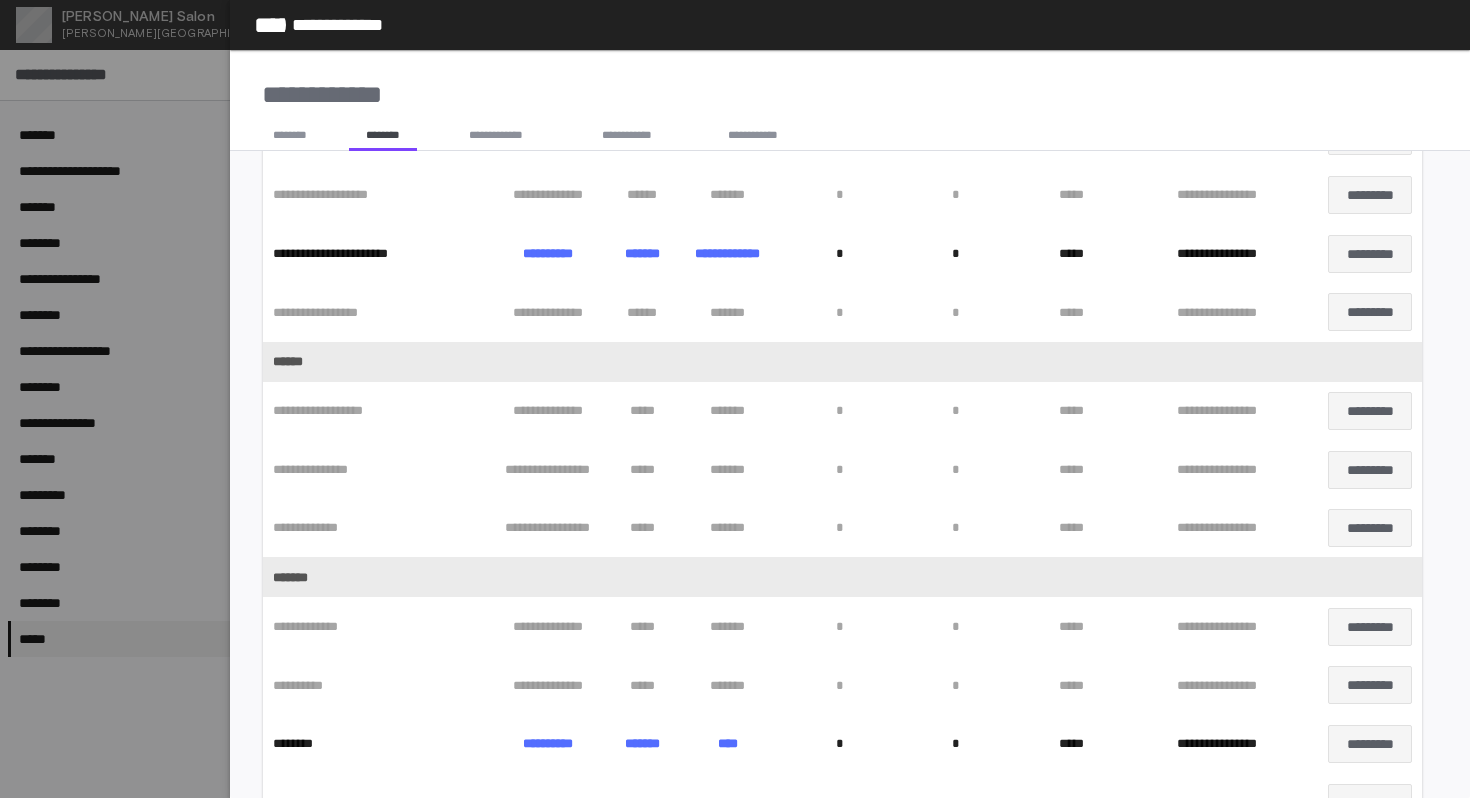 scroll, scrollTop: 1558, scrollLeft: 0, axis: vertical 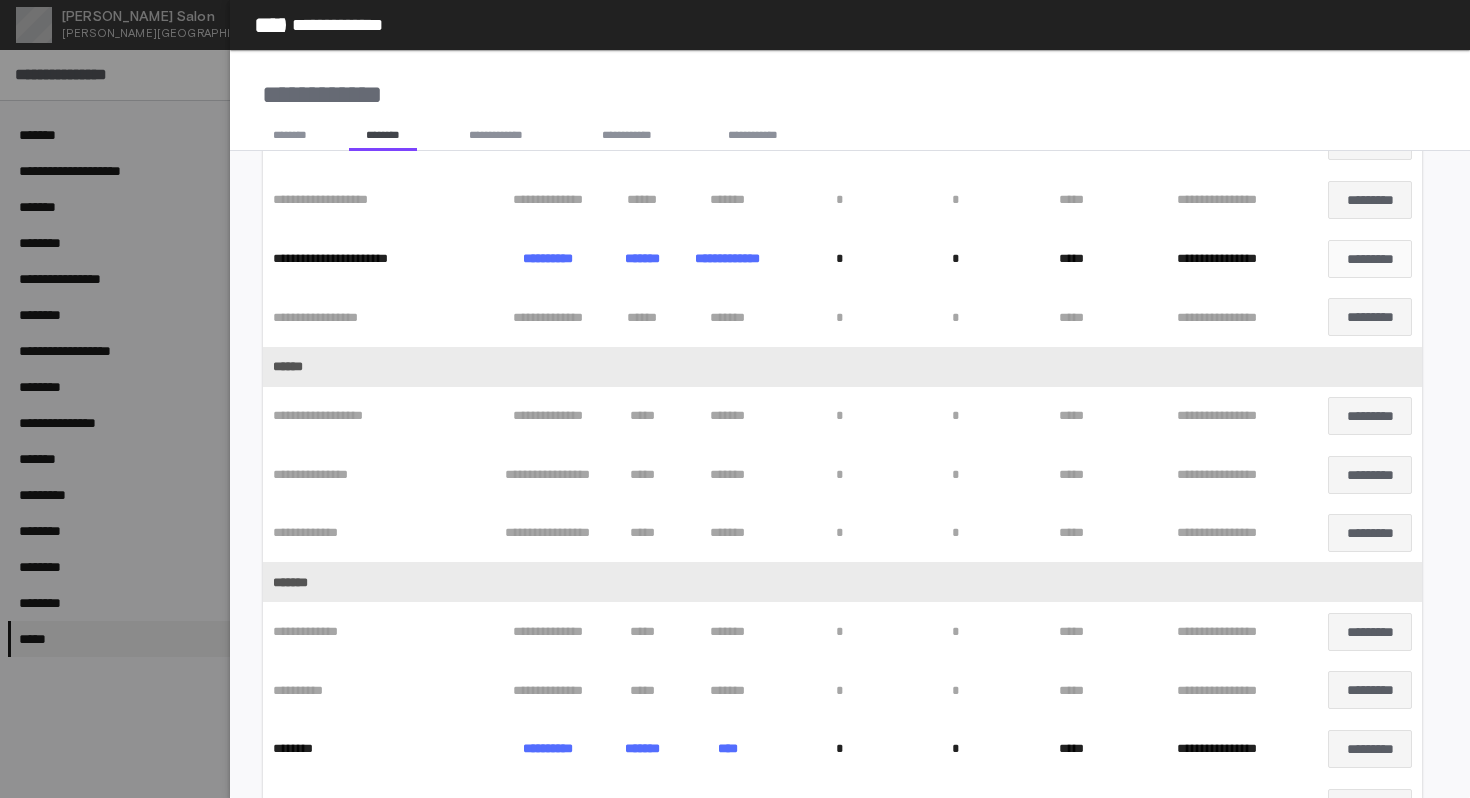 click on "*********" at bounding box center [1370, 259] 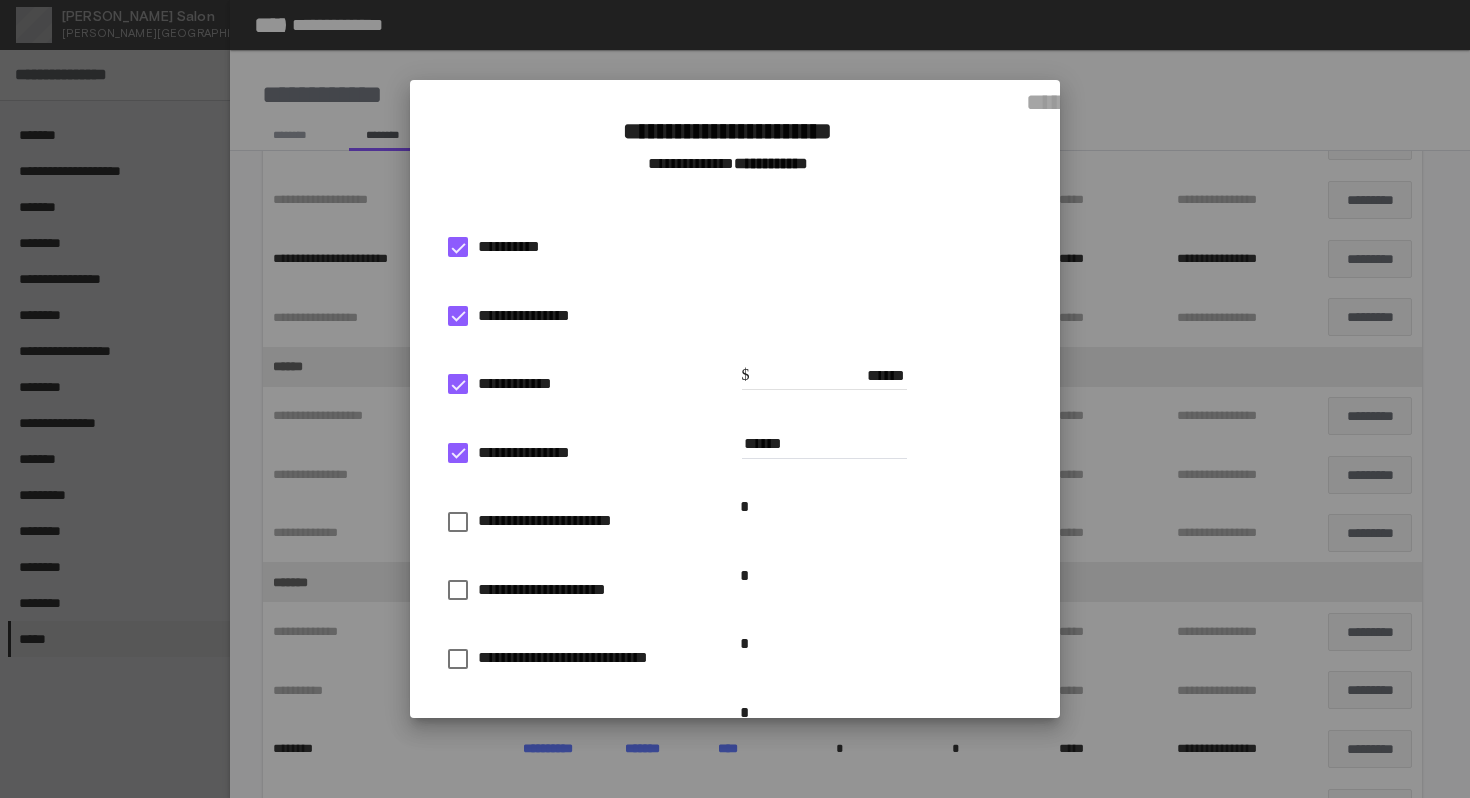 click on "******" at bounding box center (824, 375) 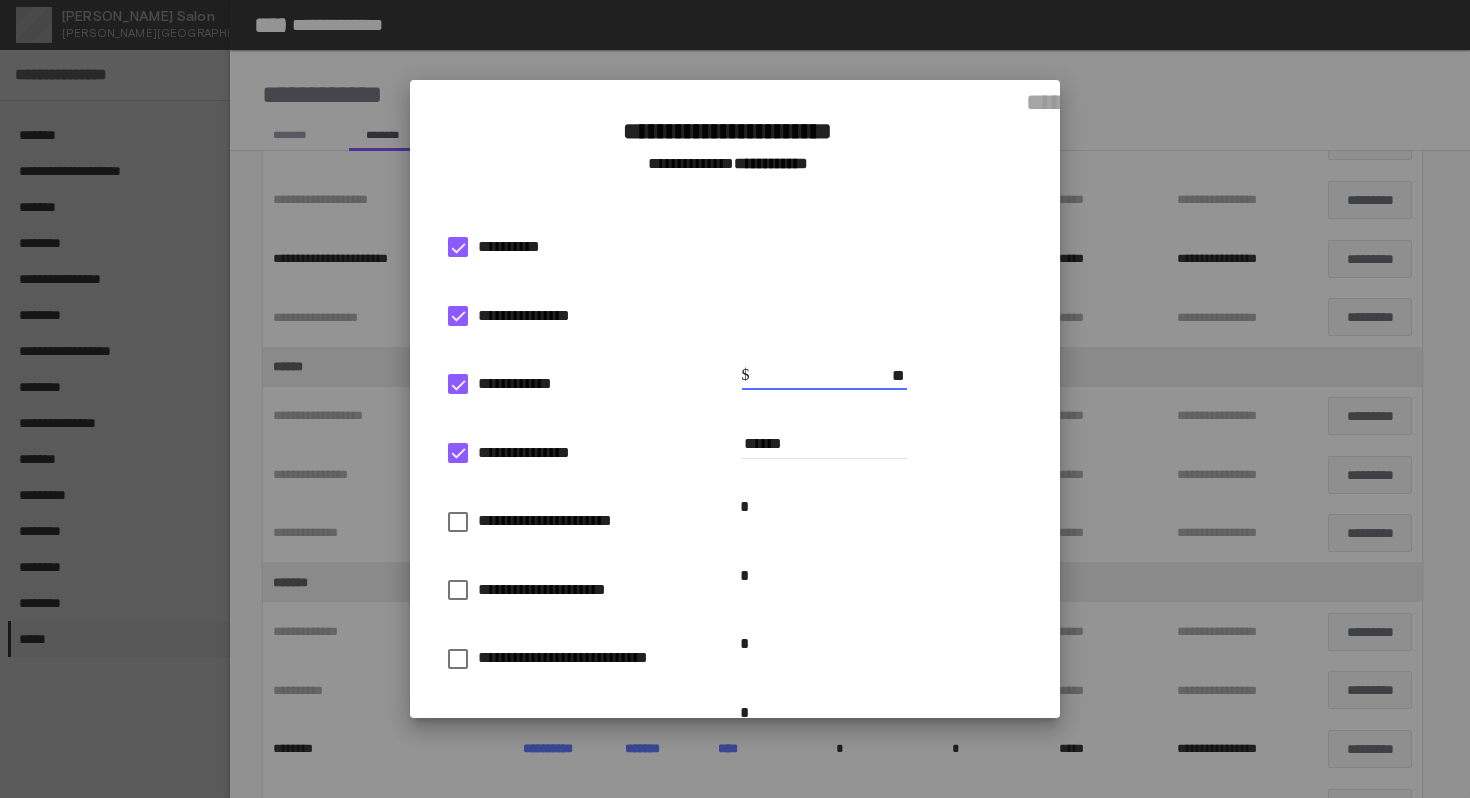type on "*" 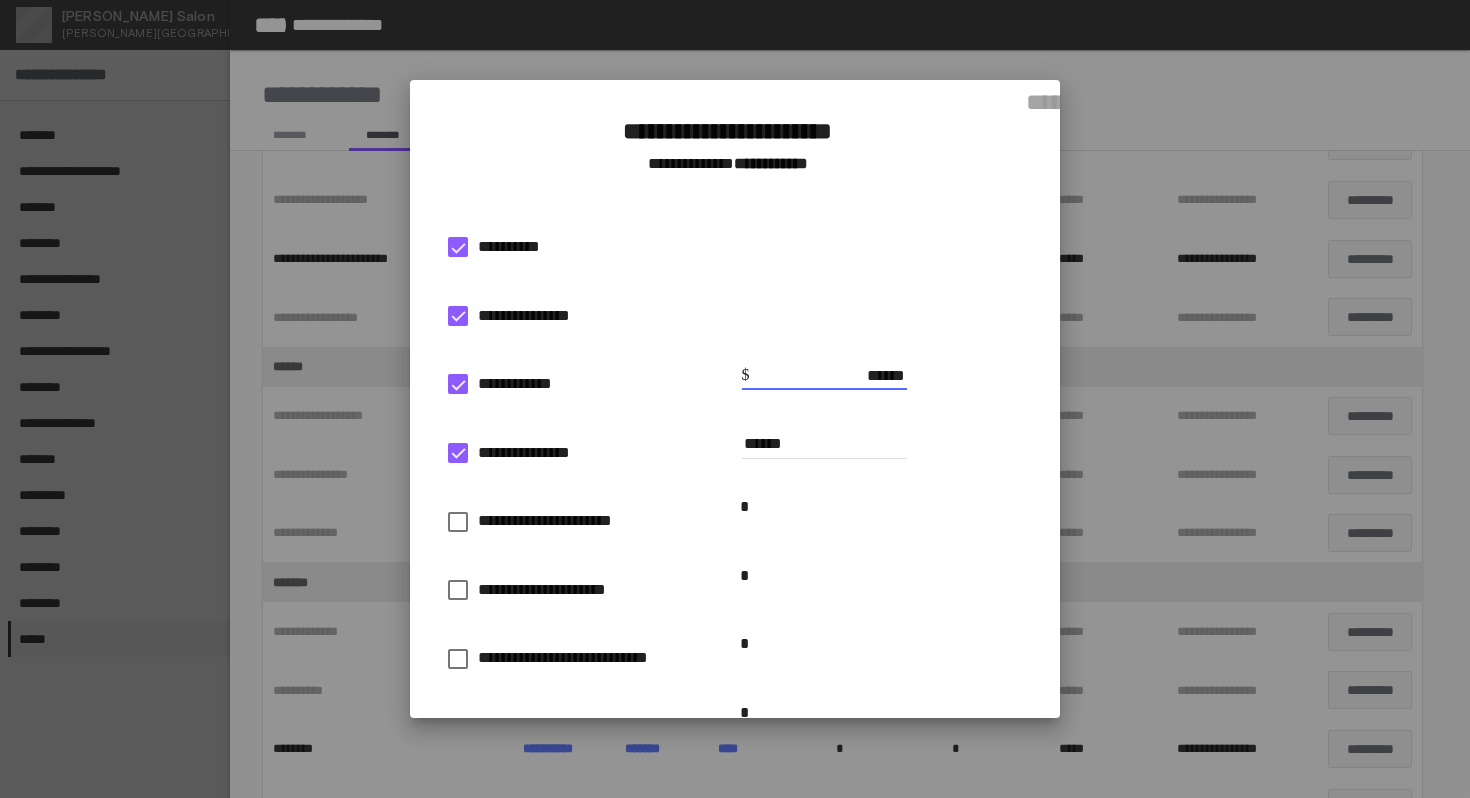 type on "******" 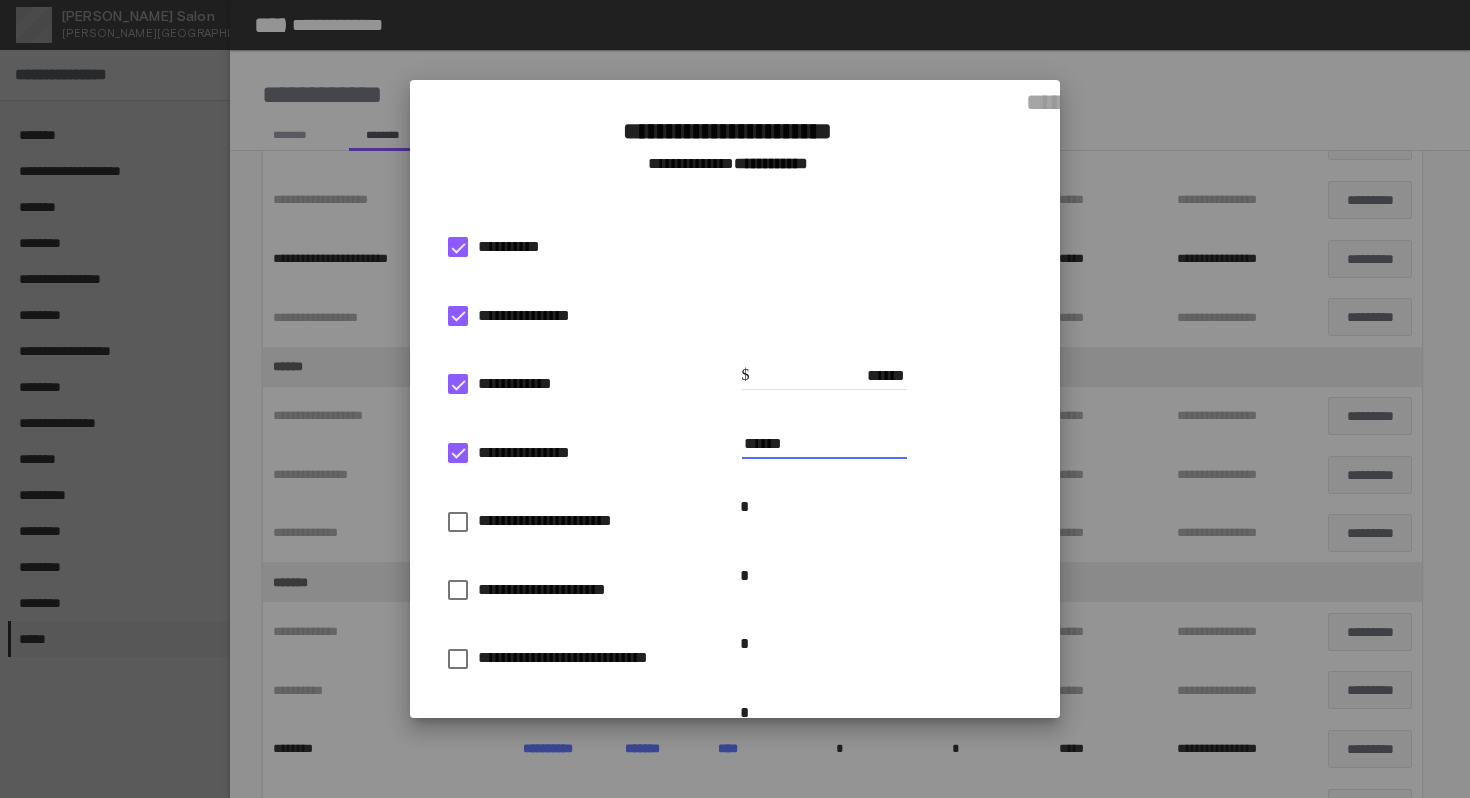click on "******" at bounding box center [824, 444] 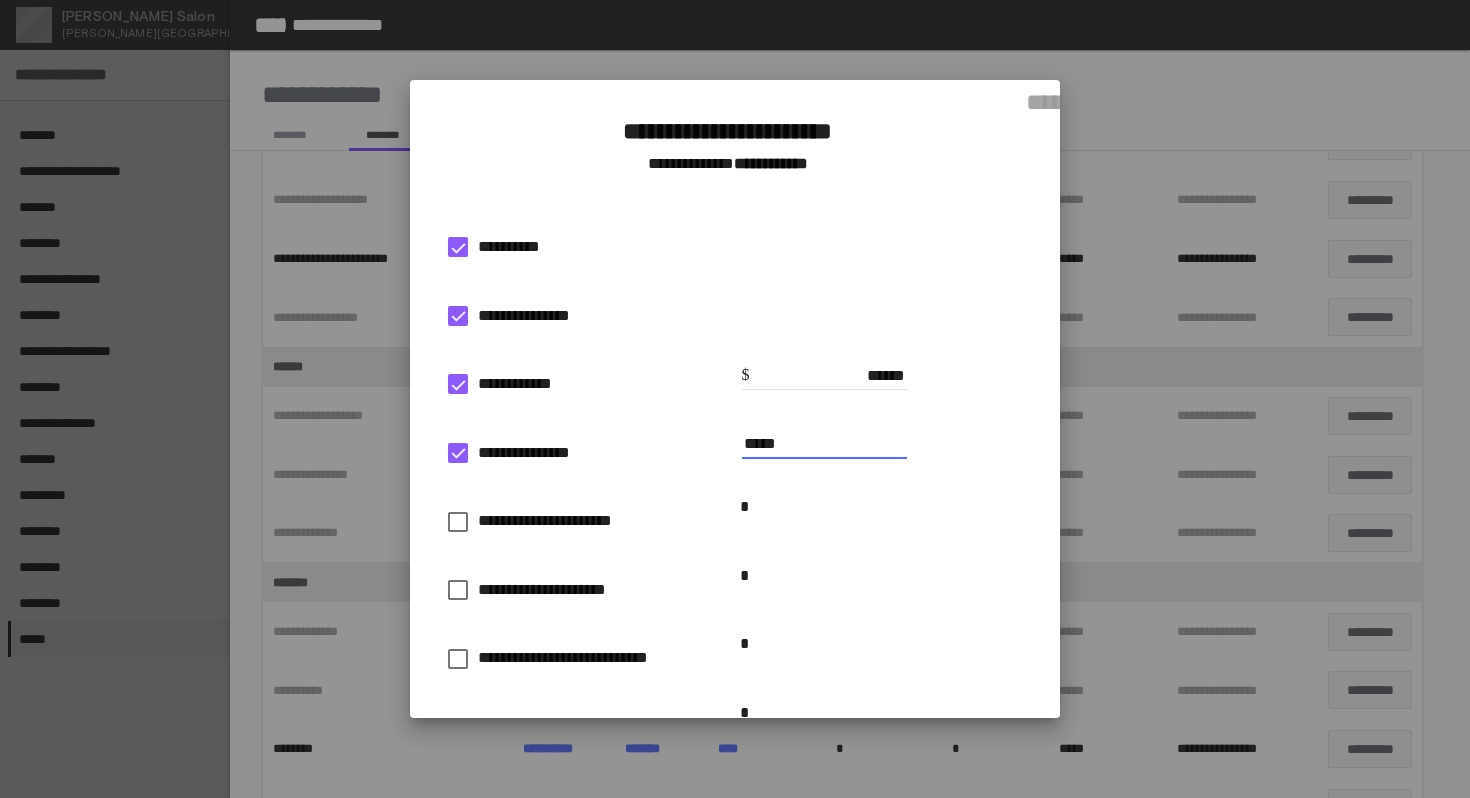 click on "*****" at bounding box center [824, 444] 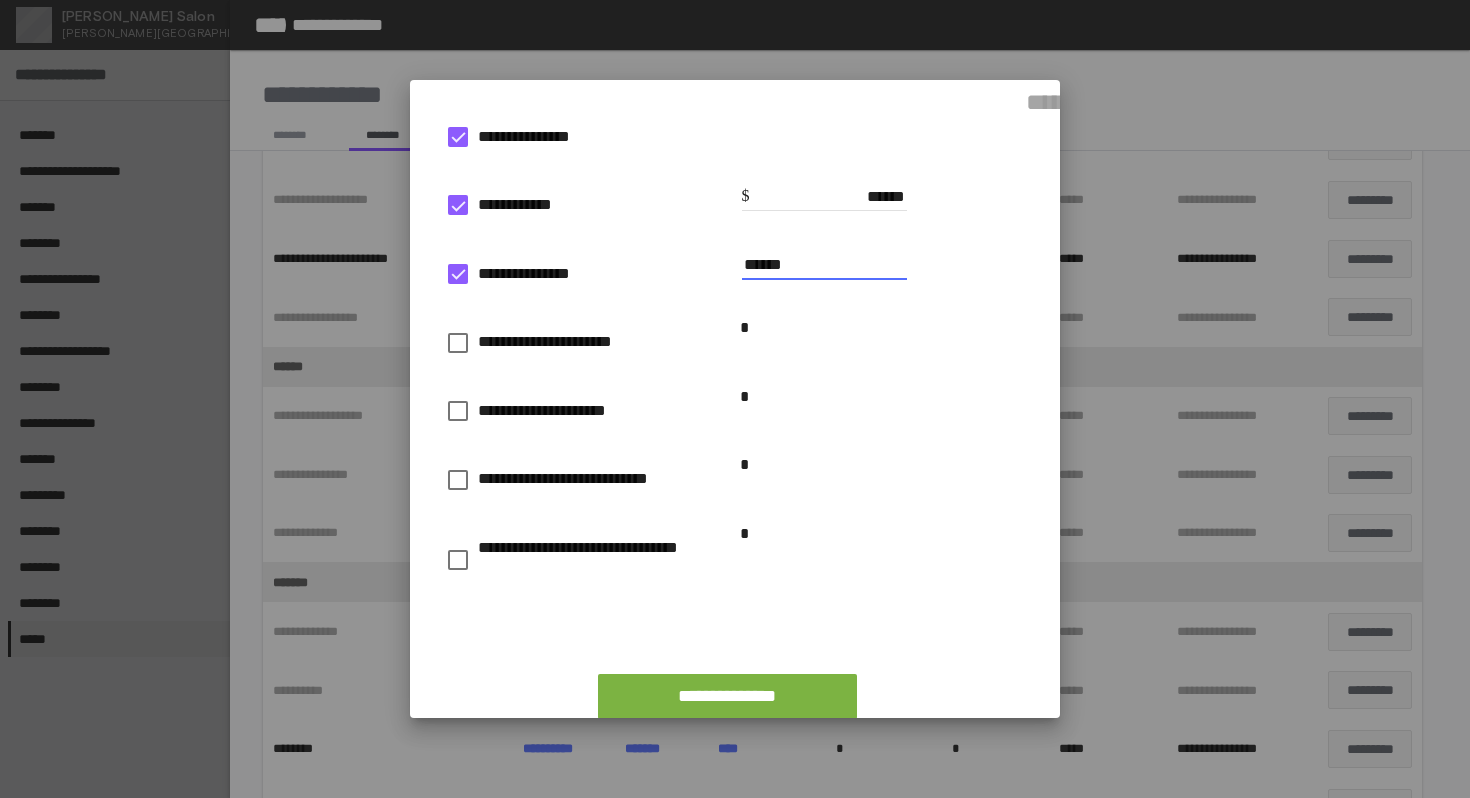 scroll, scrollTop: 209, scrollLeft: 0, axis: vertical 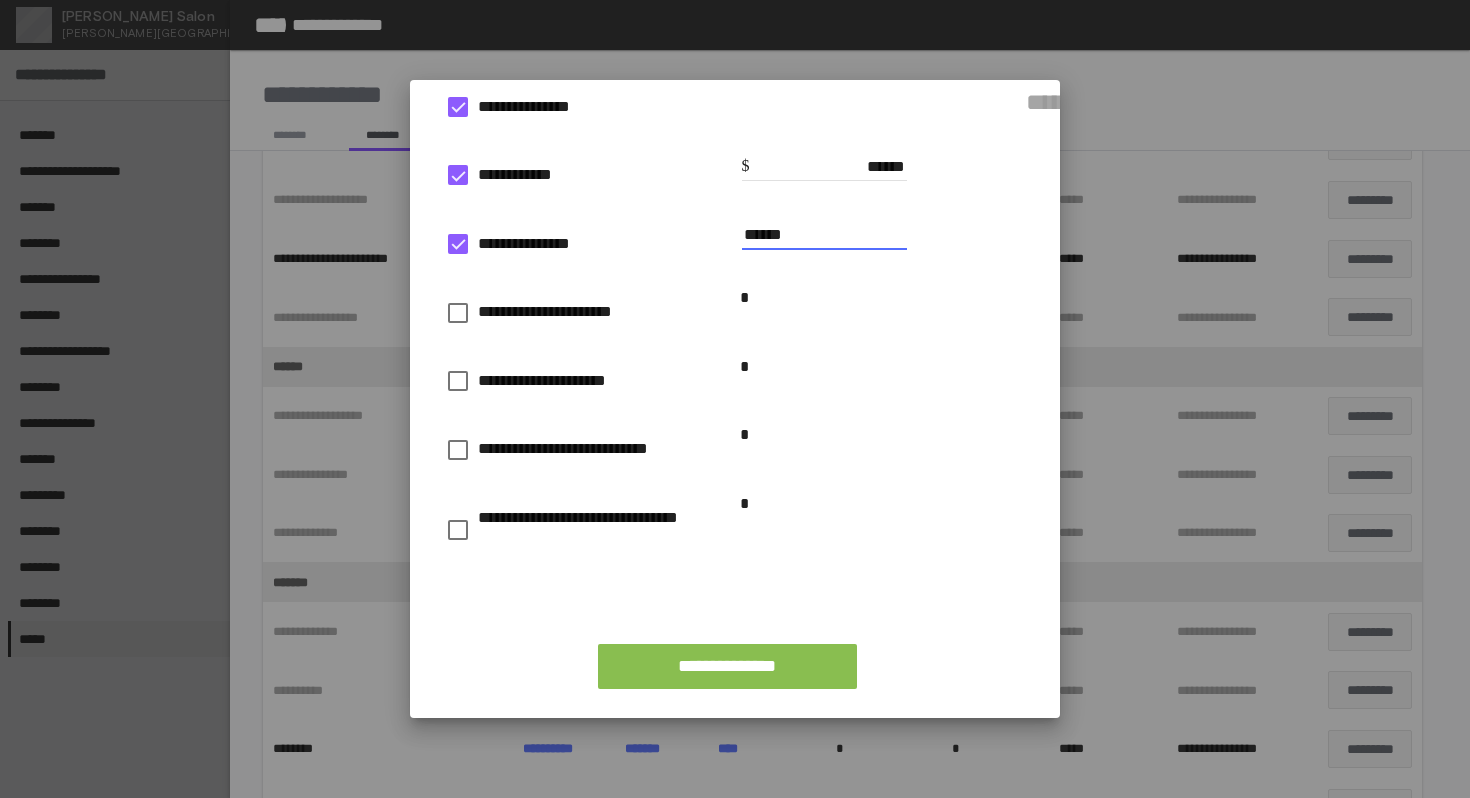 type on "******" 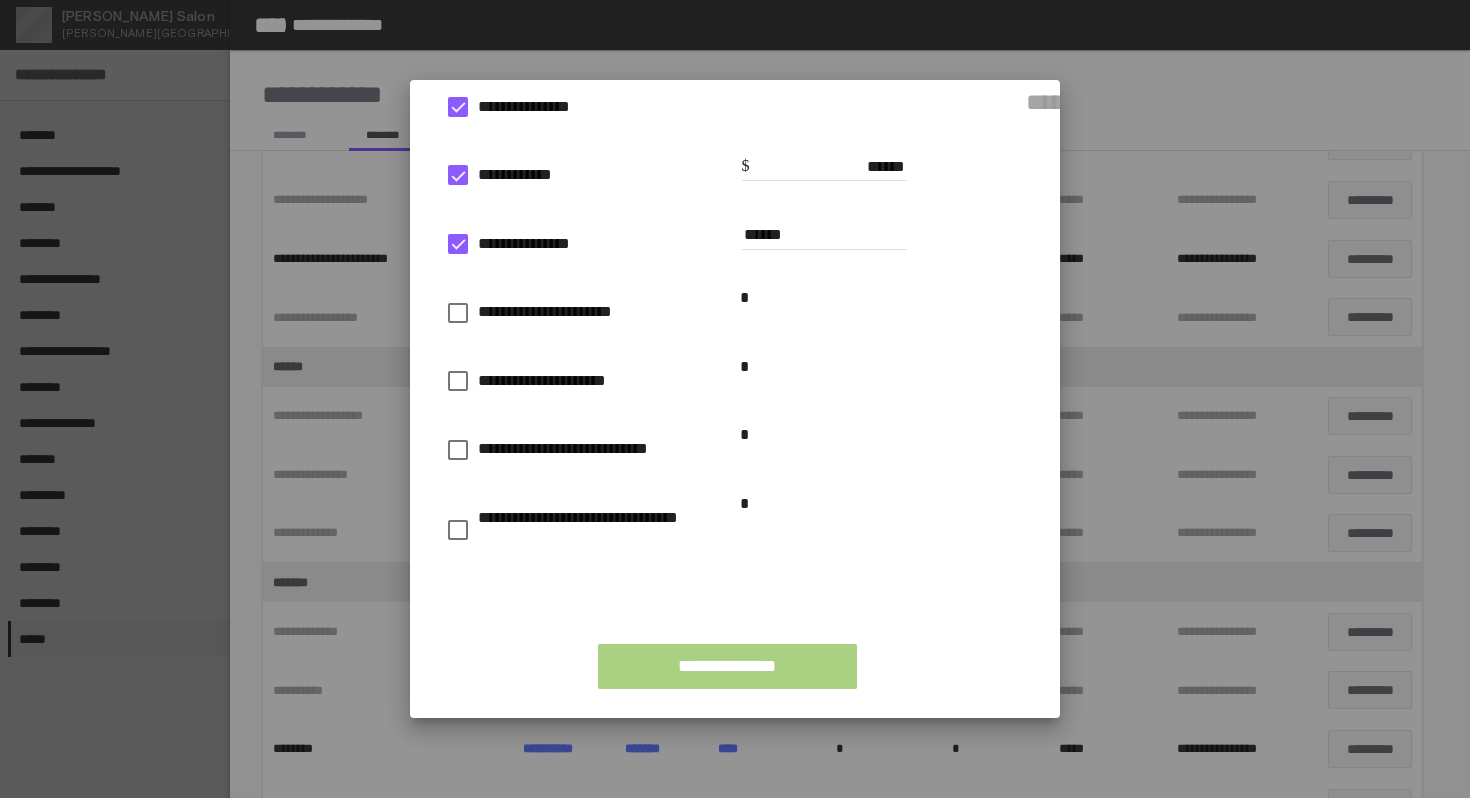 click on "**********" at bounding box center (727, 666) 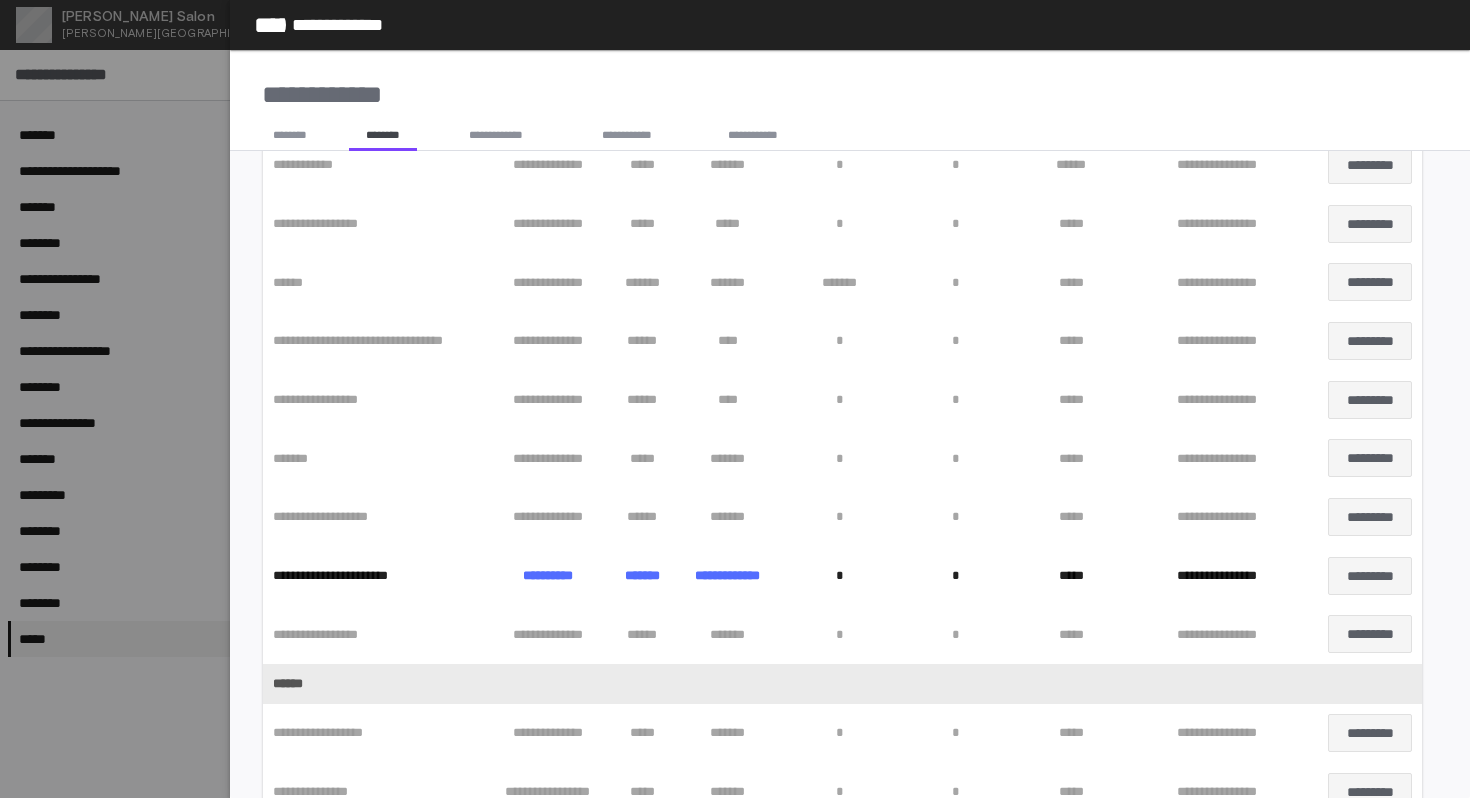 scroll, scrollTop: 1248, scrollLeft: 0, axis: vertical 